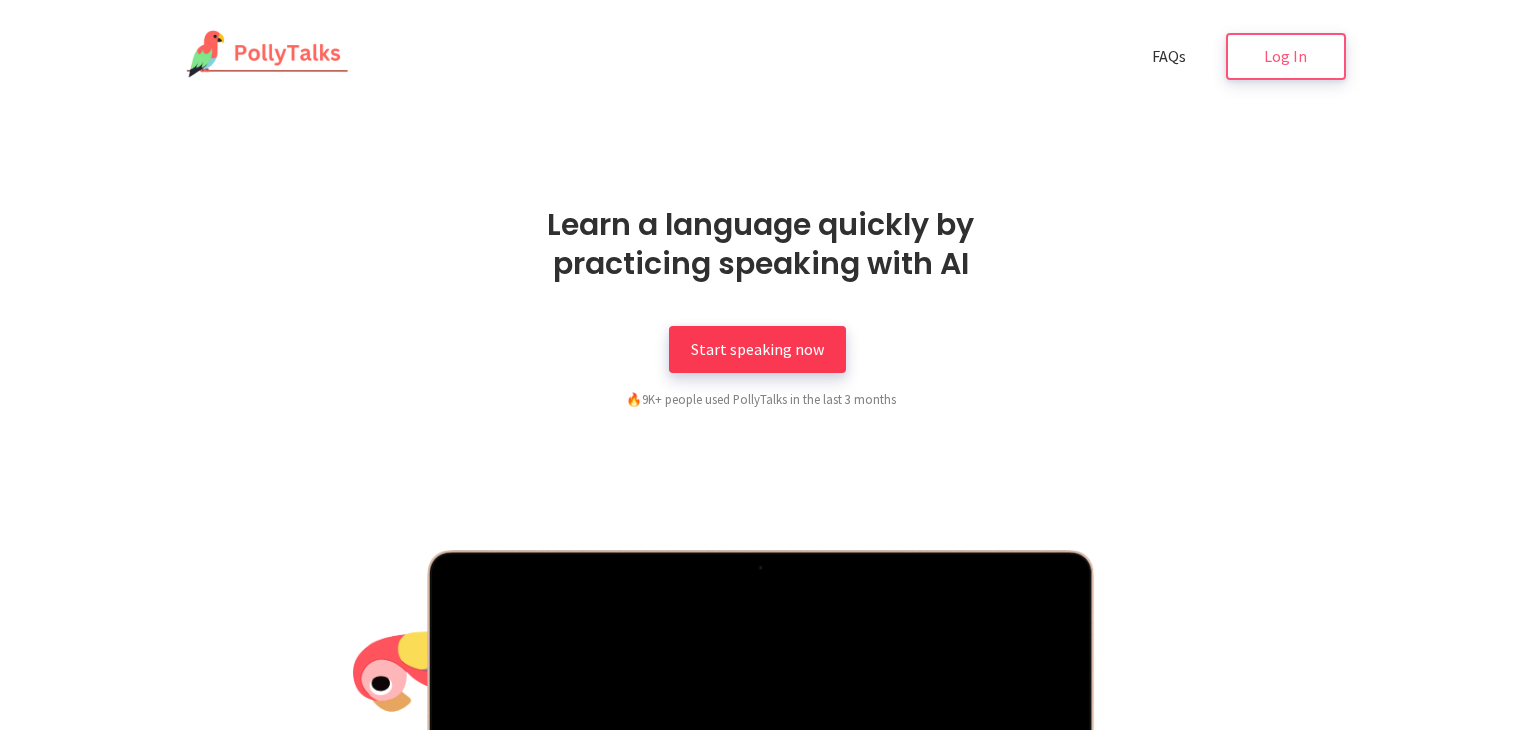 scroll, scrollTop: 0, scrollLeft: 0, axis: both 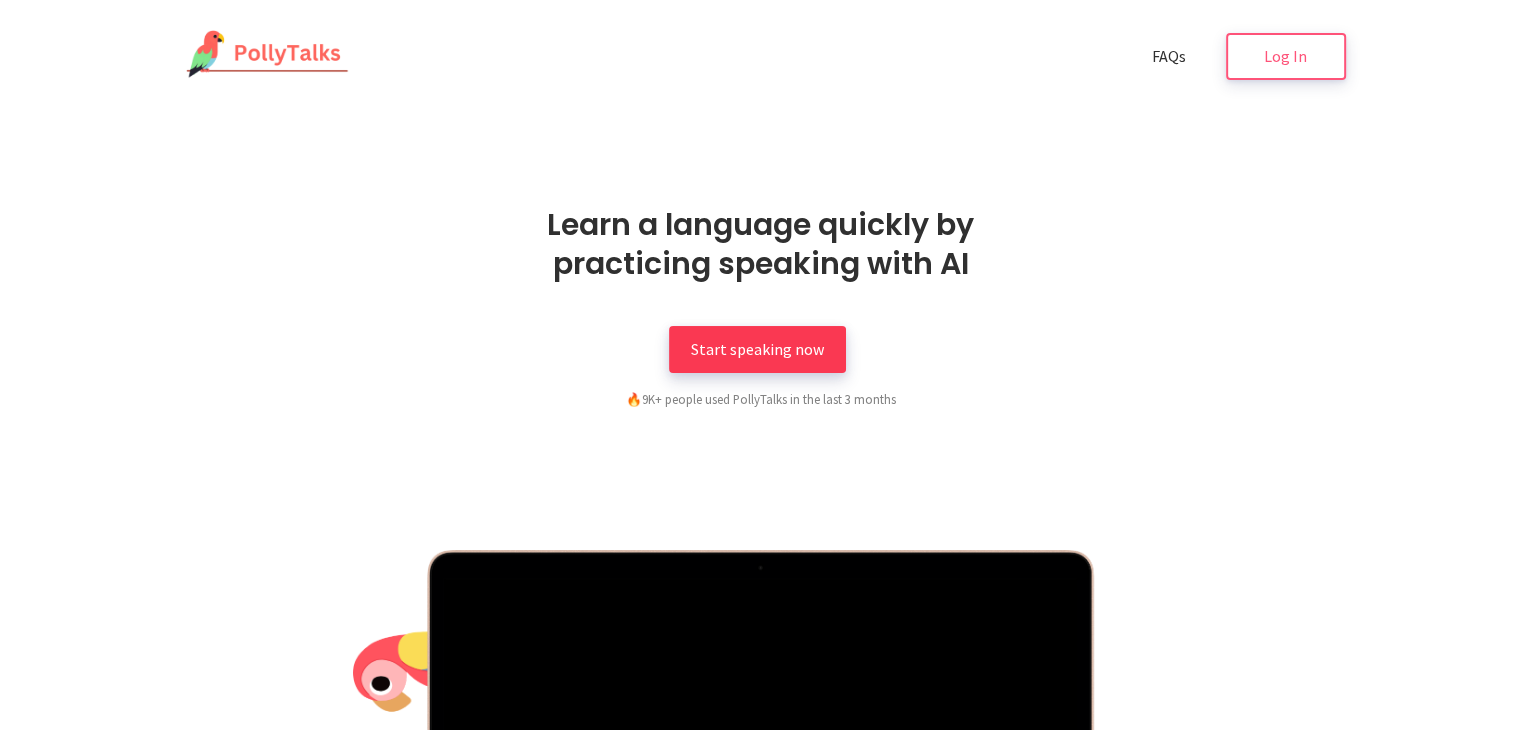 click on "Start speaking now" at bounding box center [757, 349] 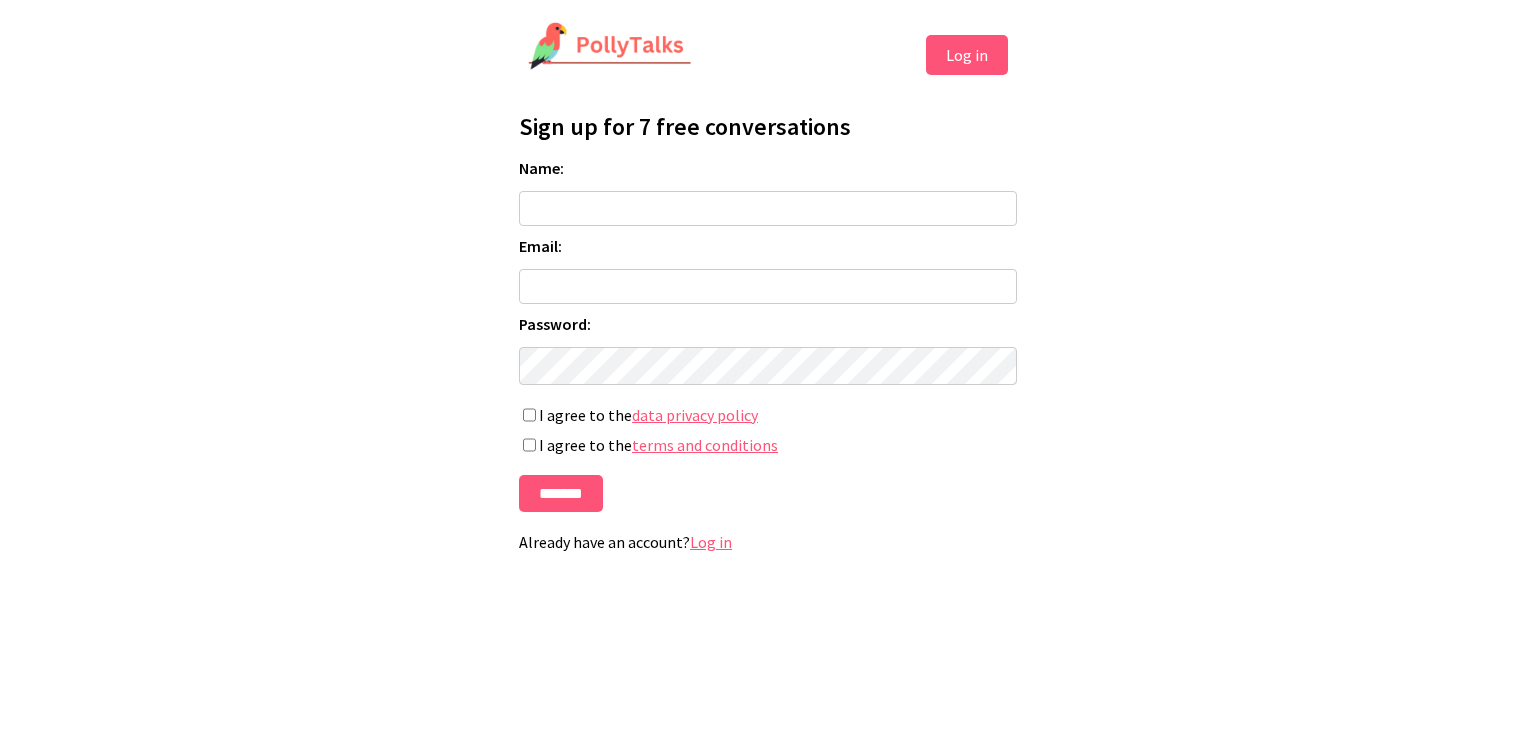 scroll, scrollTop: 0, scrollLeft: 0, axis: both 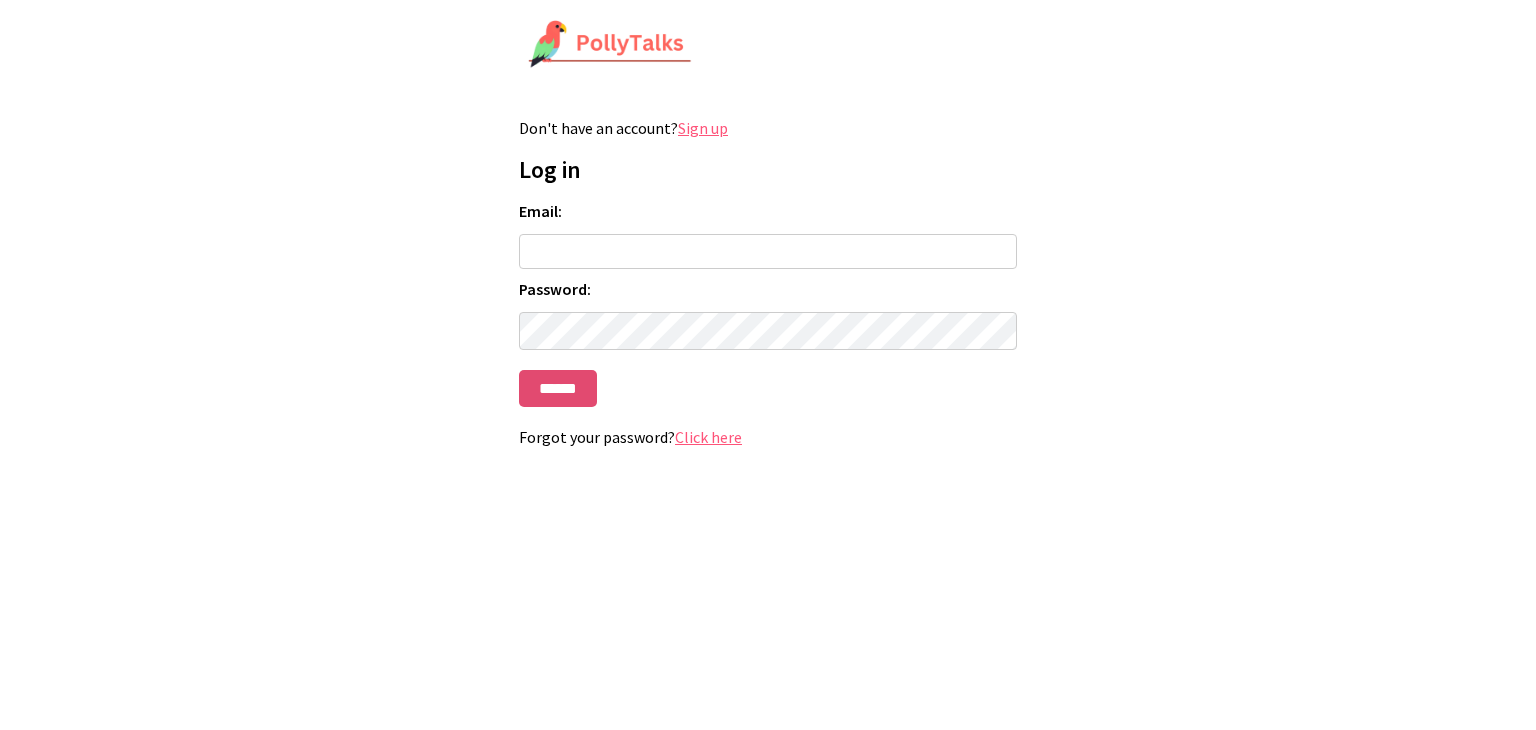 click on "******" at bounding box center [558, 388] 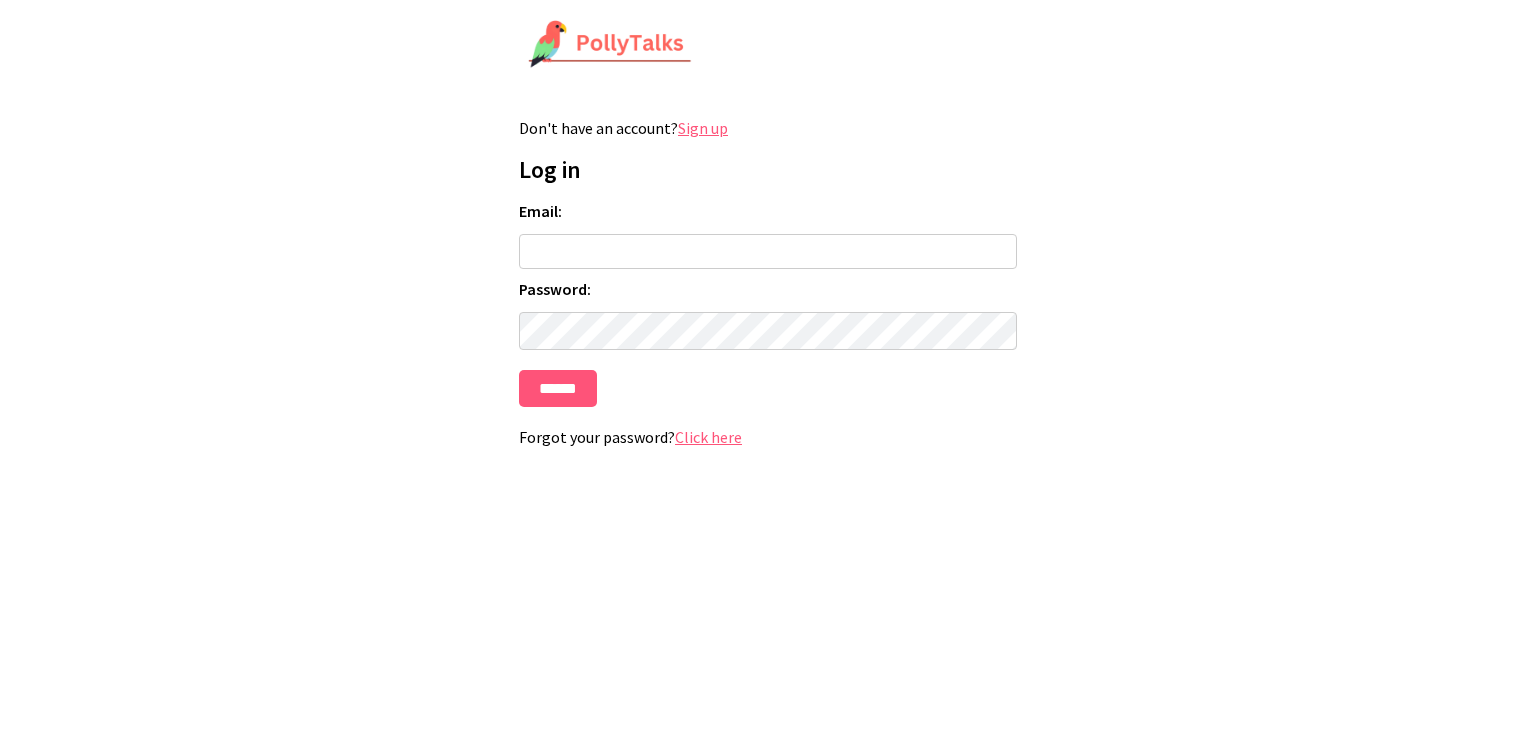 click on "Don't have an account?  Sign up
Log in
Email:
Password:
******
Forgot your password?  Click here" at bounding box center (768, 280) 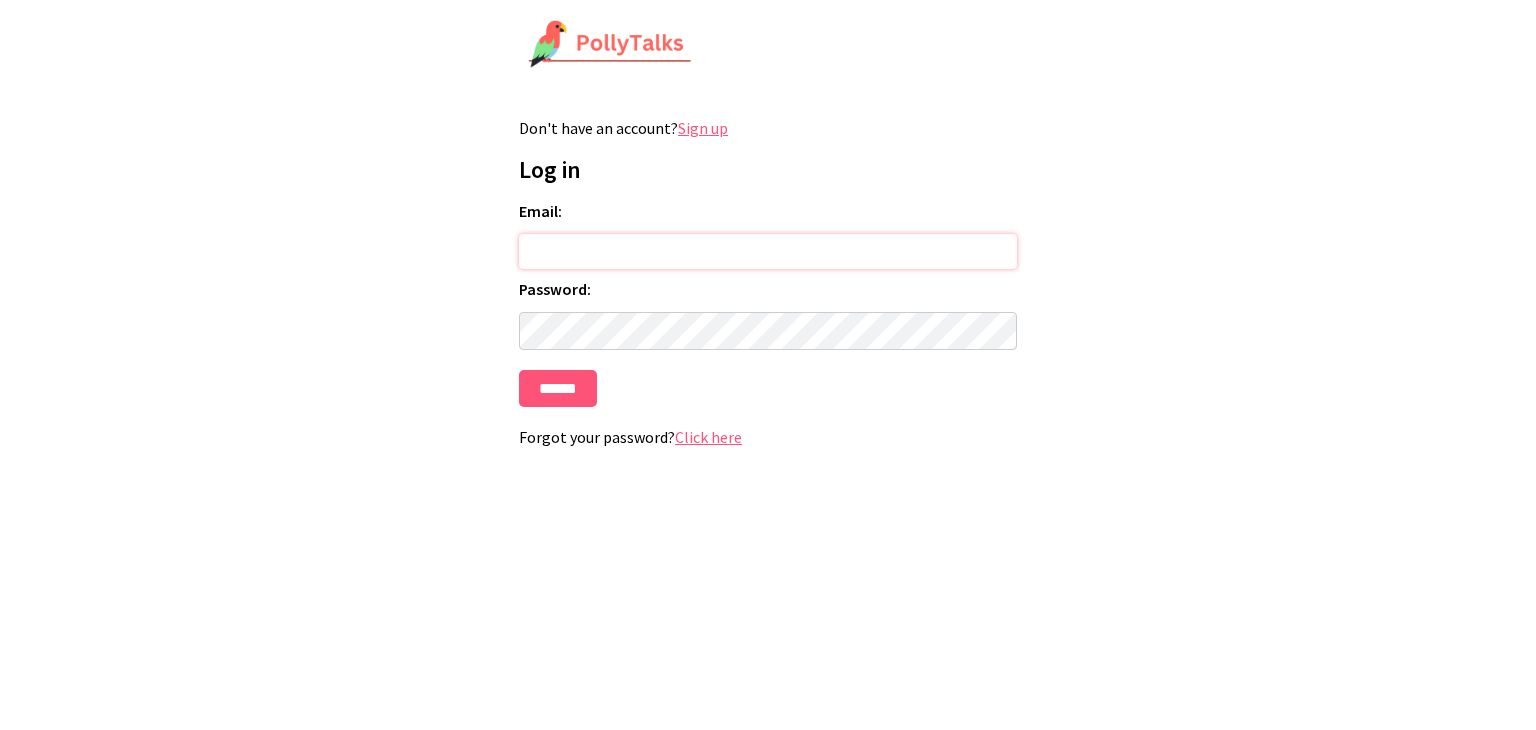 click on "Email:" at bounding box center (768, 251) 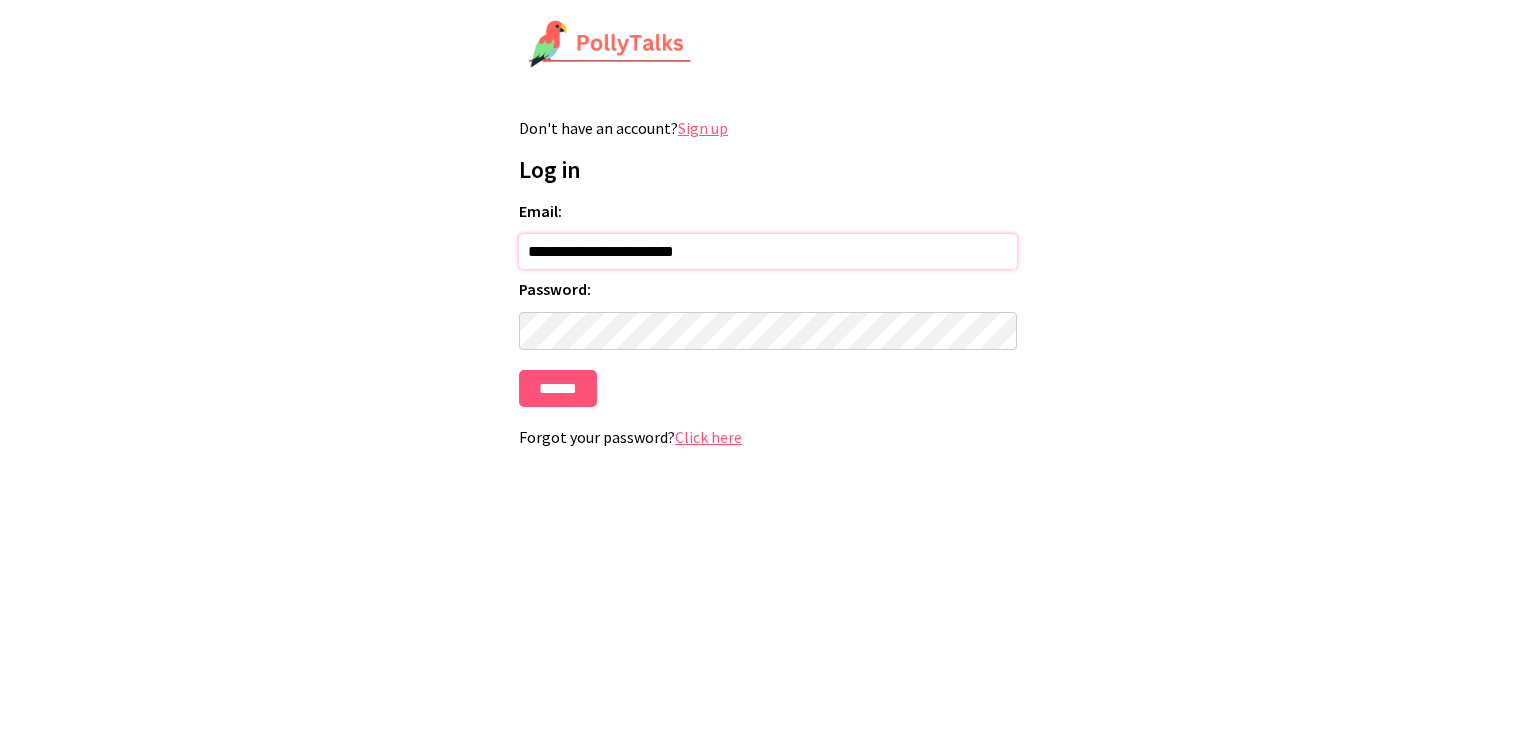 type on "**********" 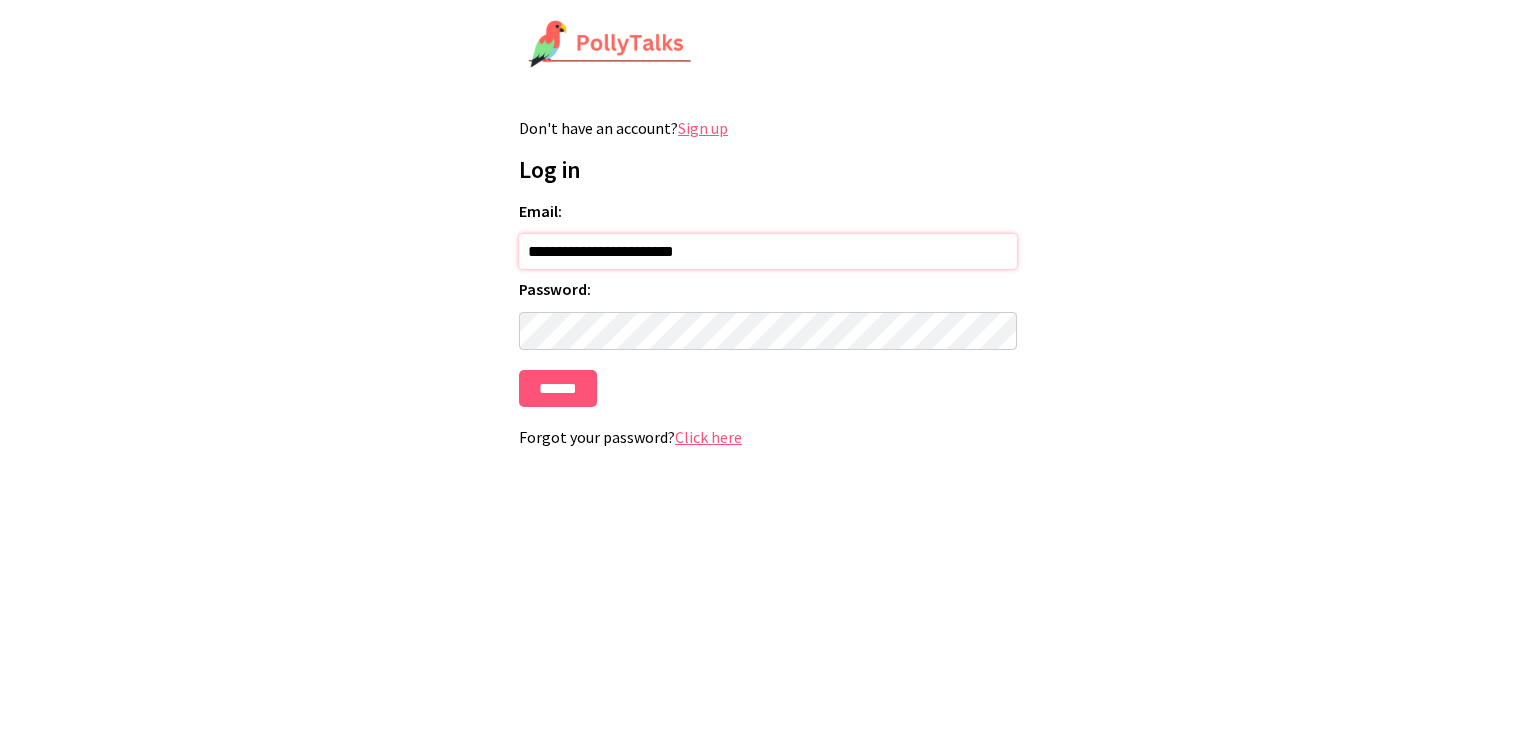 click on "******" at bounding box center (558, 388) 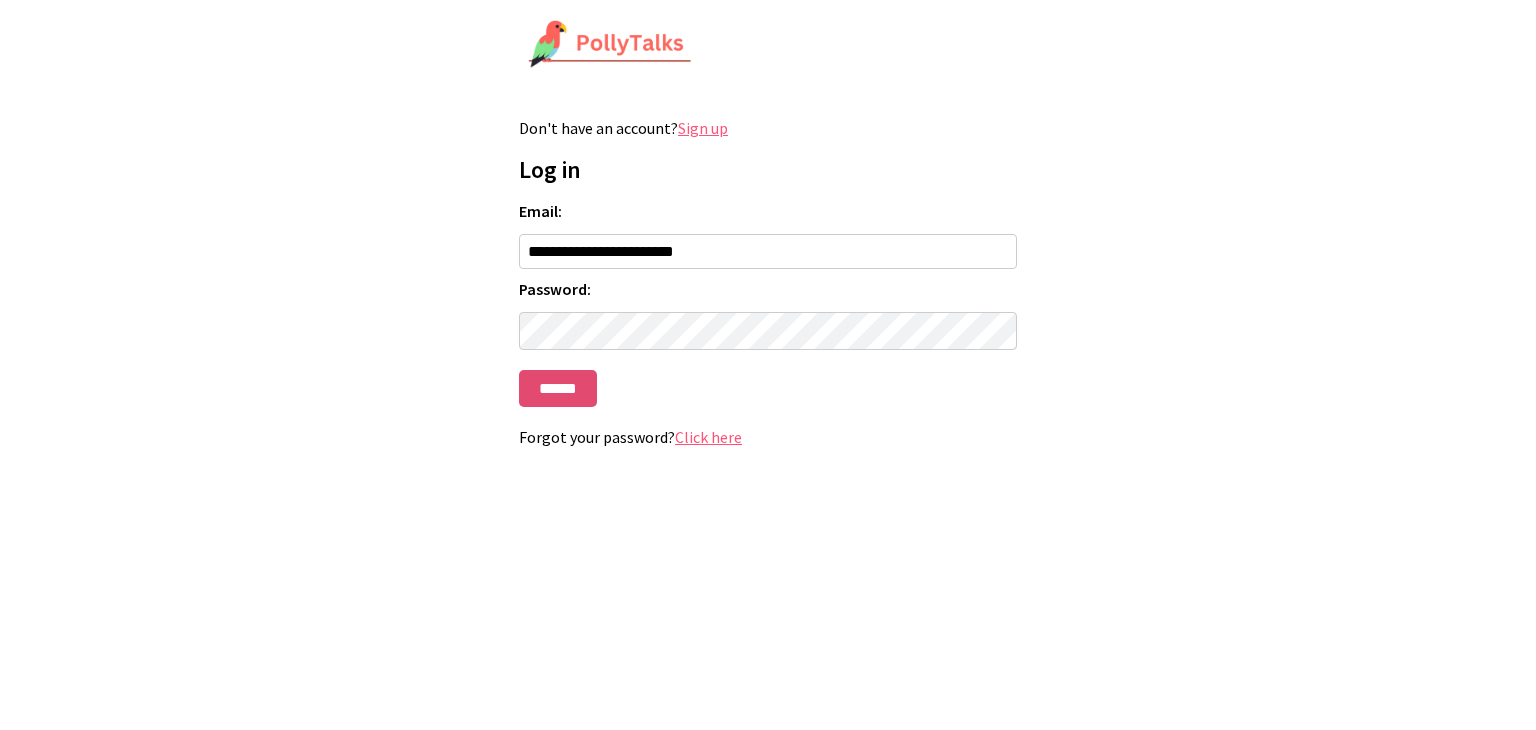 click on "******" at bounding box center (558, 388) 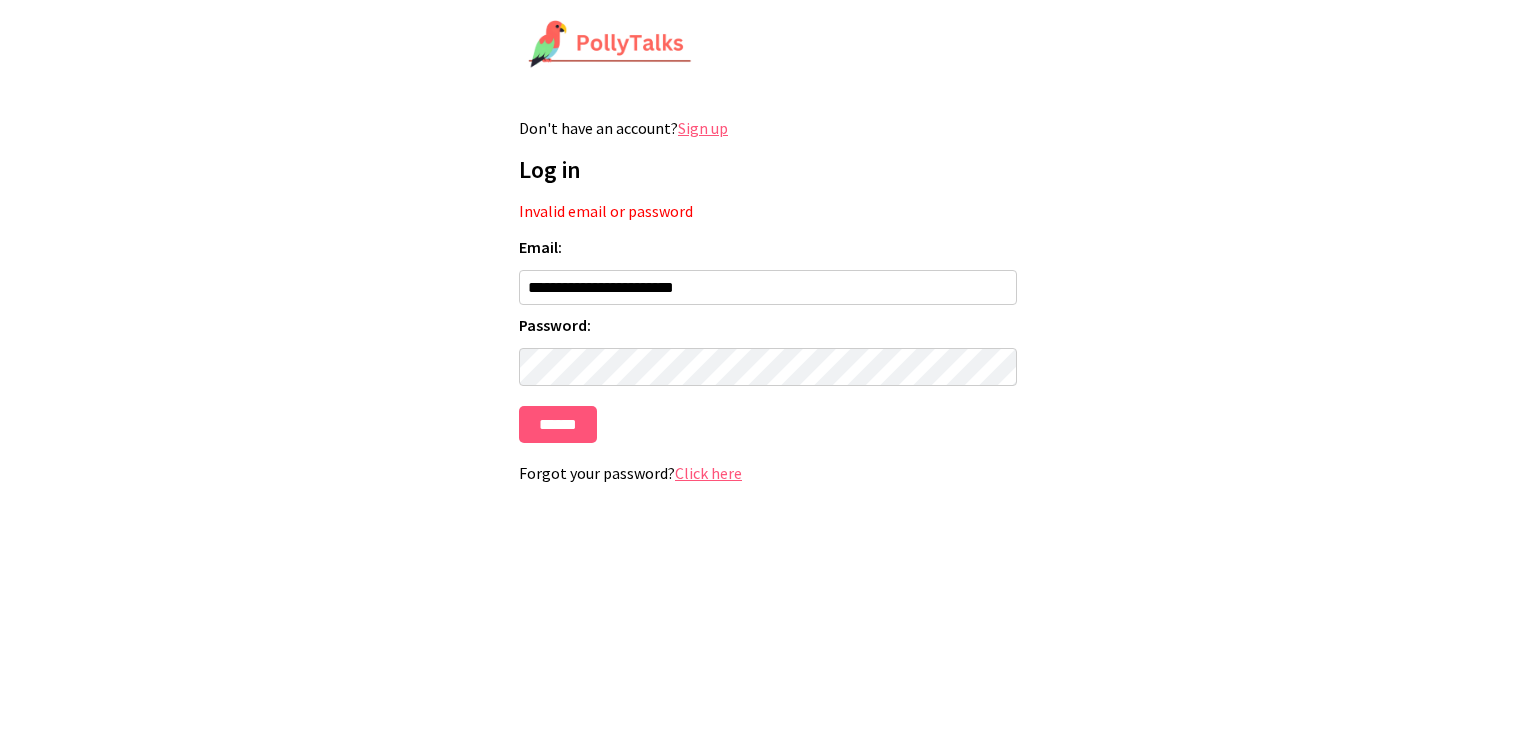 scroll, scrollTop: 0, scrollLeft: 0, axis: both 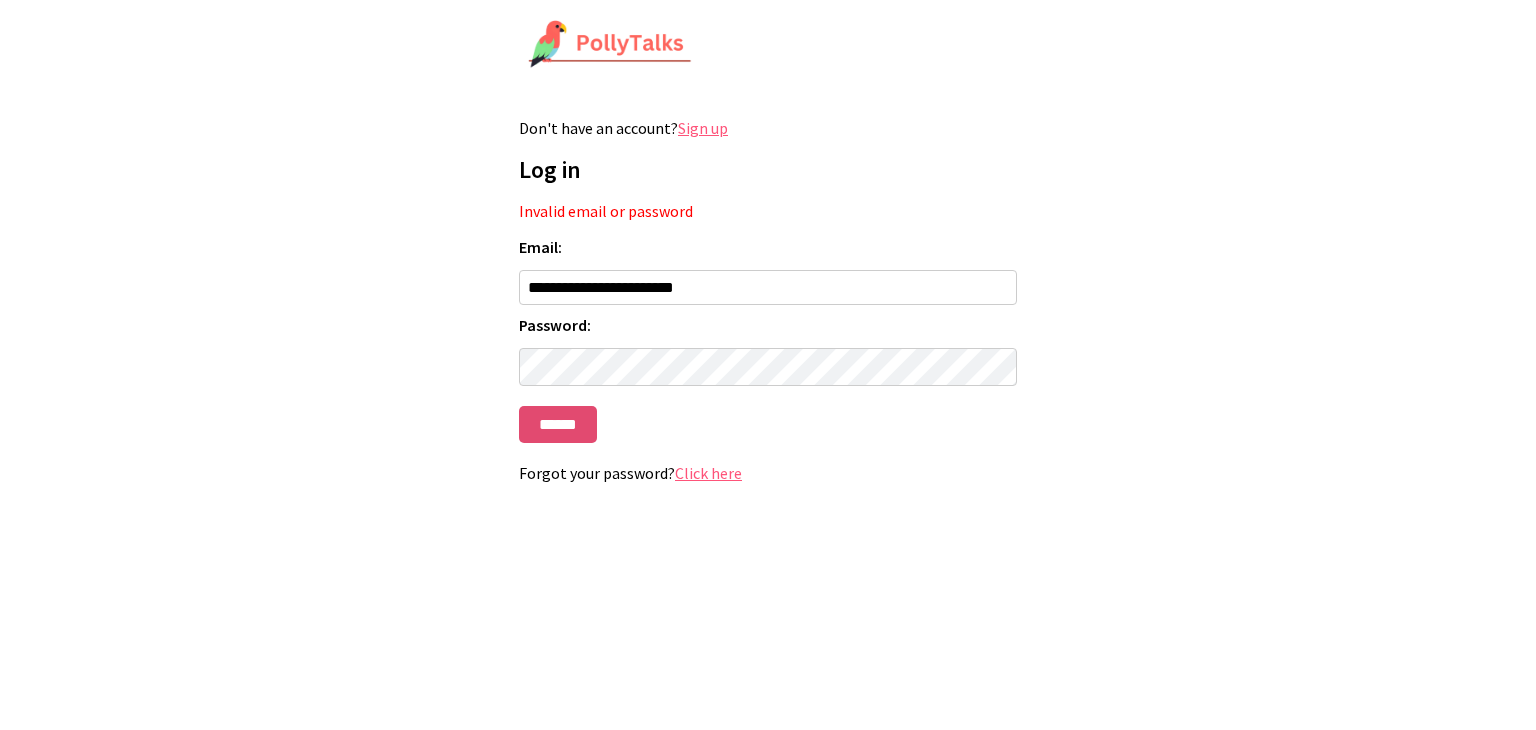 click on "******" at bounding box center [558, 424] 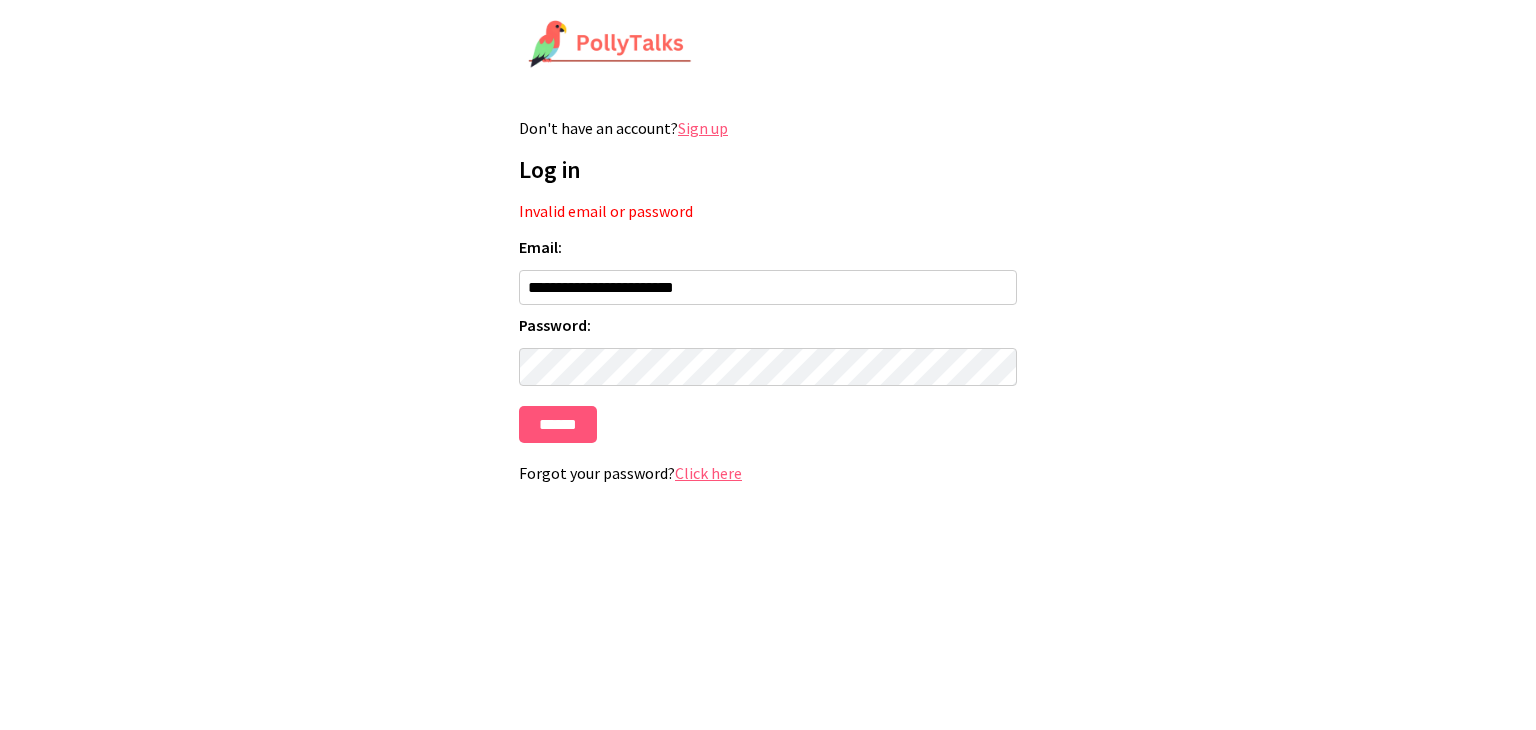 scroll, scrollTop: 0, scrollLeft: 0, axis: both 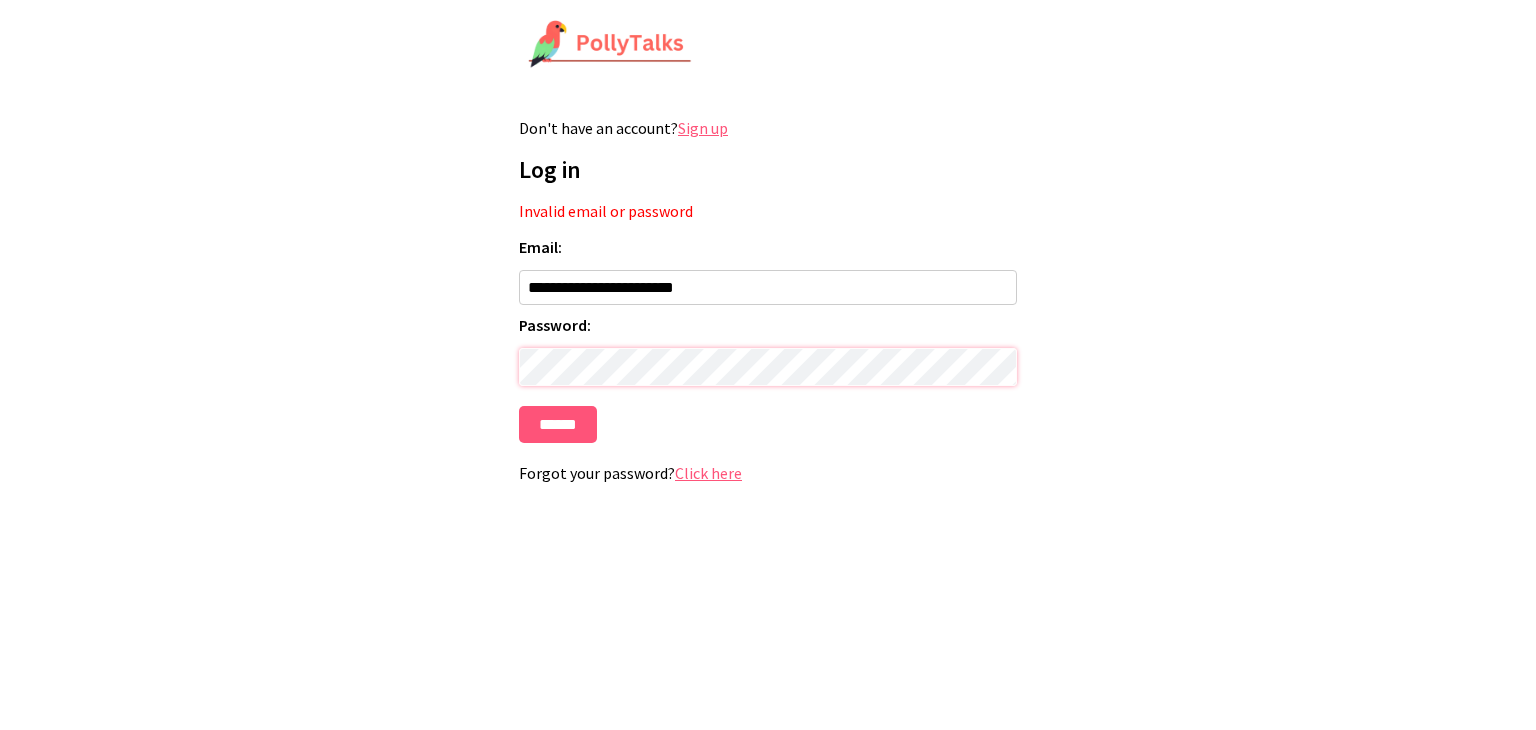click on "******" at bounding box center (558, 424) 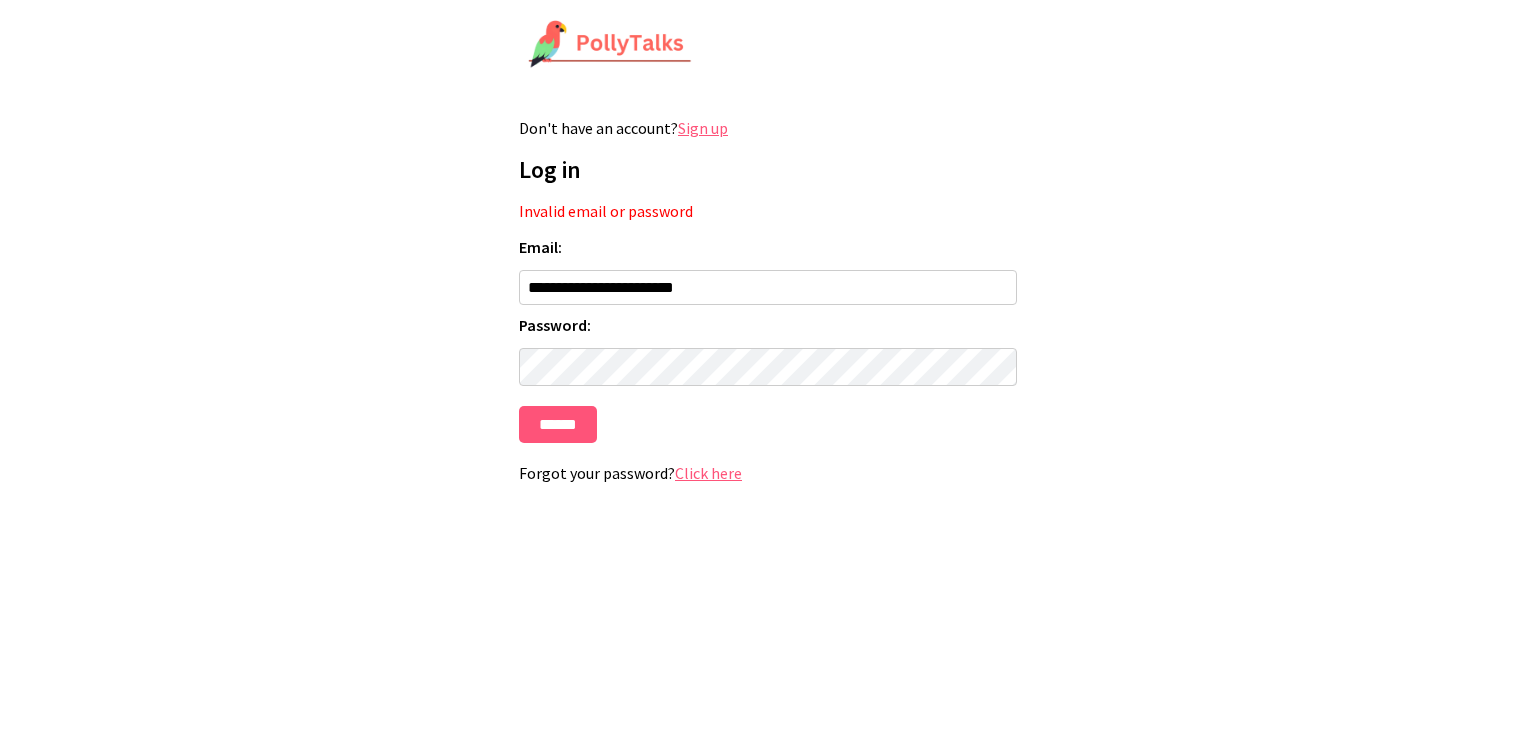 scroll, scrollTop: 0, scrollLeft: 0, axis: both 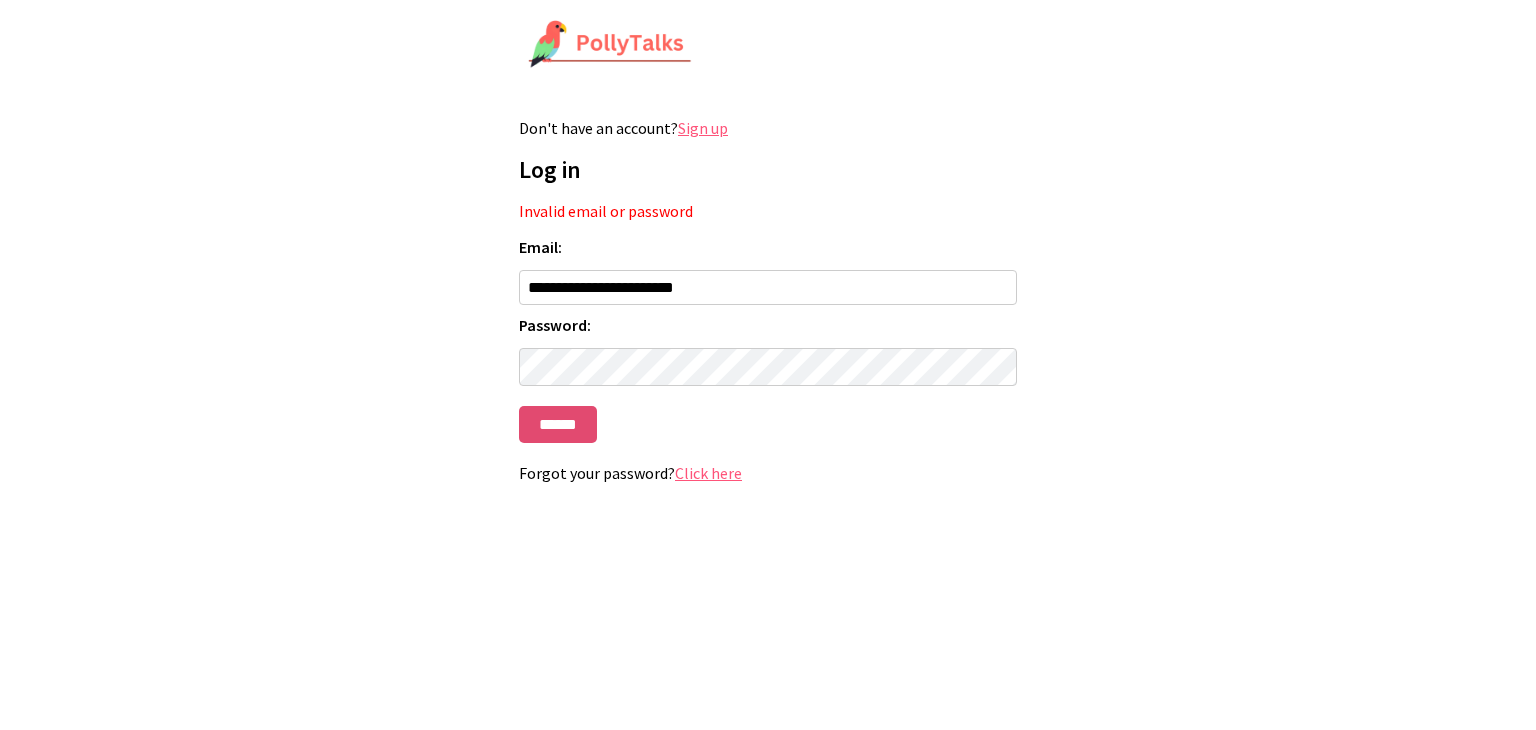 click on "******" at bounding box center (558, 424) 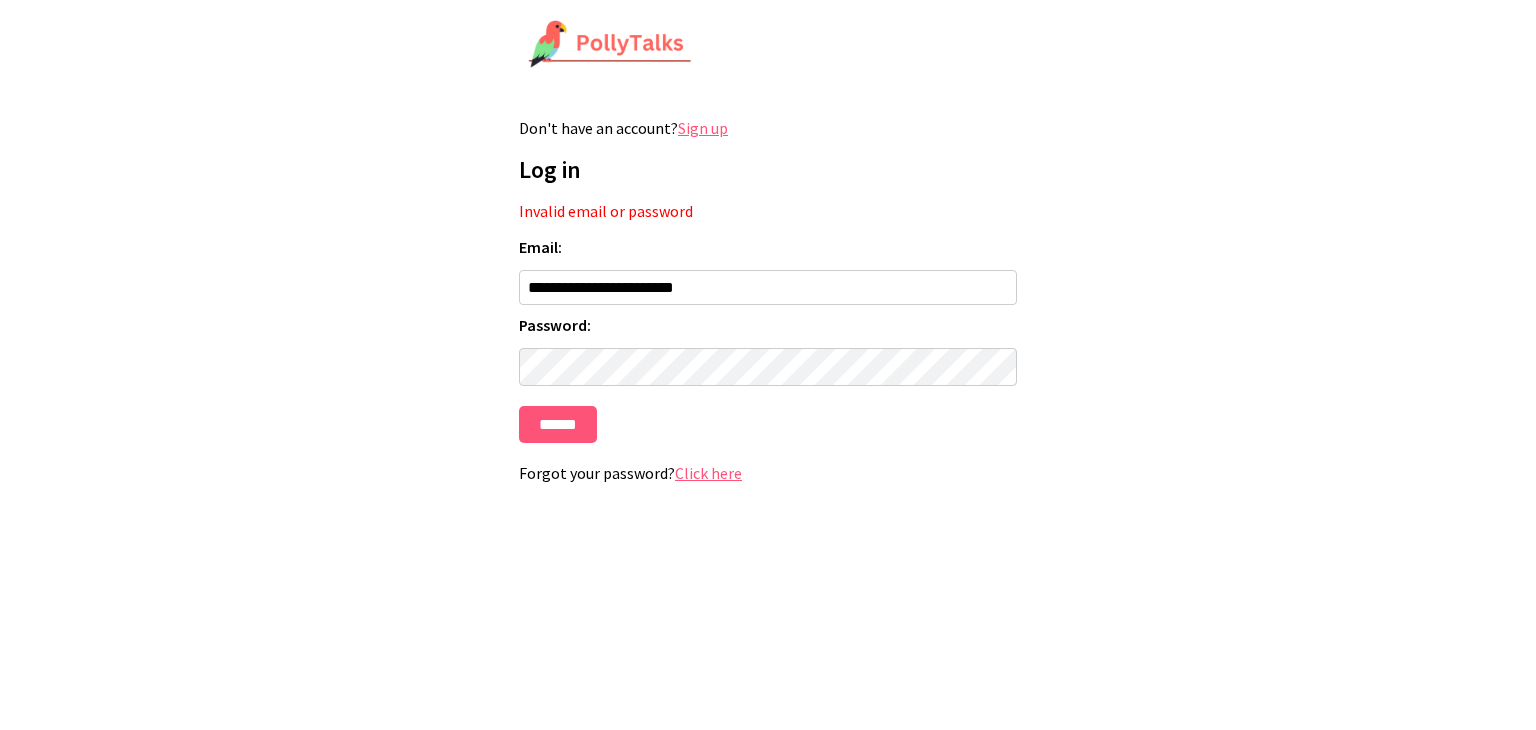 scroll, scrollTop: 0, scrollLeft: 0, axis: both 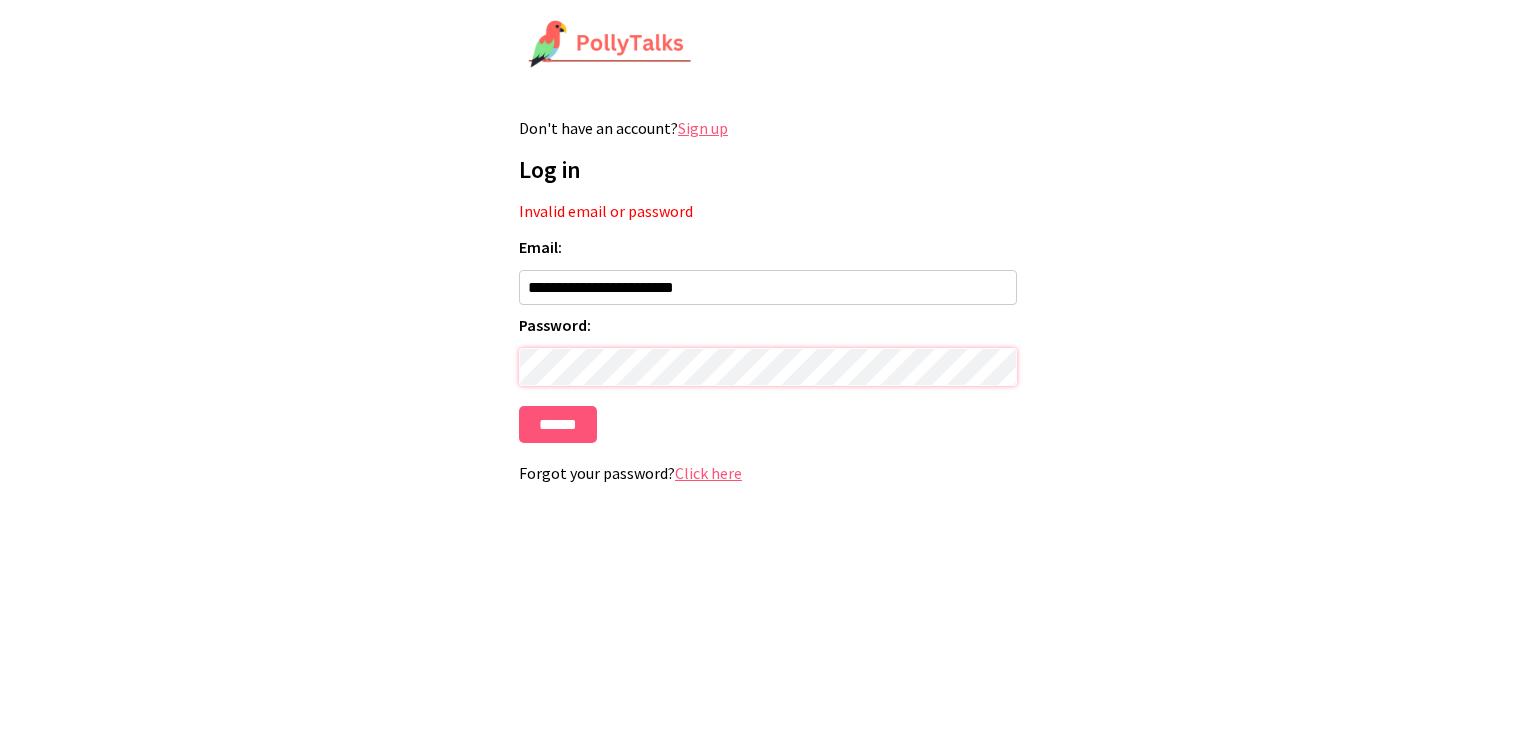 click on "******" at bounding box center (558, 424) 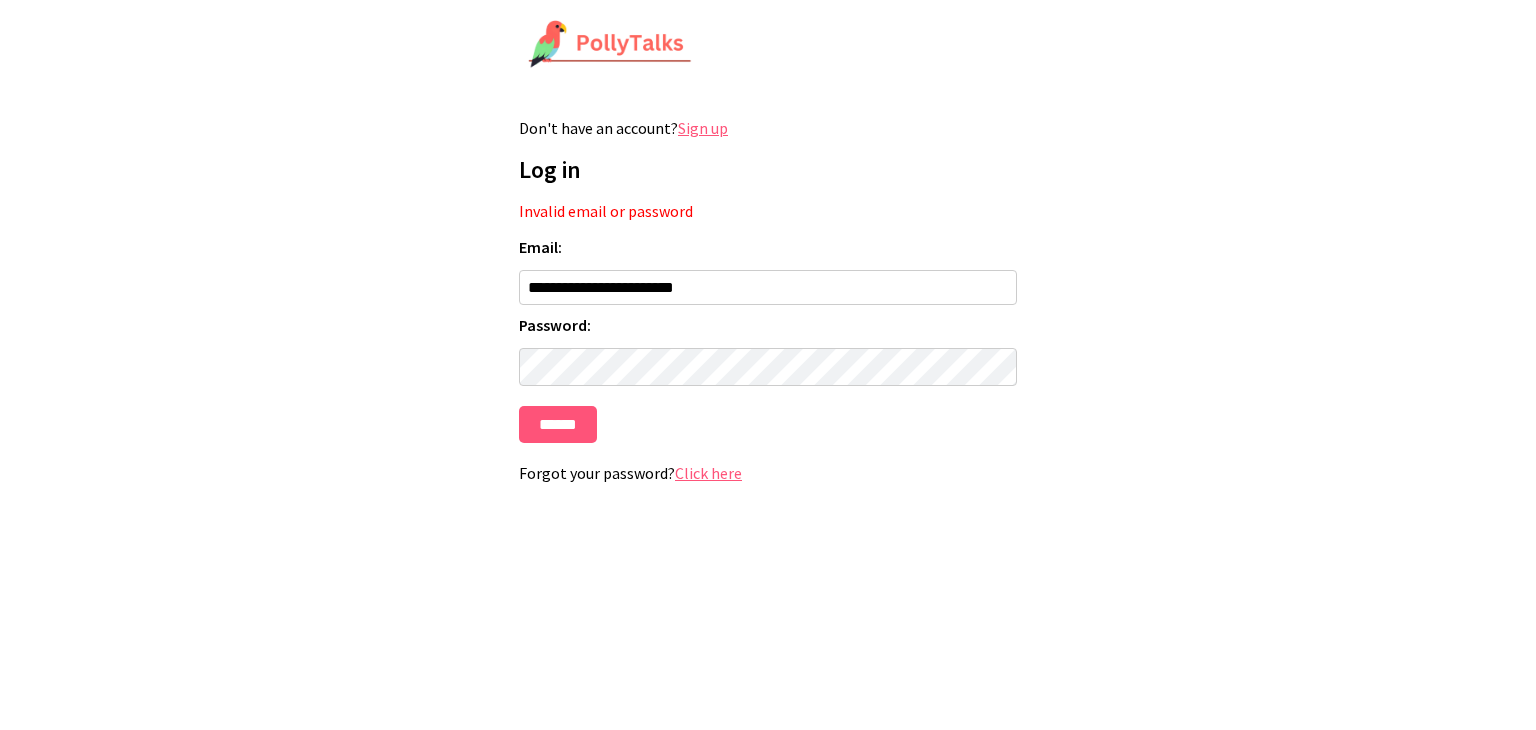 scroll, scrollTop: 0, scrollLeft: 0, axis: both 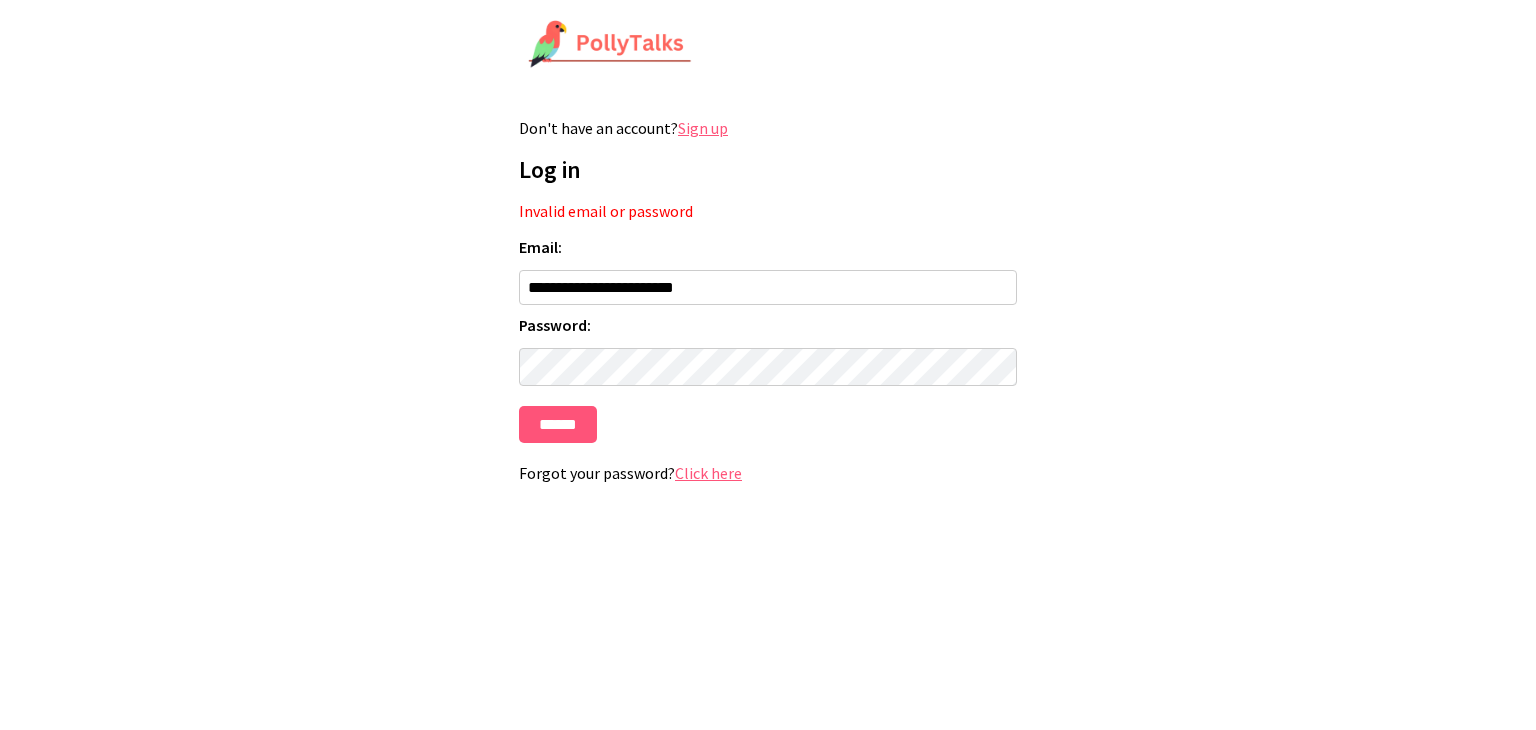 click on "**********" at bounding box center [768, 340] 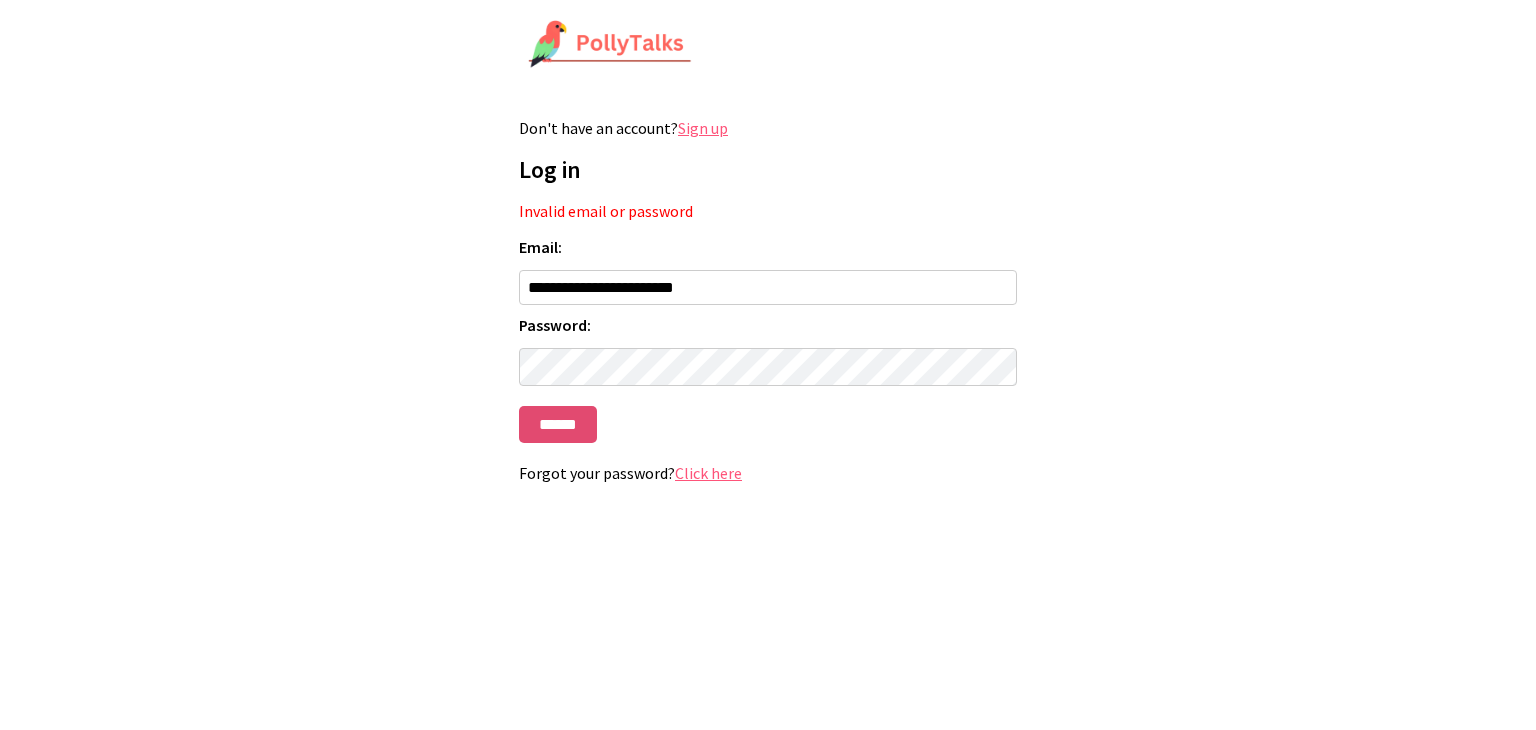 click on "******" at bounding box center (558, 424) 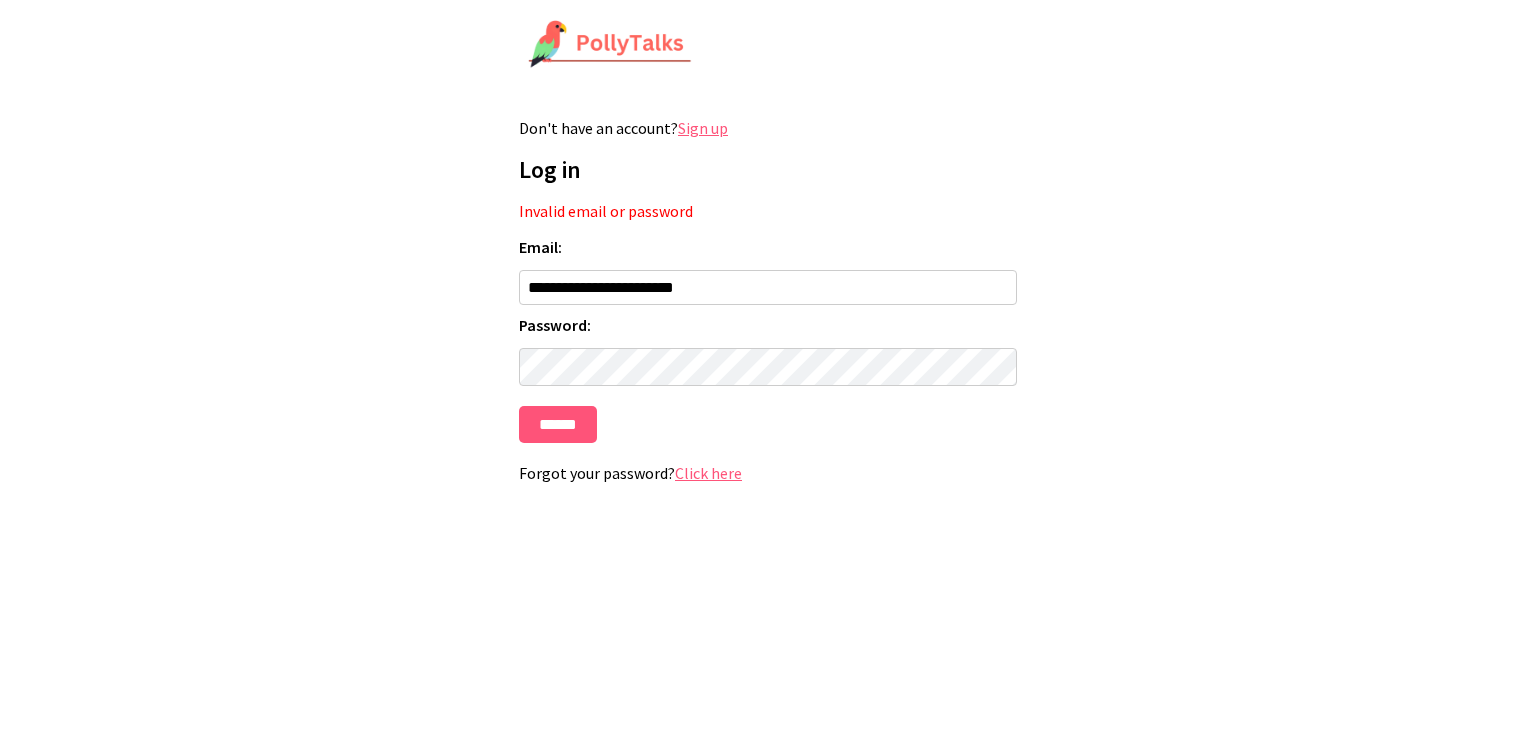 scroll, scrollTop: 0, scrollLeft: 0, axis: both 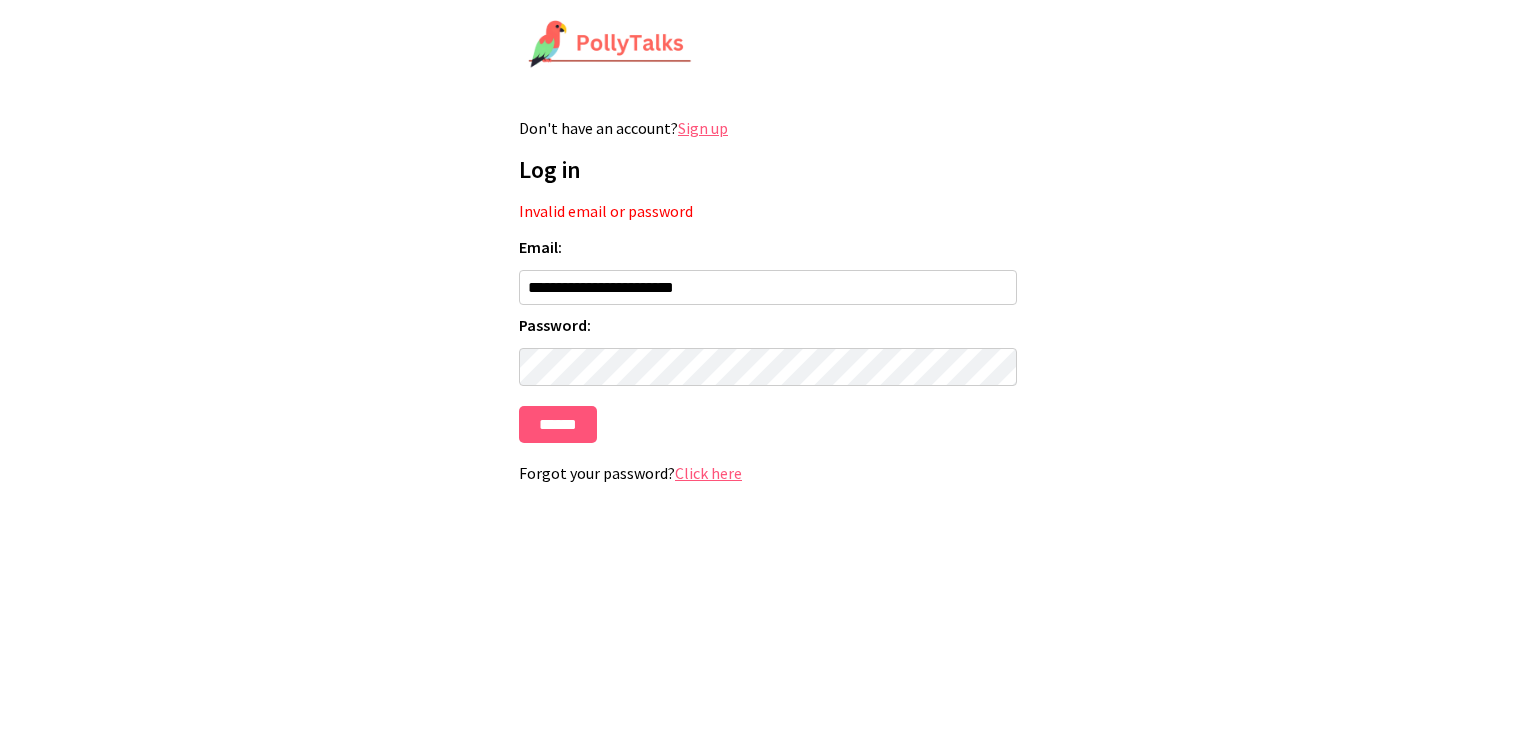 drag, startPoint x: 563, startPoint y: 421, endPoint x: 580, endPoint y: 403, distance: 24.758837 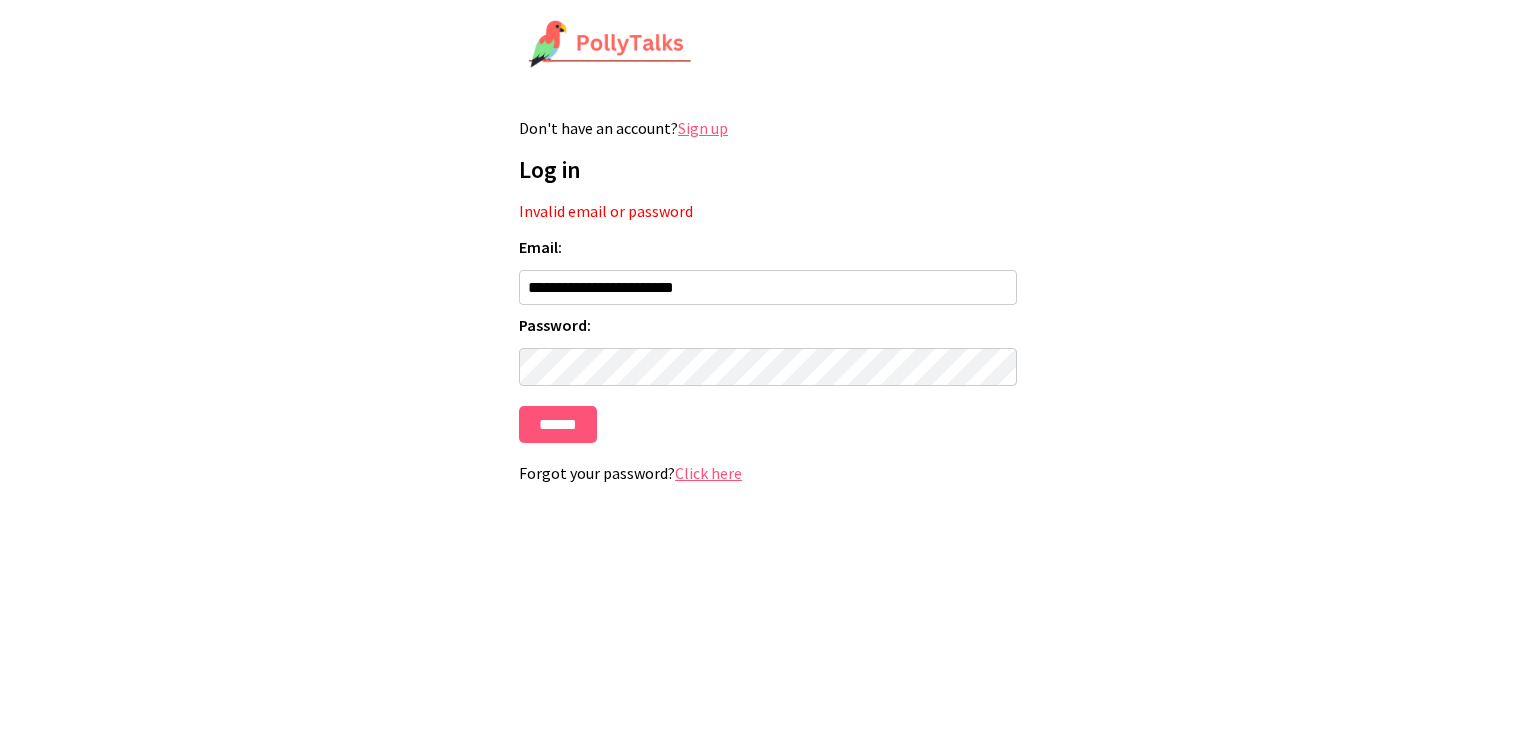 click on "******" at bounding box center (558, 424) 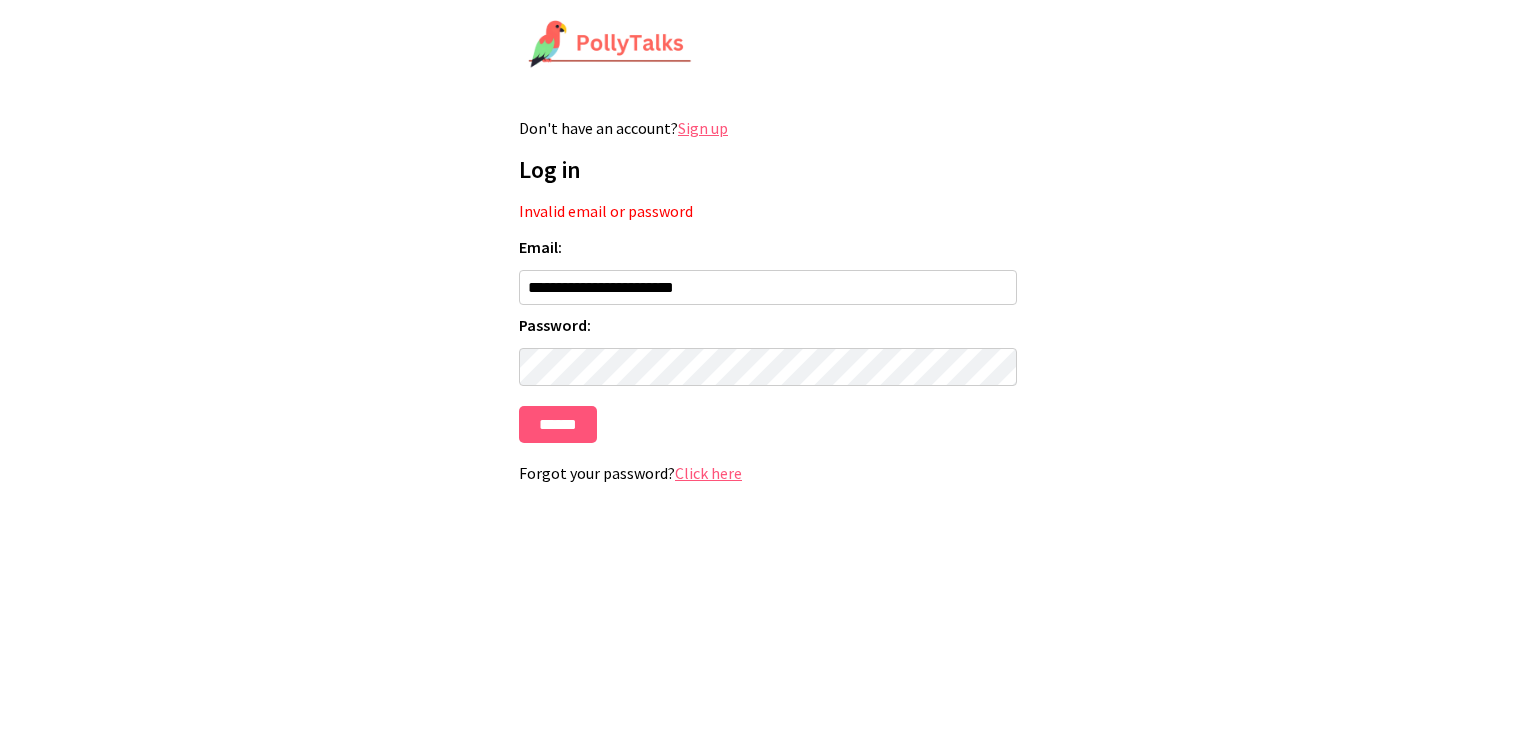 scroll, scrollTop: 0, scrollLeft: 0, axis: both 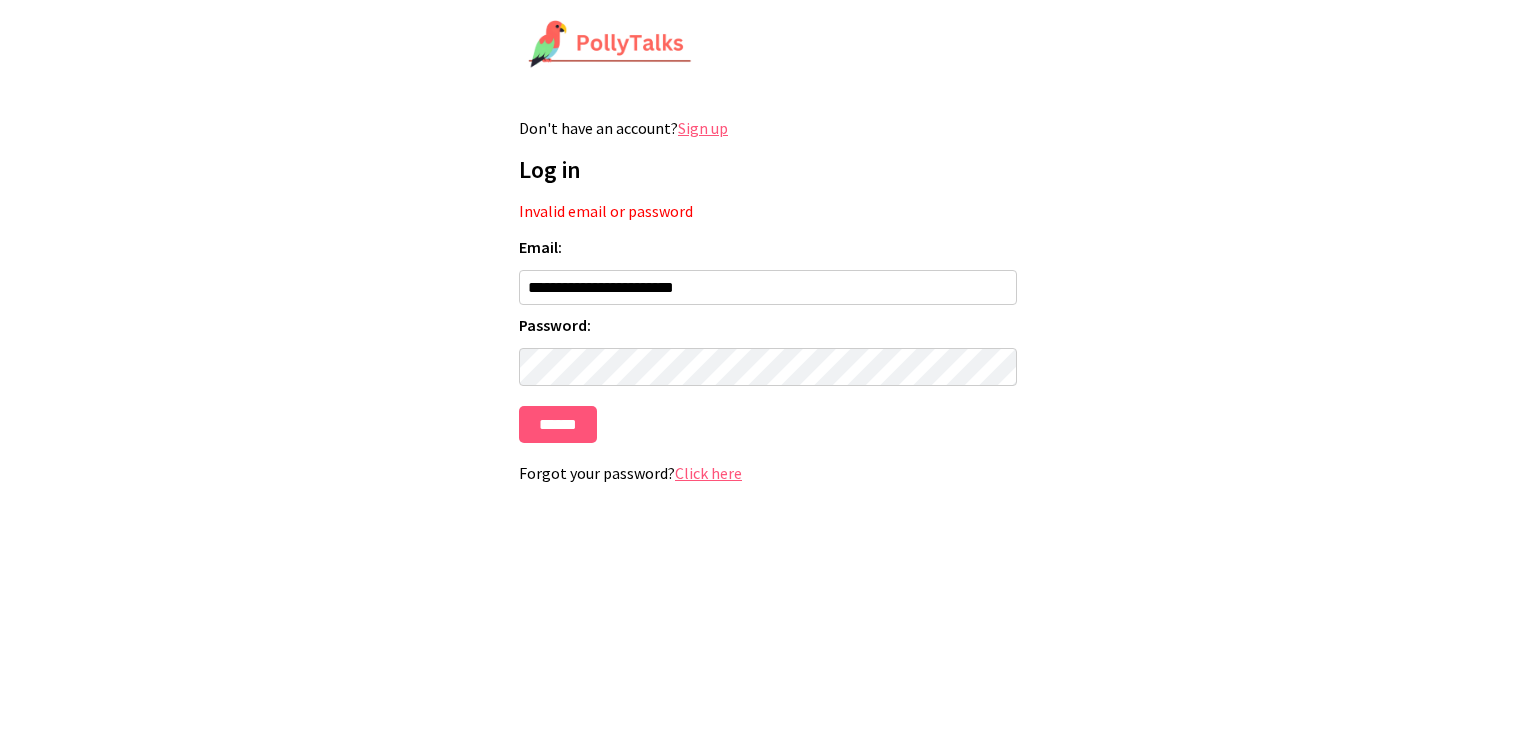 click on "Click here" at bounding box center [708, 473] 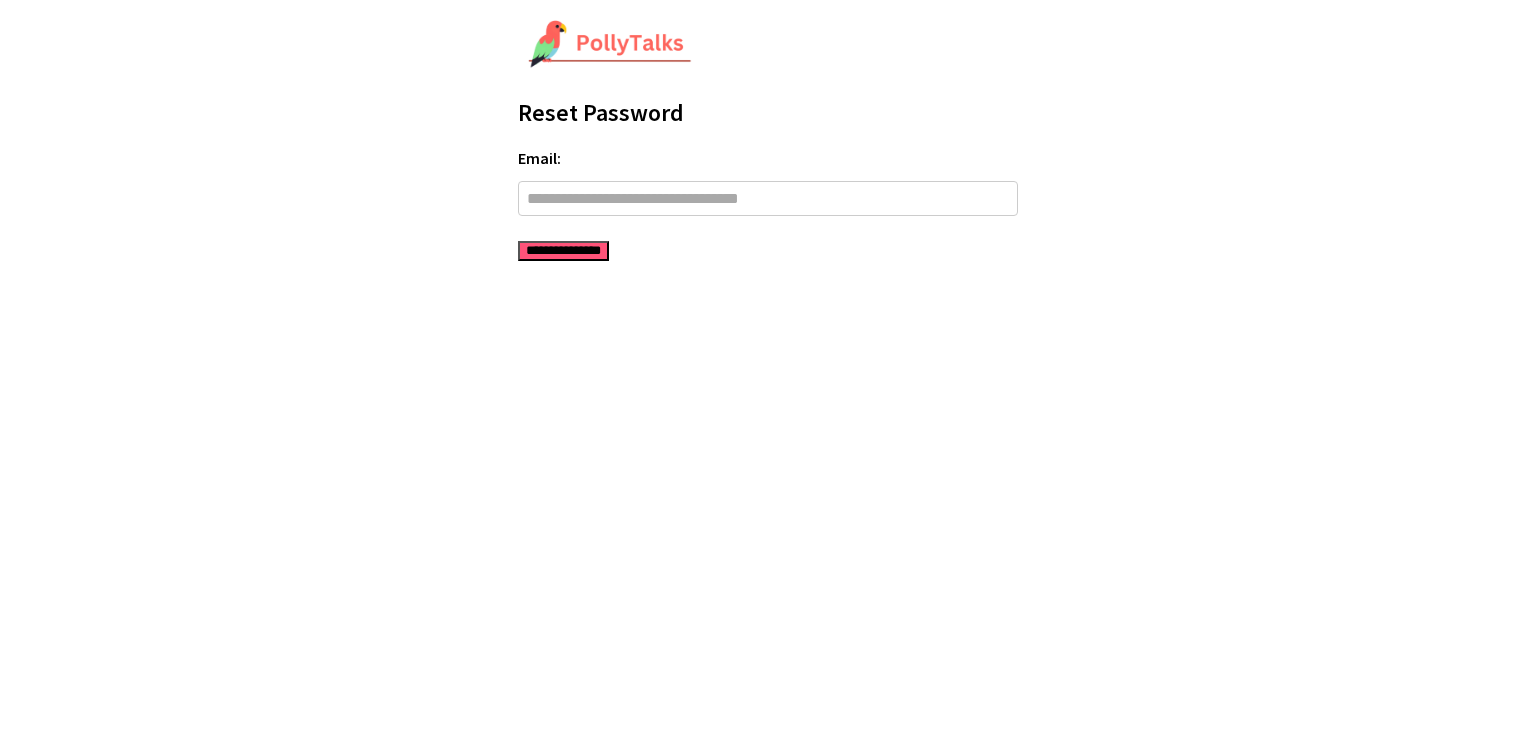 scroll, scrollTop: 0, scrollLeft: 0, axis: both 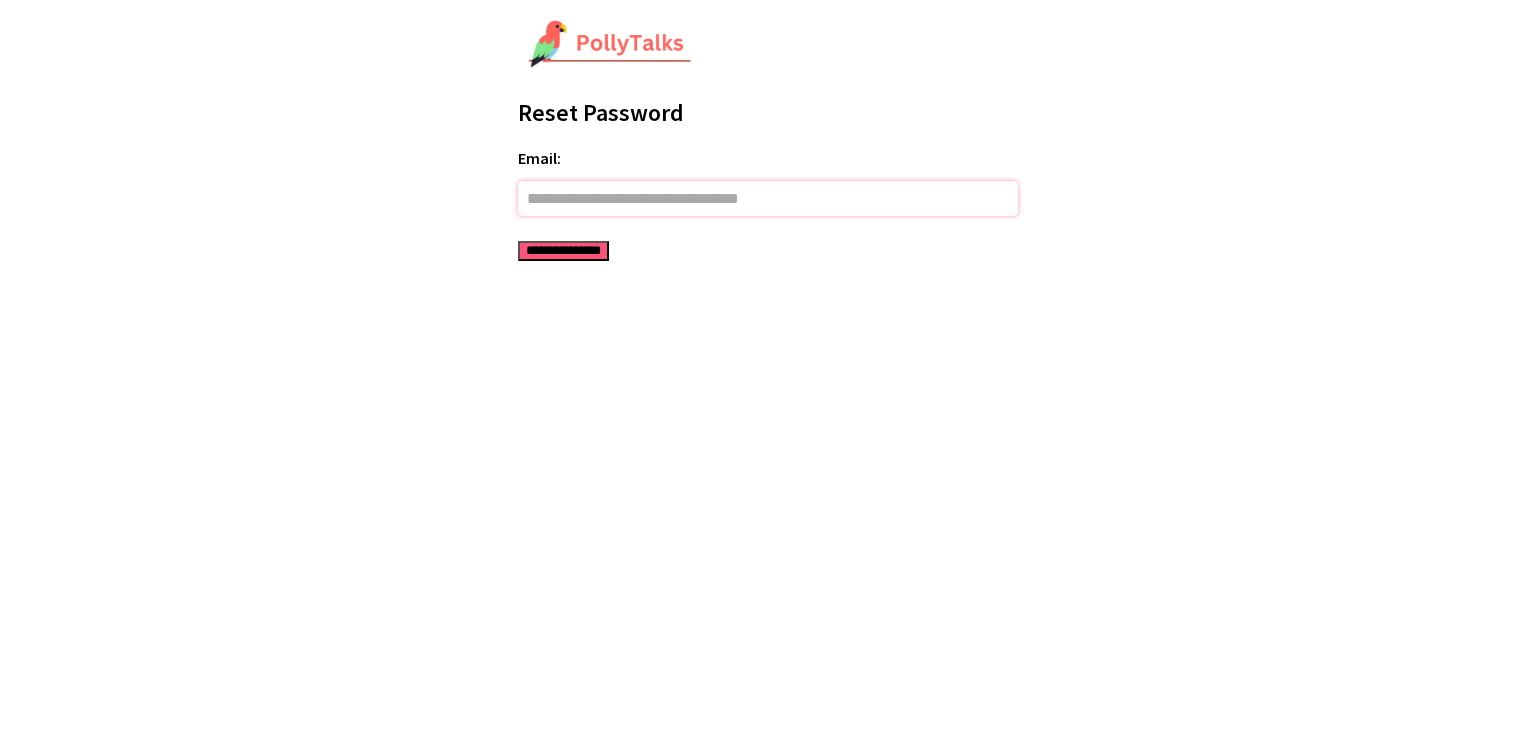click on "Email:" at bounding box center (768, 198) 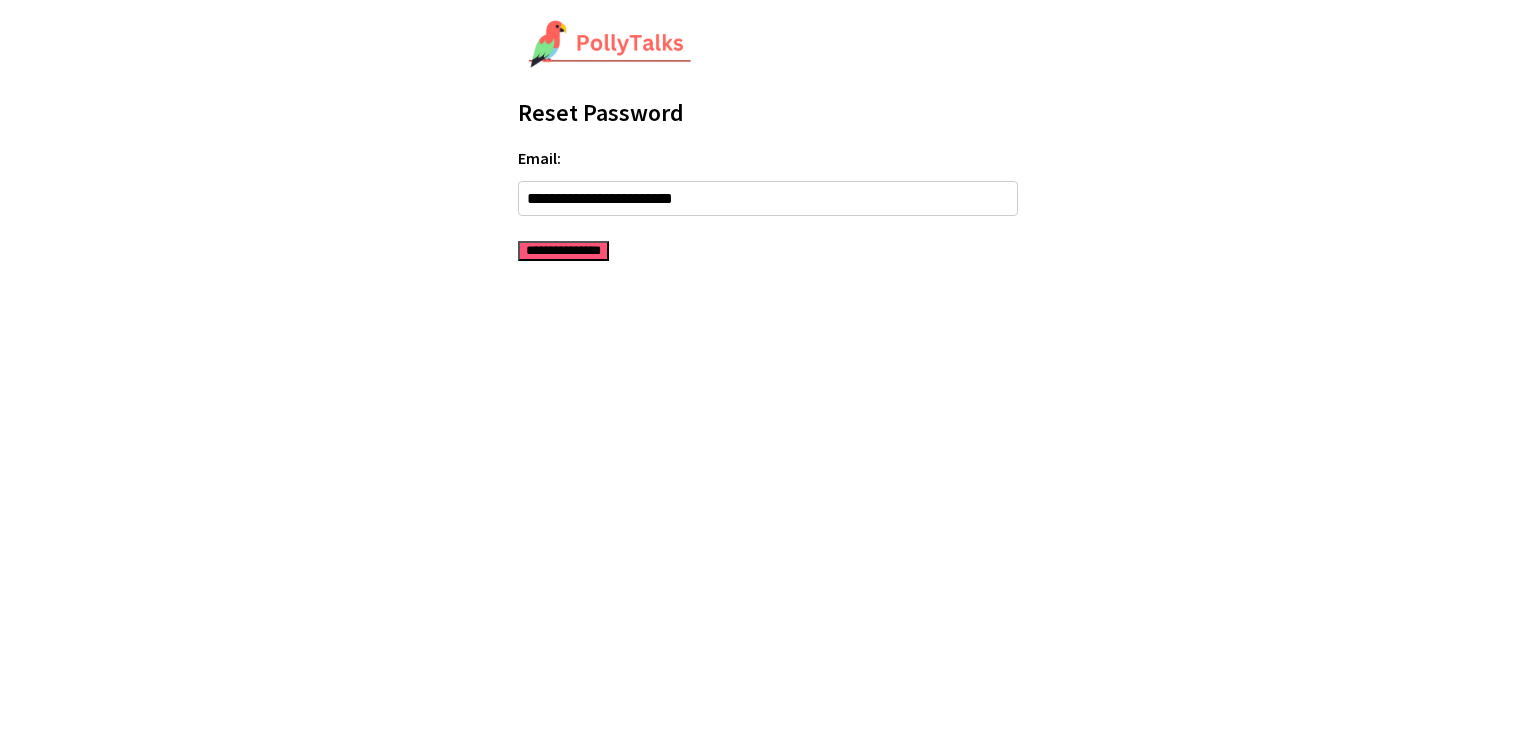 click on "**********" at bounding box center (563, 251) 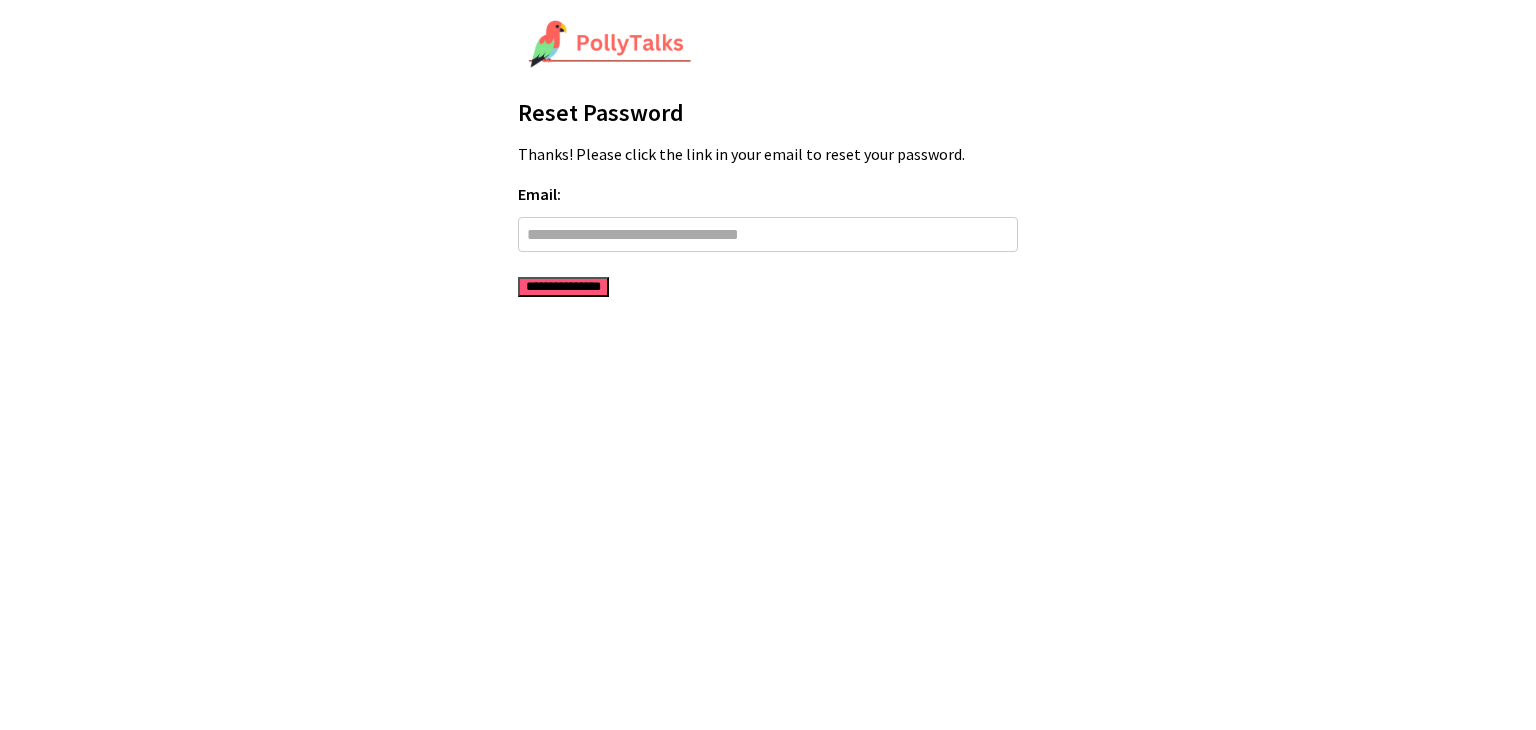 scroll, scrollTop: 0, scrollLeft: 0, axis: both 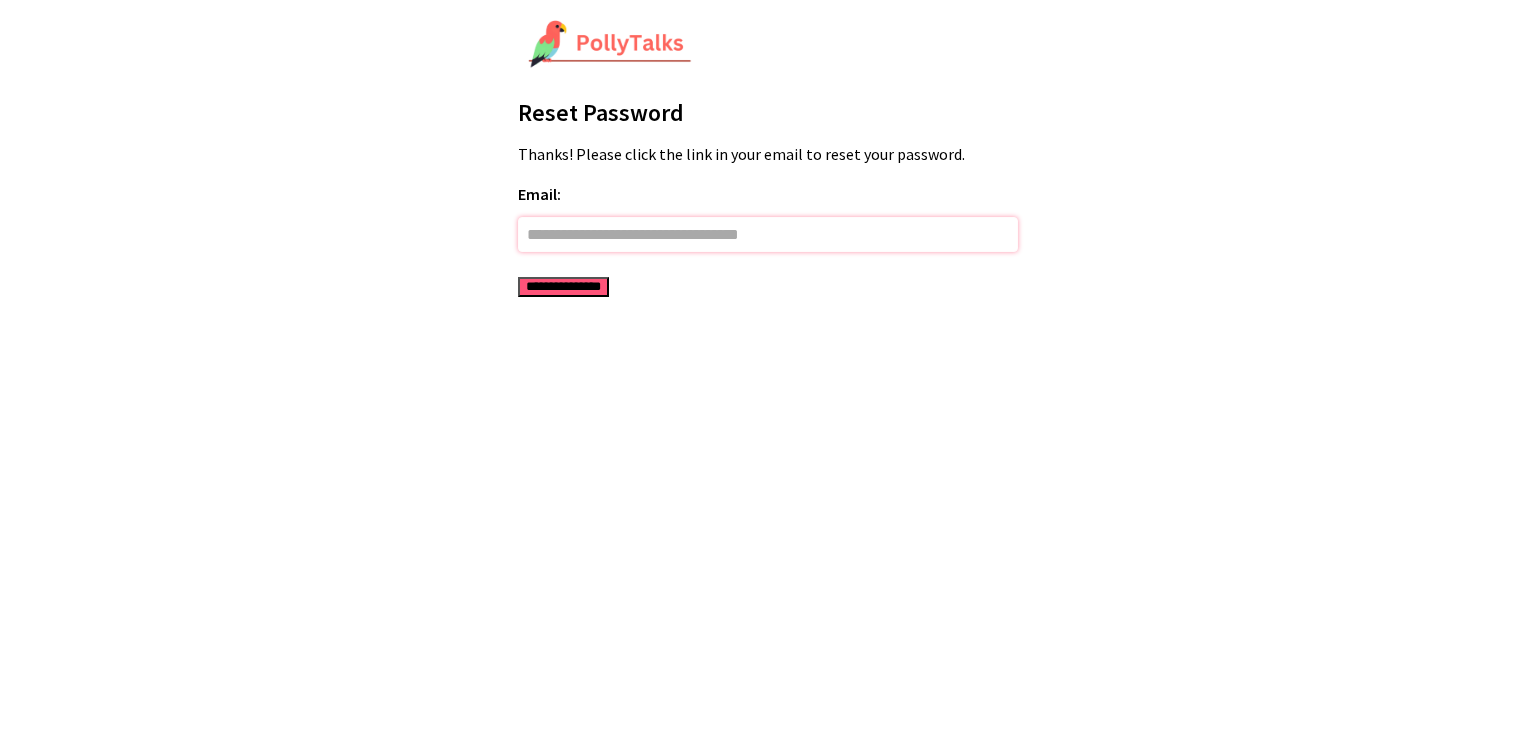 click on "Email:" at bounding box center [768, 234] 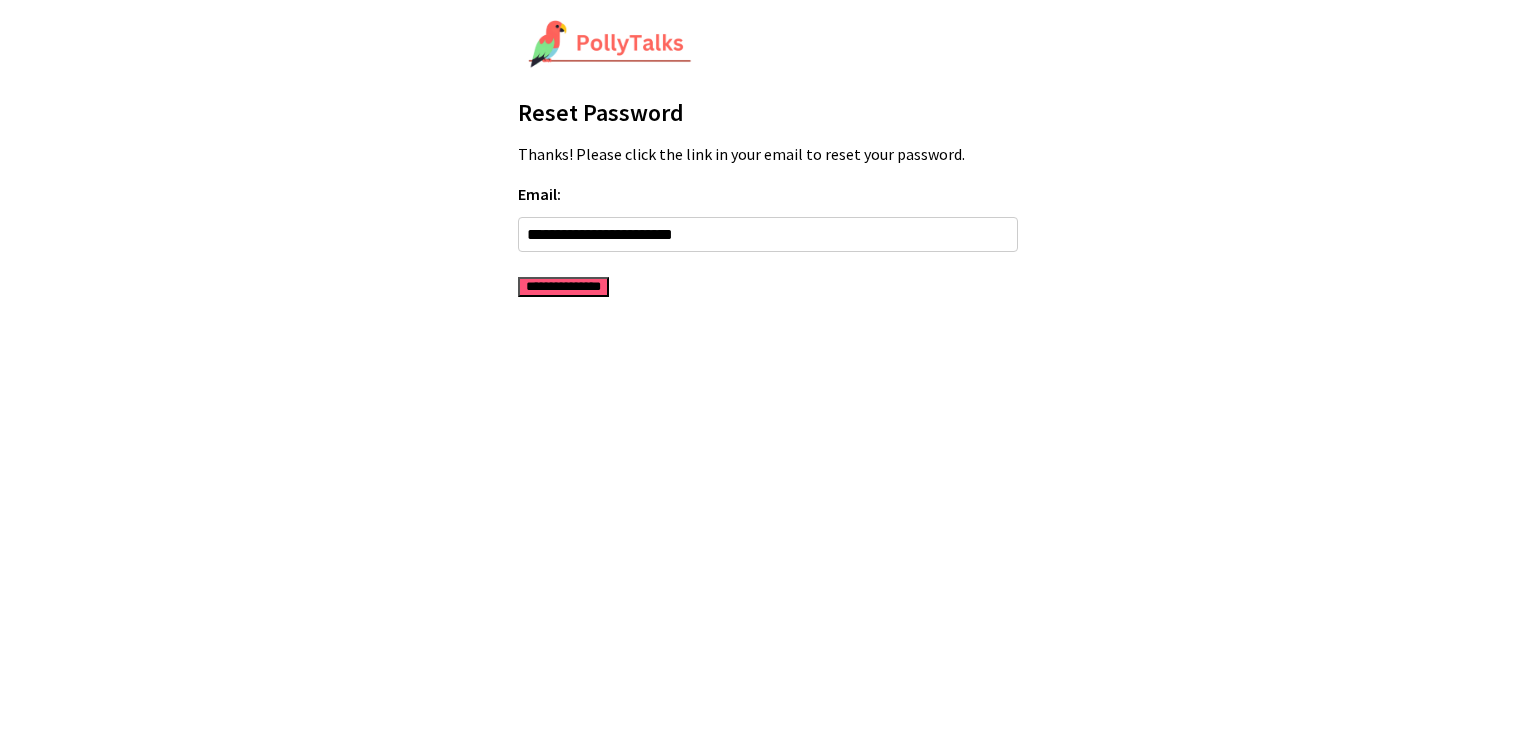 click on "**********" at bounding box center [563, 287] 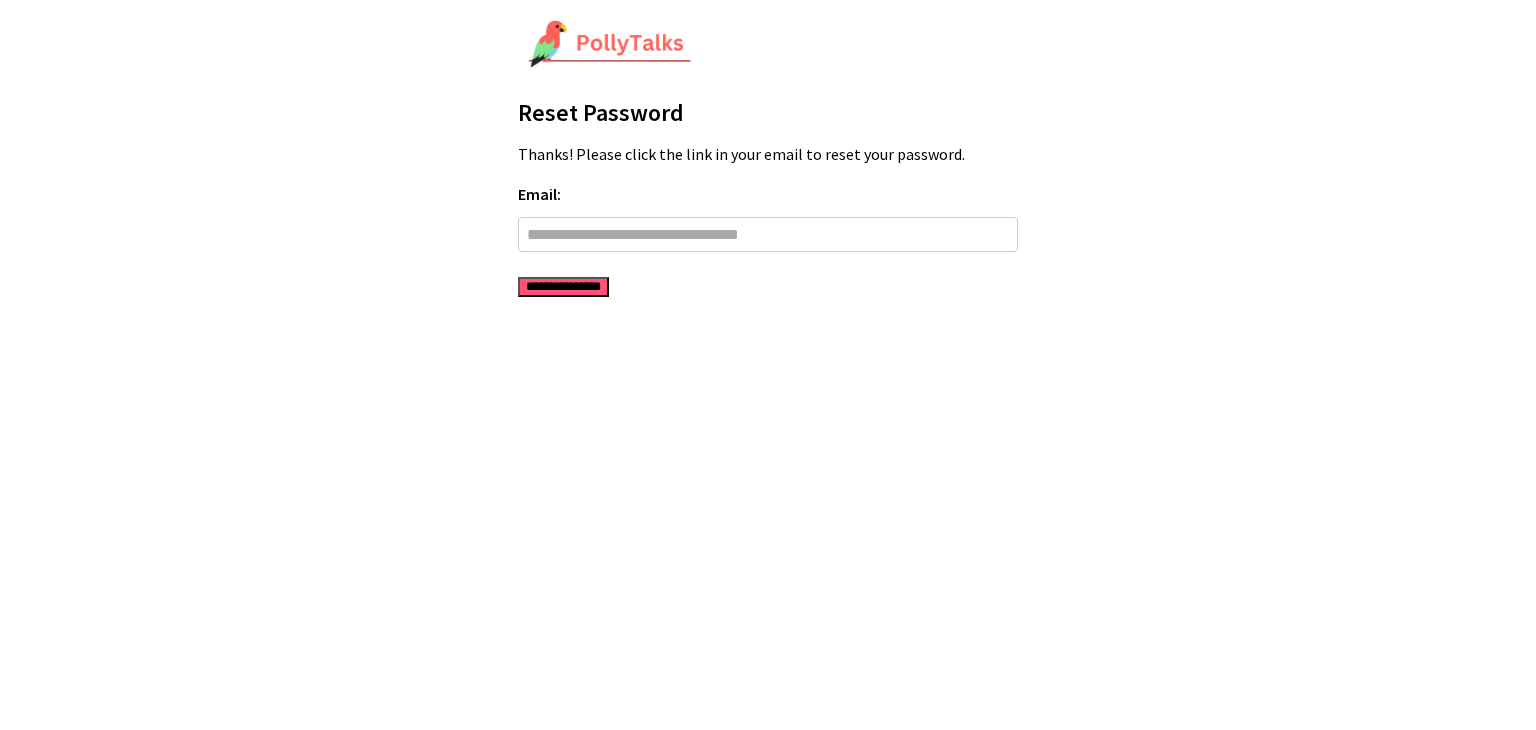 scroll, scrollTop: 0, scrollLeft: 0, axis: both 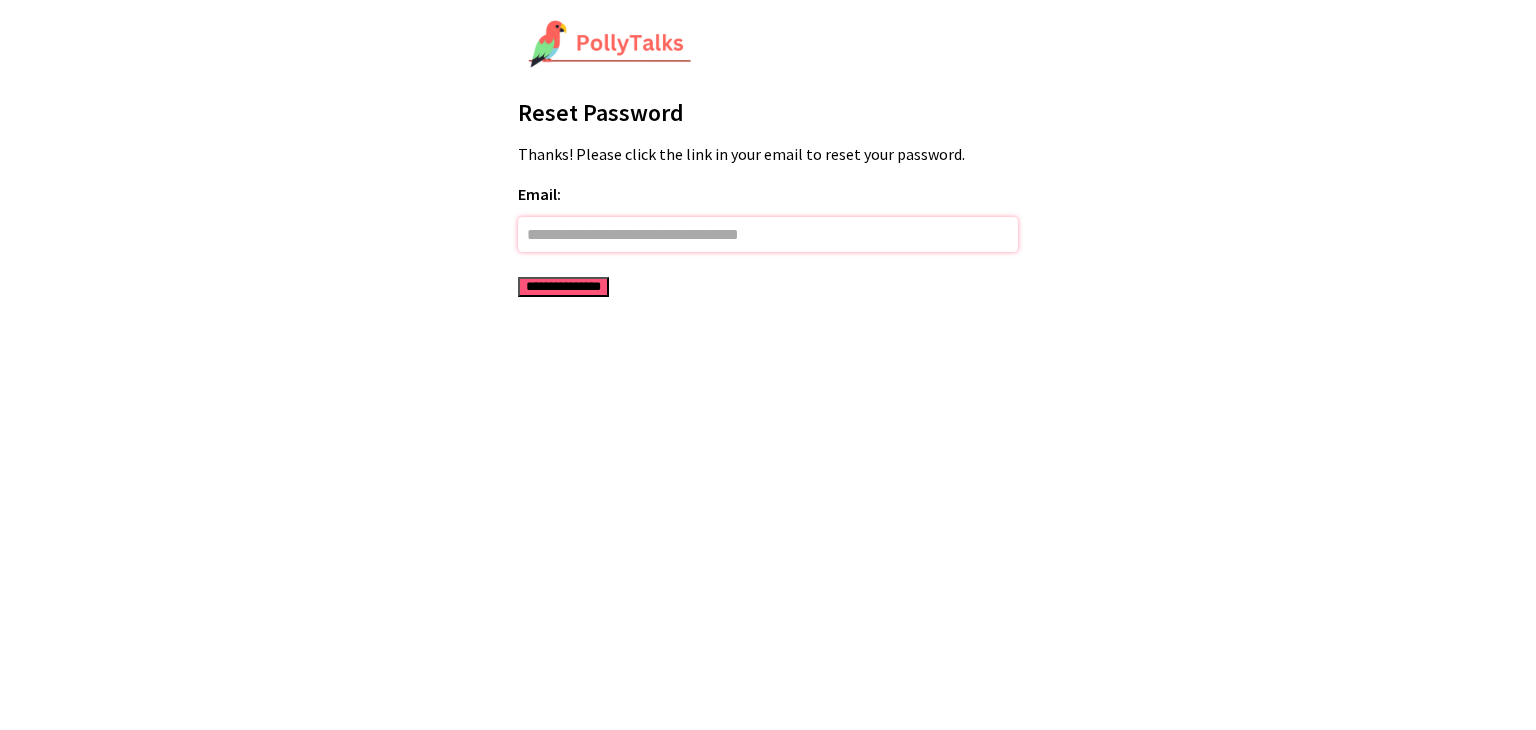 click on "Email:" at bounding box center [768, 234] 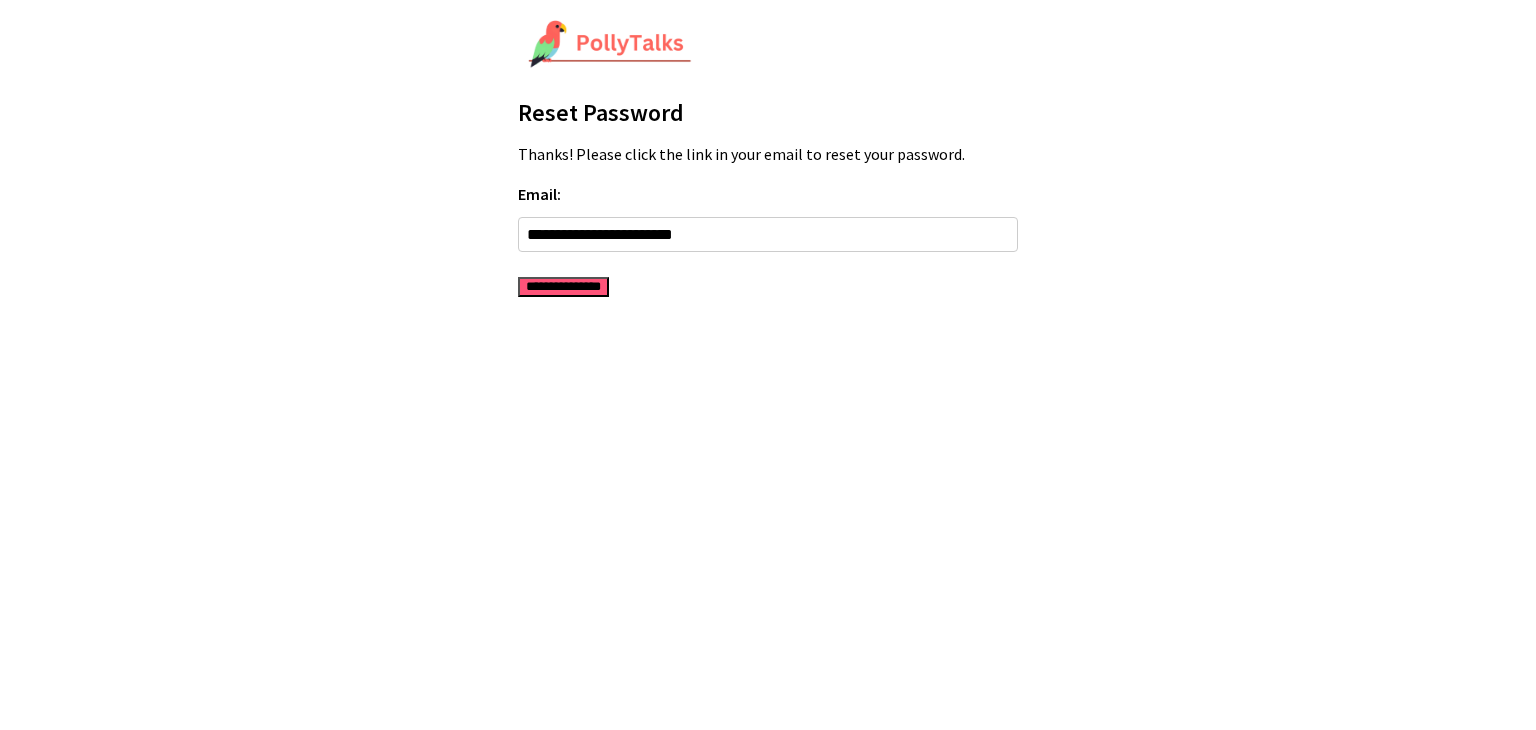 click on "**********" at bounding box center [563, 287] 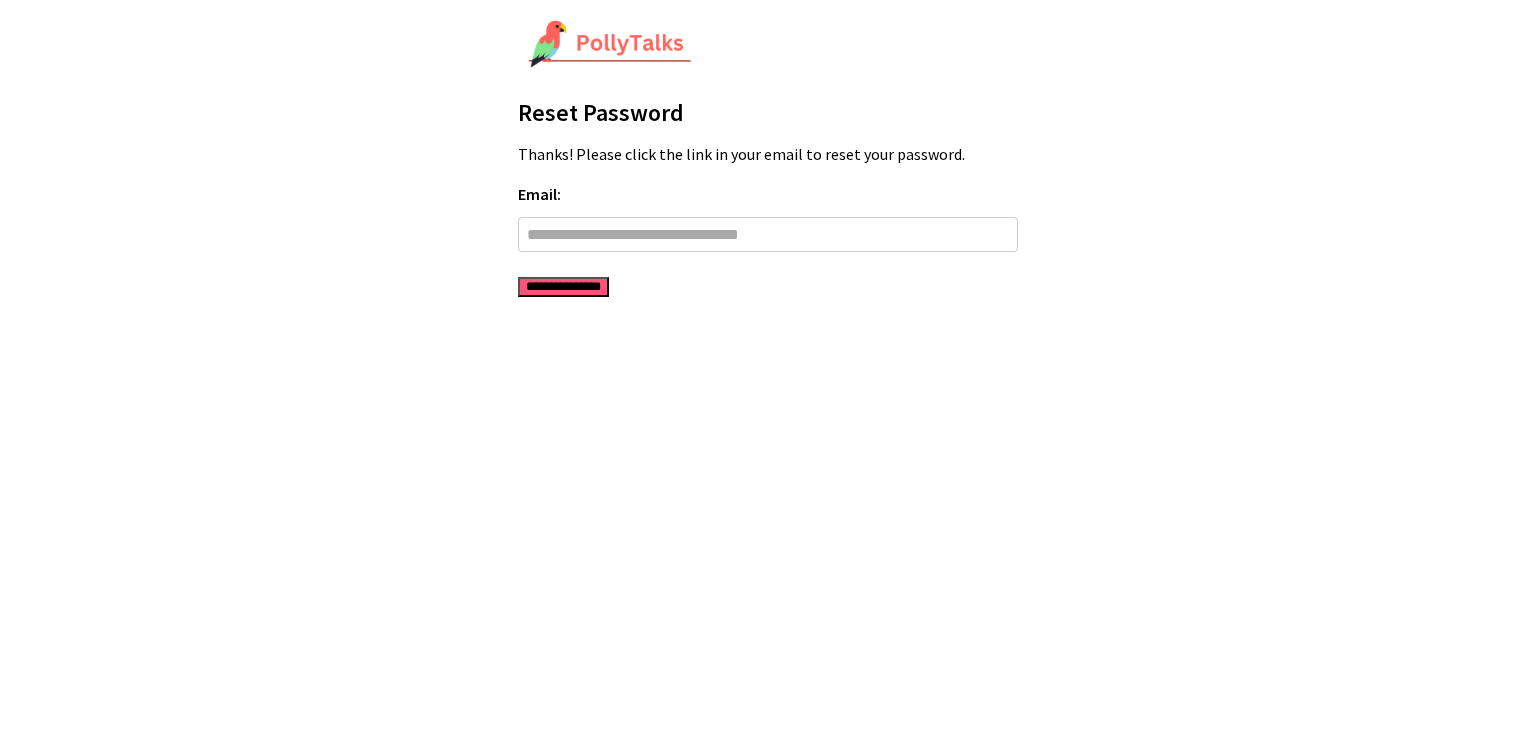 scroll, scrollTop: 0, scrollLeft: 0, axis: both 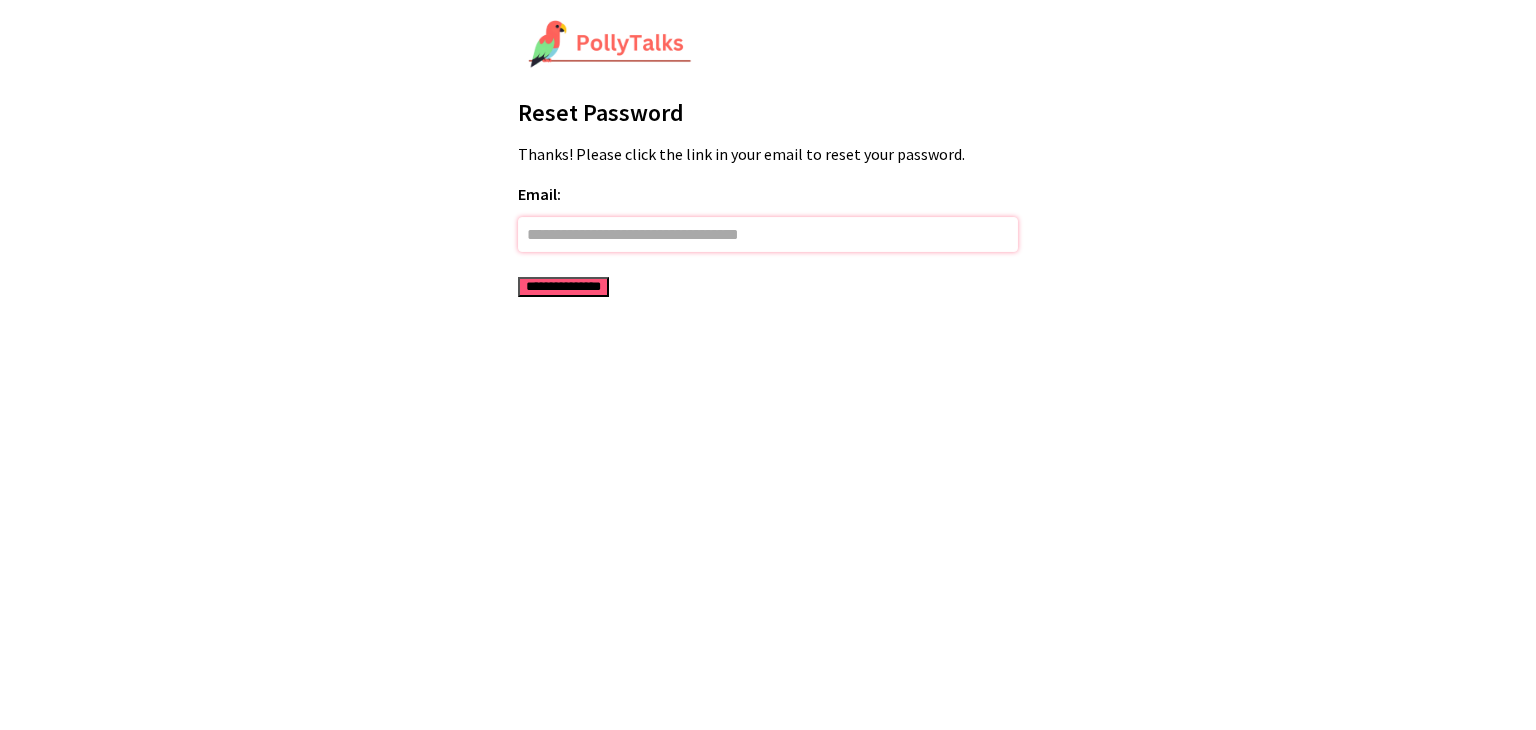 click on "Email:" at bounding box center [768, 234] 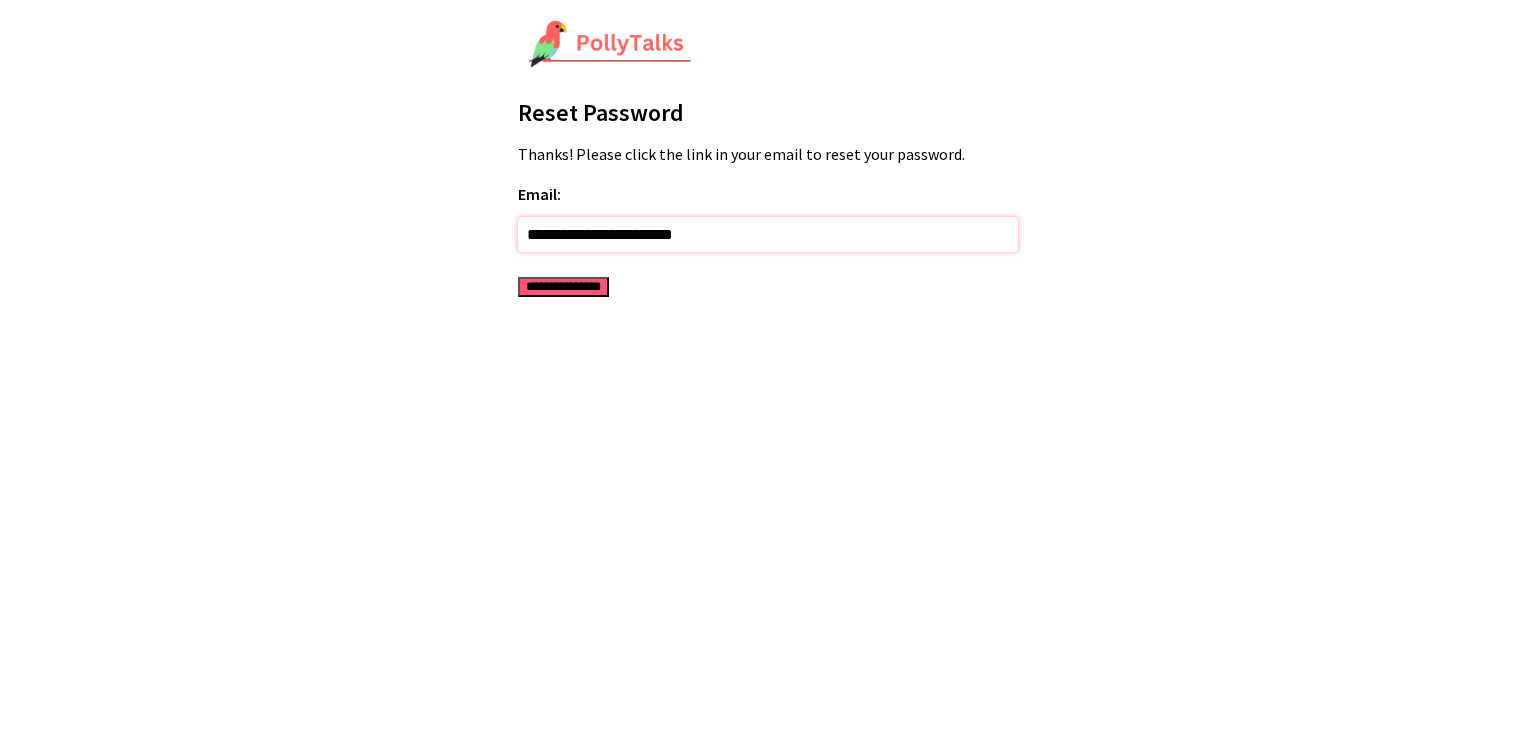 click on "**********" at bounding box center (768, 234) 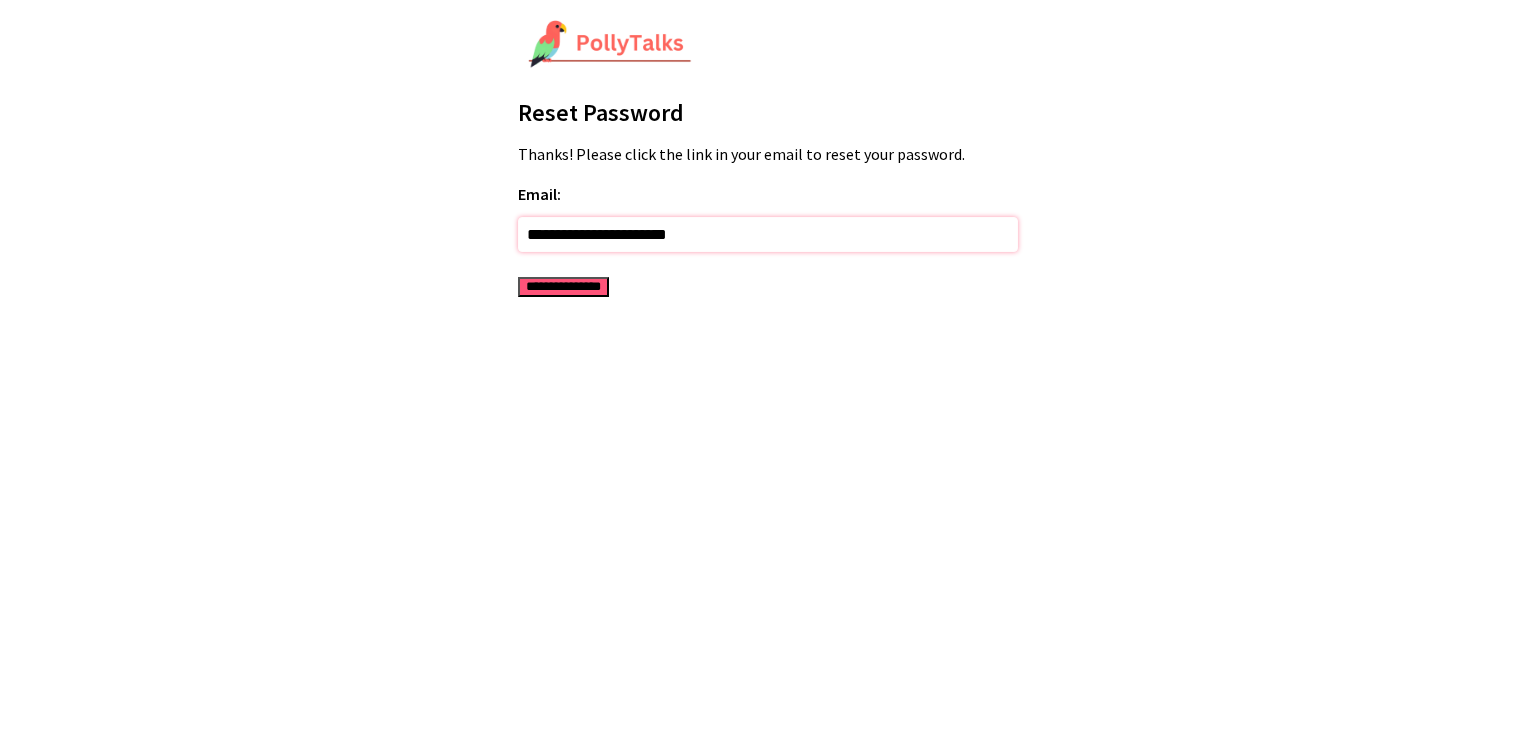 type on "**********" 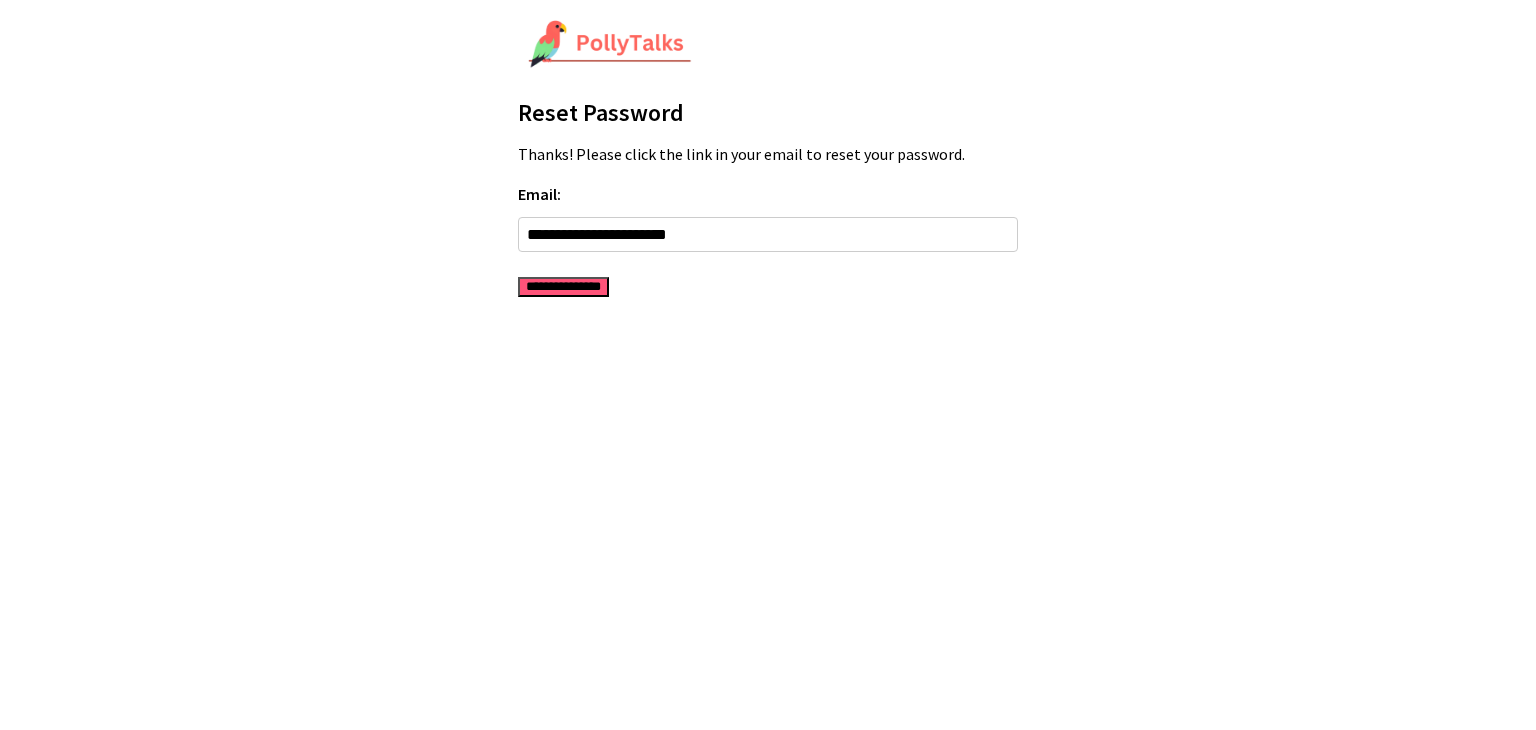 click on "**********" at bounding box center [563, 287] 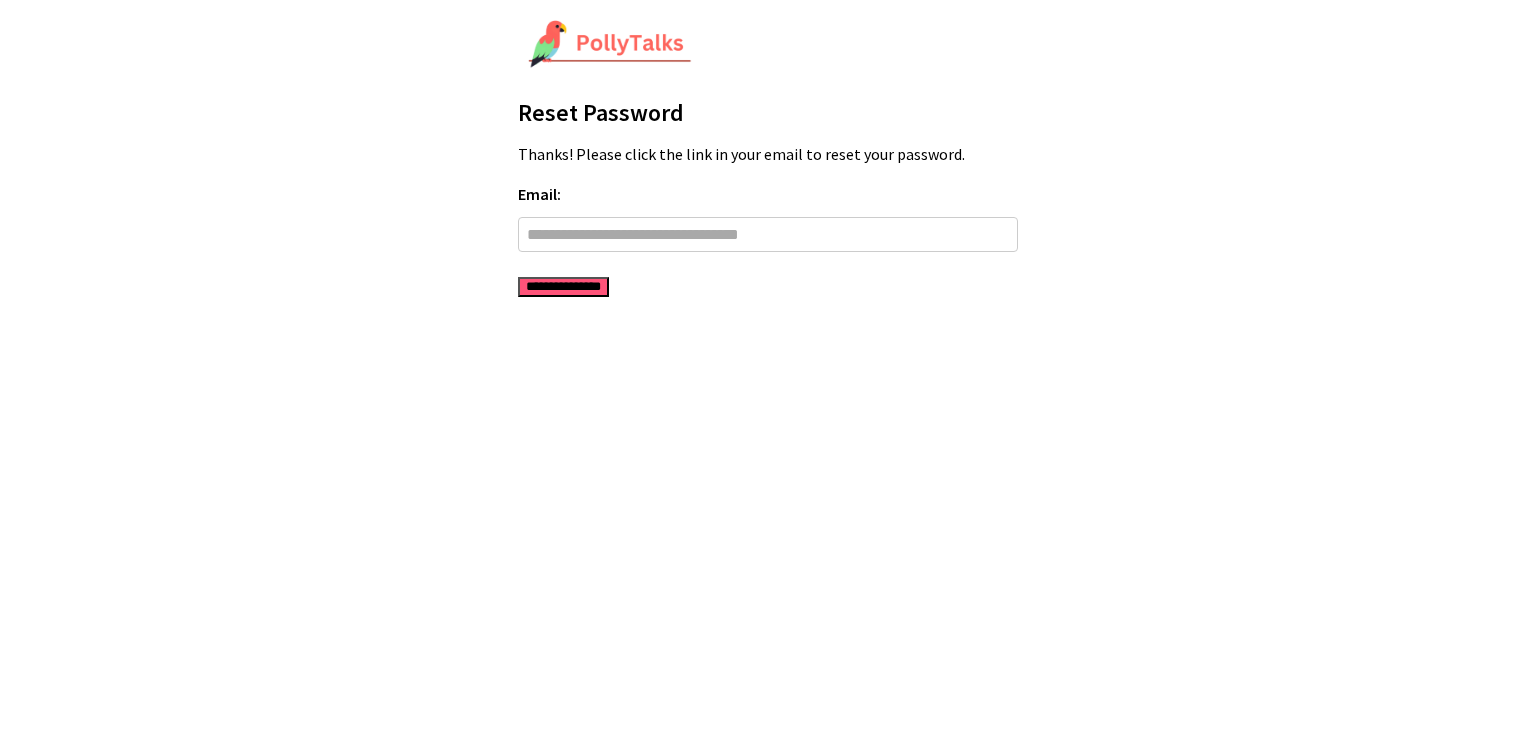 scroll, scrollTop: 0, scrollLeft: 0, axis: both 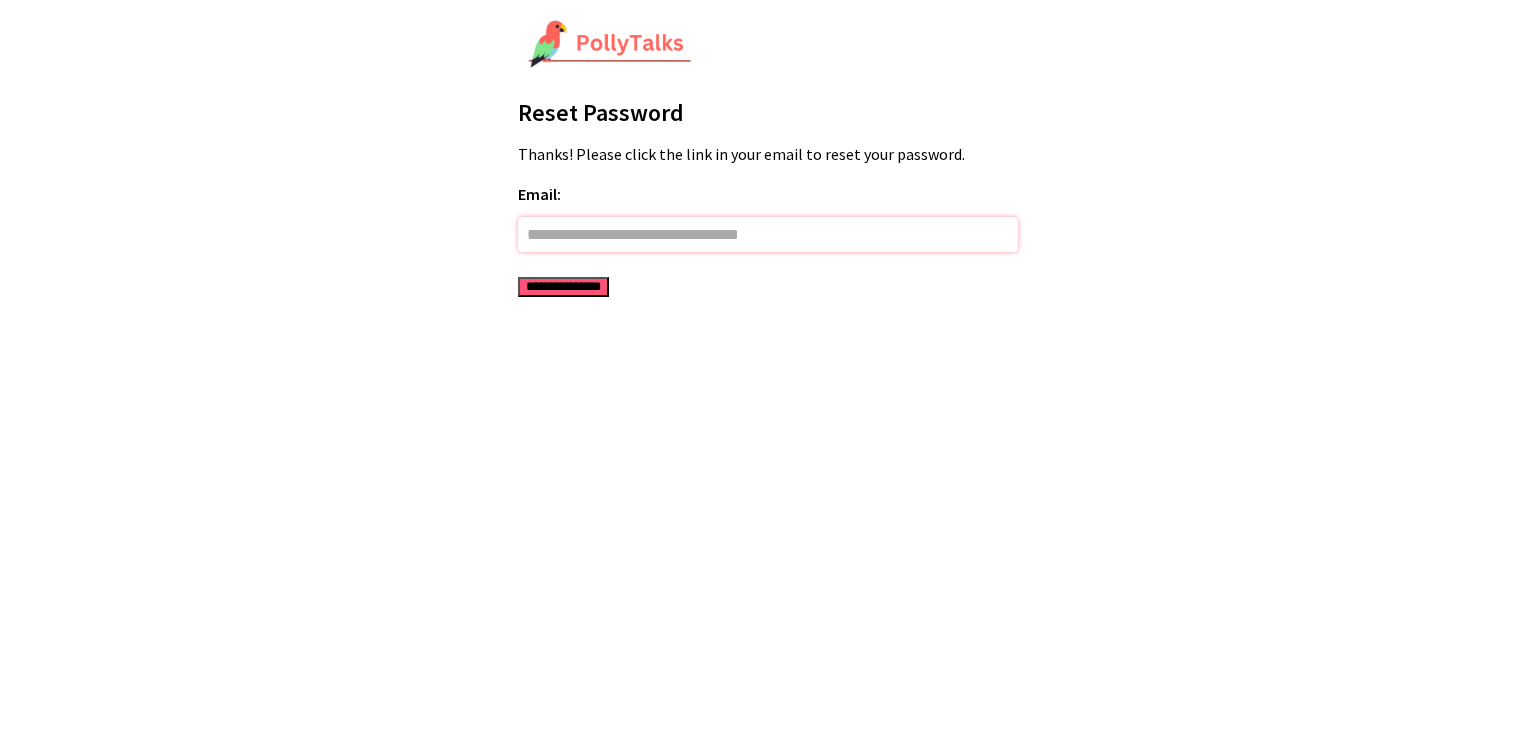 click on "Email:" at bounding box center [768, 234] 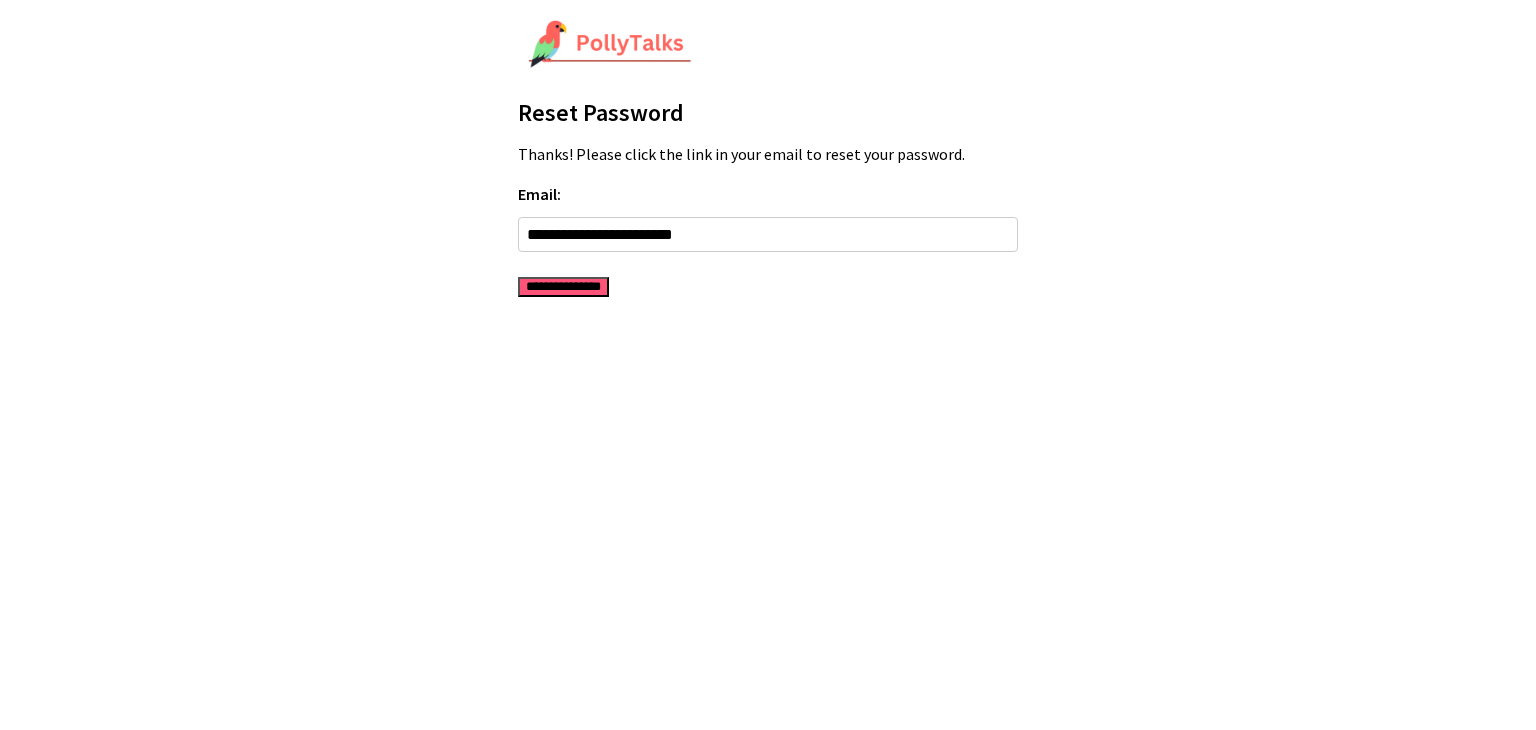 click on "**********" at bounding box center (563, 287) 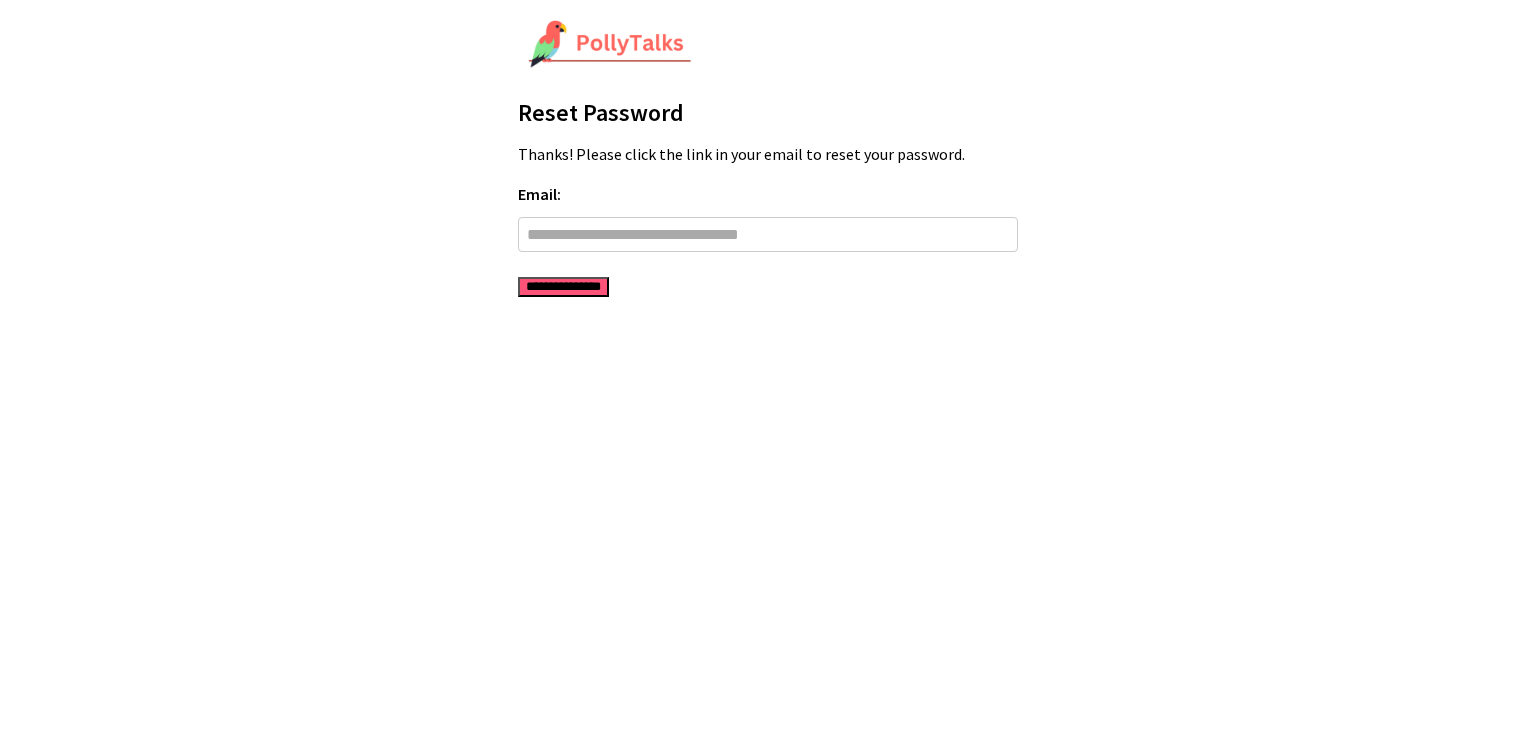 scroll, scrollTop: 0, scrollLeft: 0, axis: both 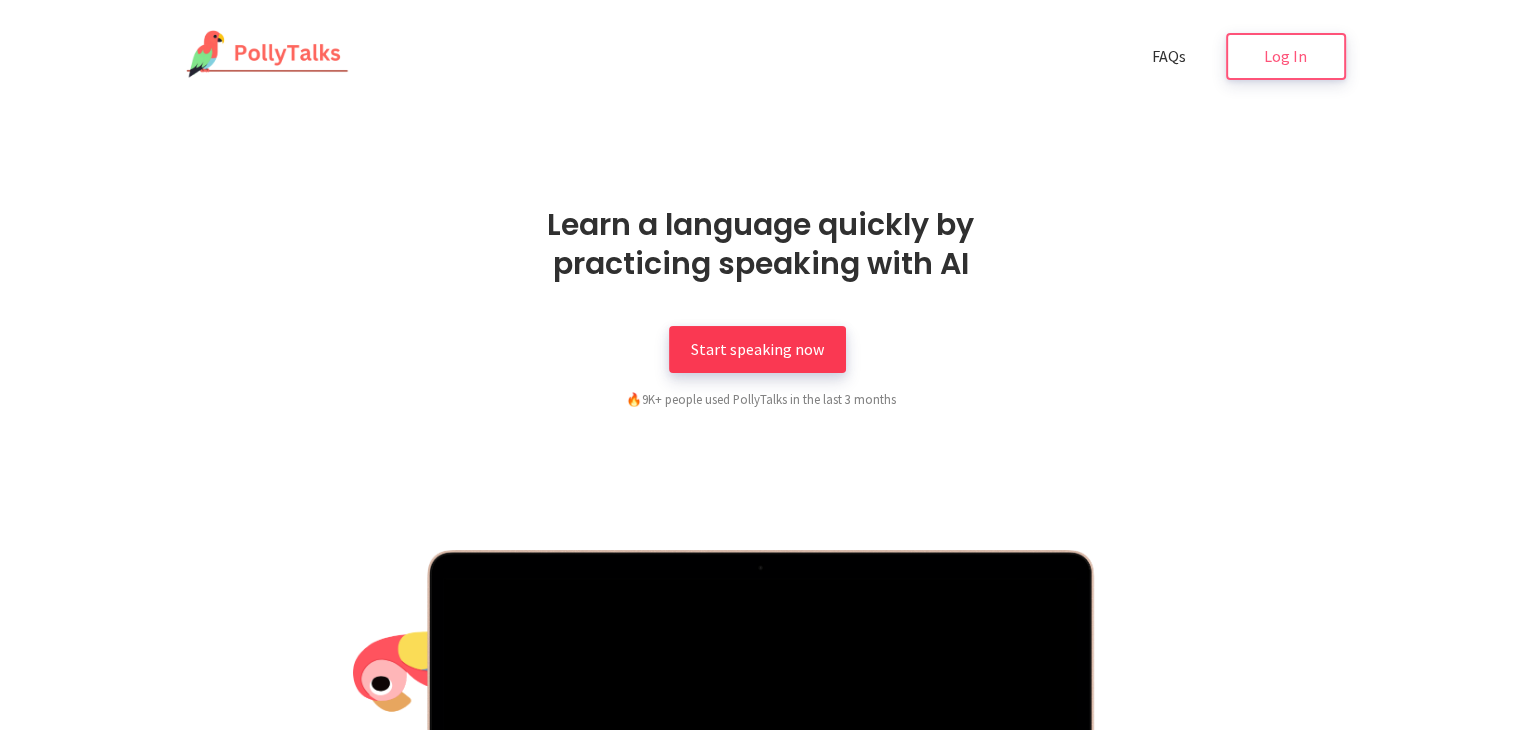 click on "Start speaking now" at bounding box center [757, 349] 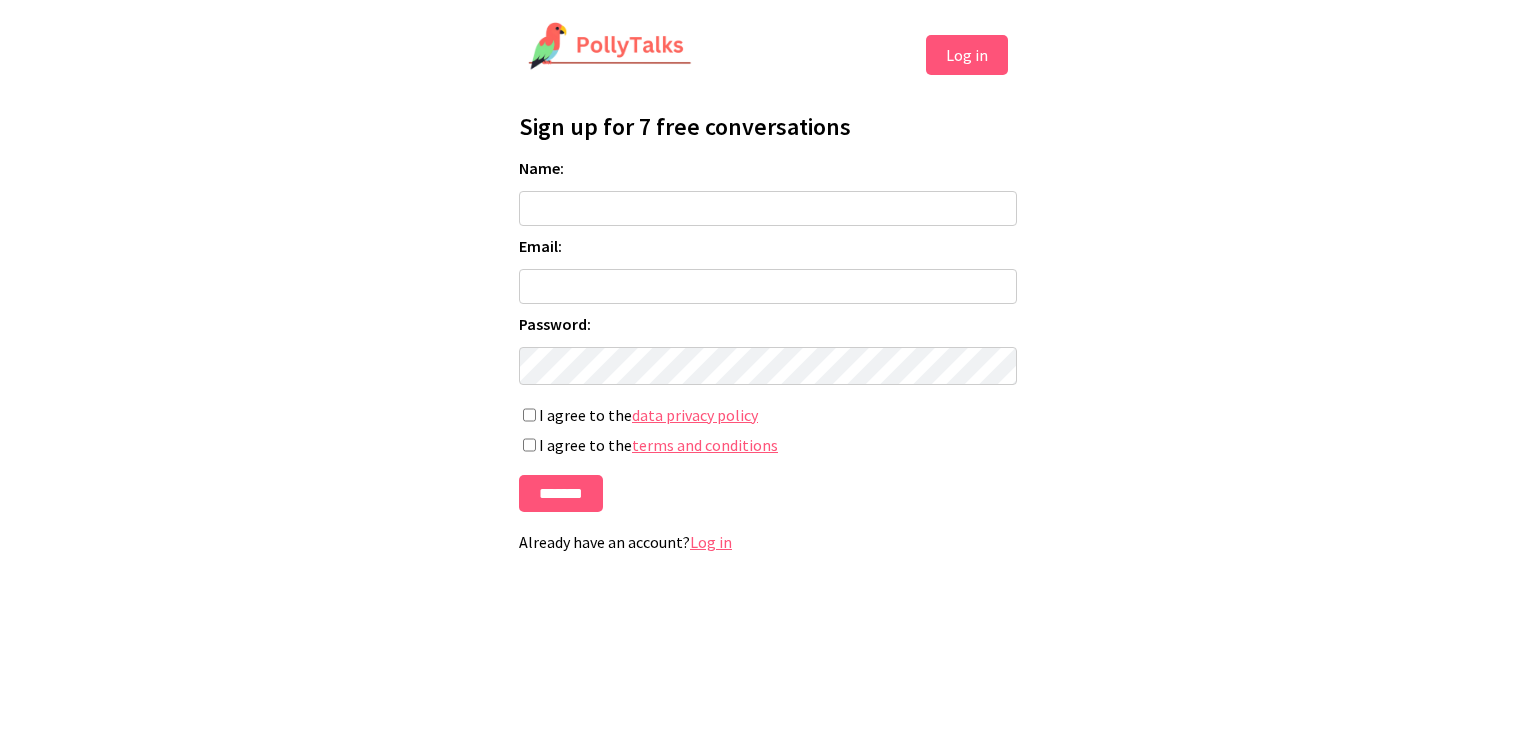 scroll, scrollTop: 0, scrollLeft: 0, axis: both 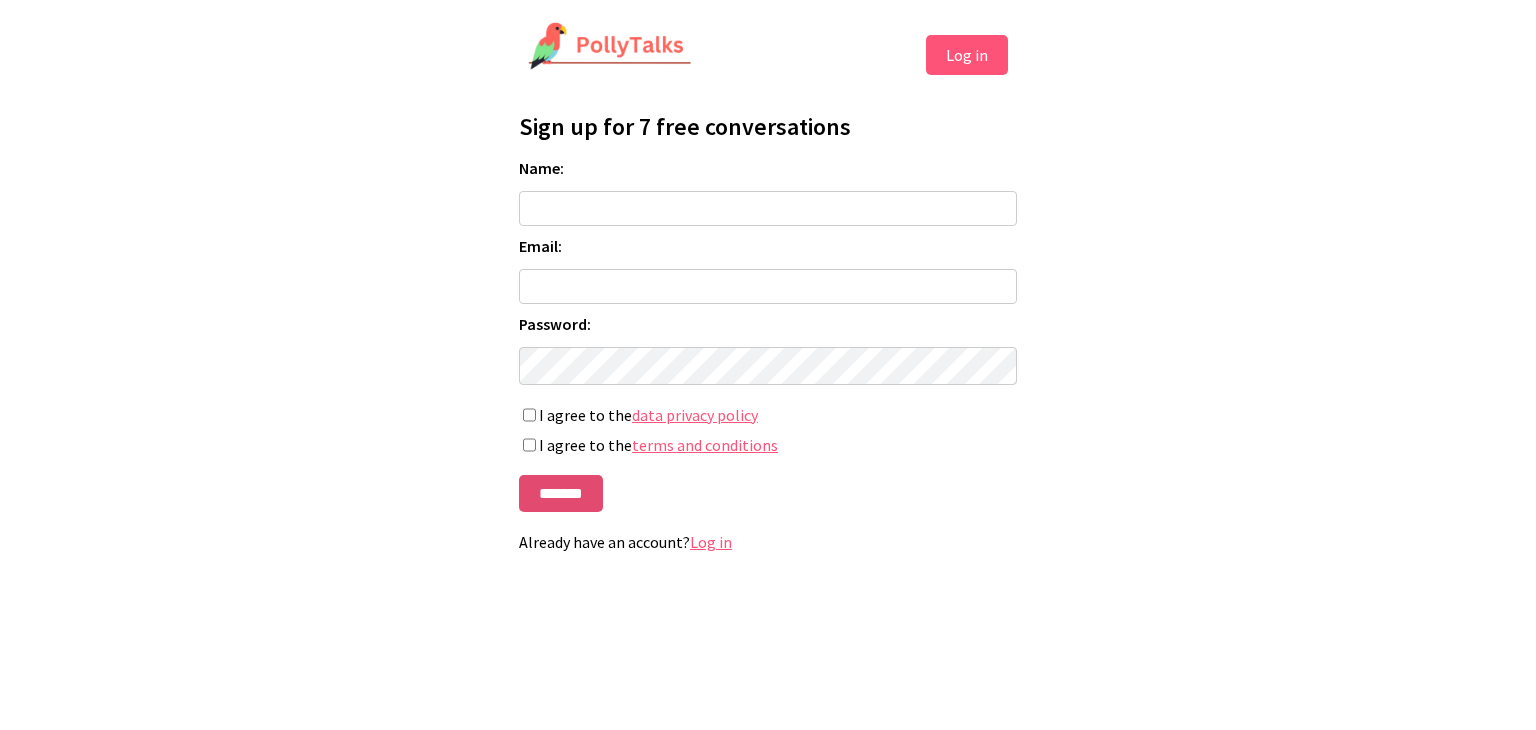 click on "*******" at bounding box center [561, 493] 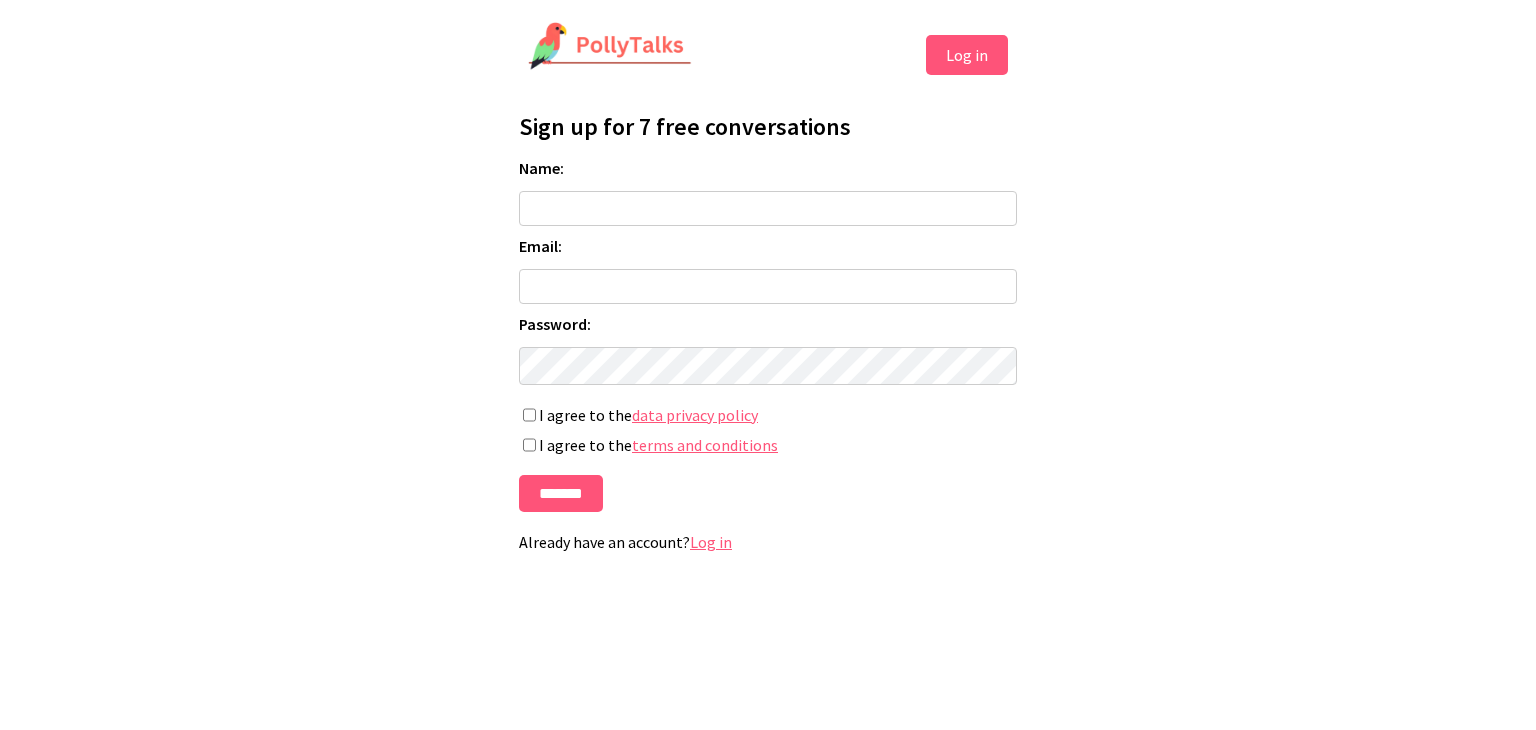 click on "Log in" at bounding box center [967, 55] 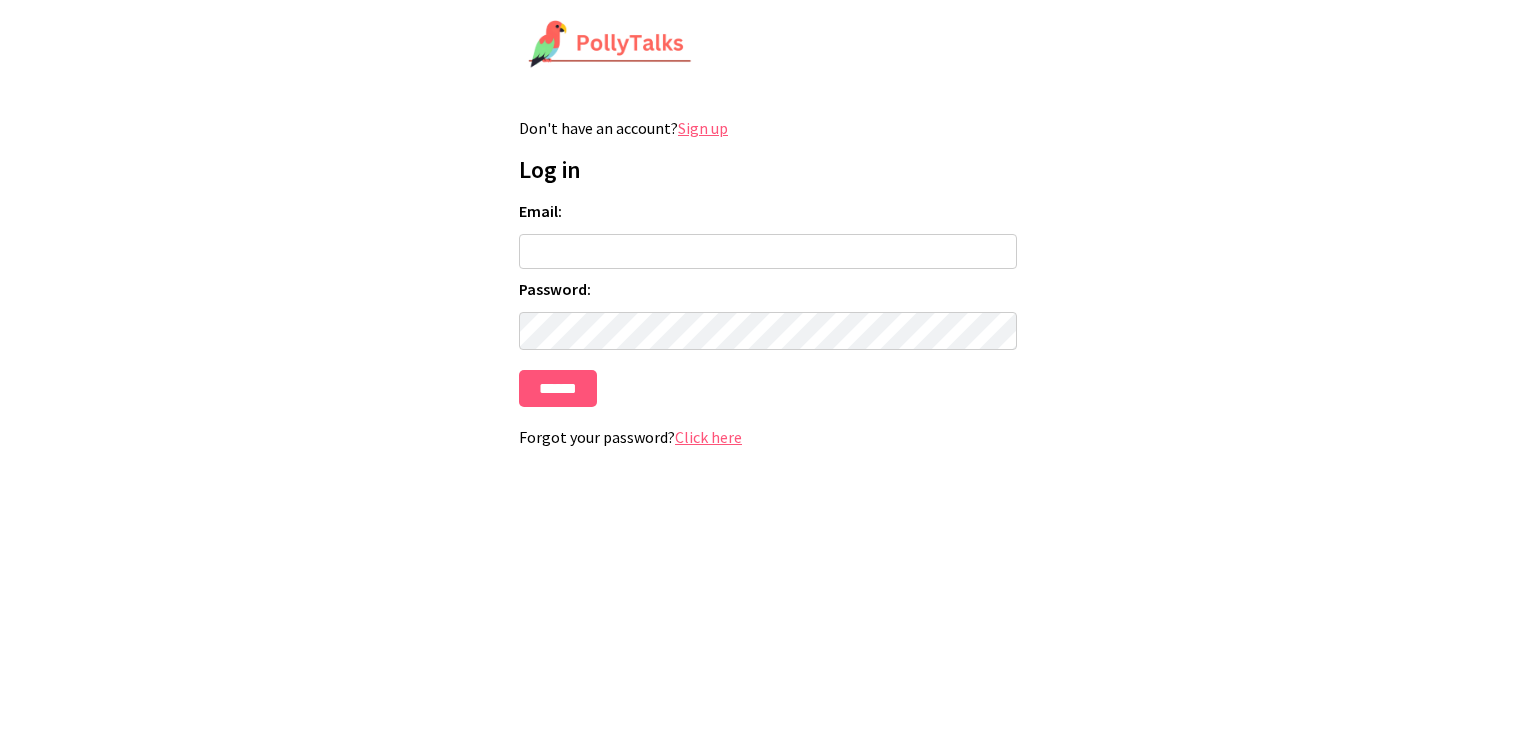 scroll, scrollTop: 0, scrollLeft: 0, axis: both 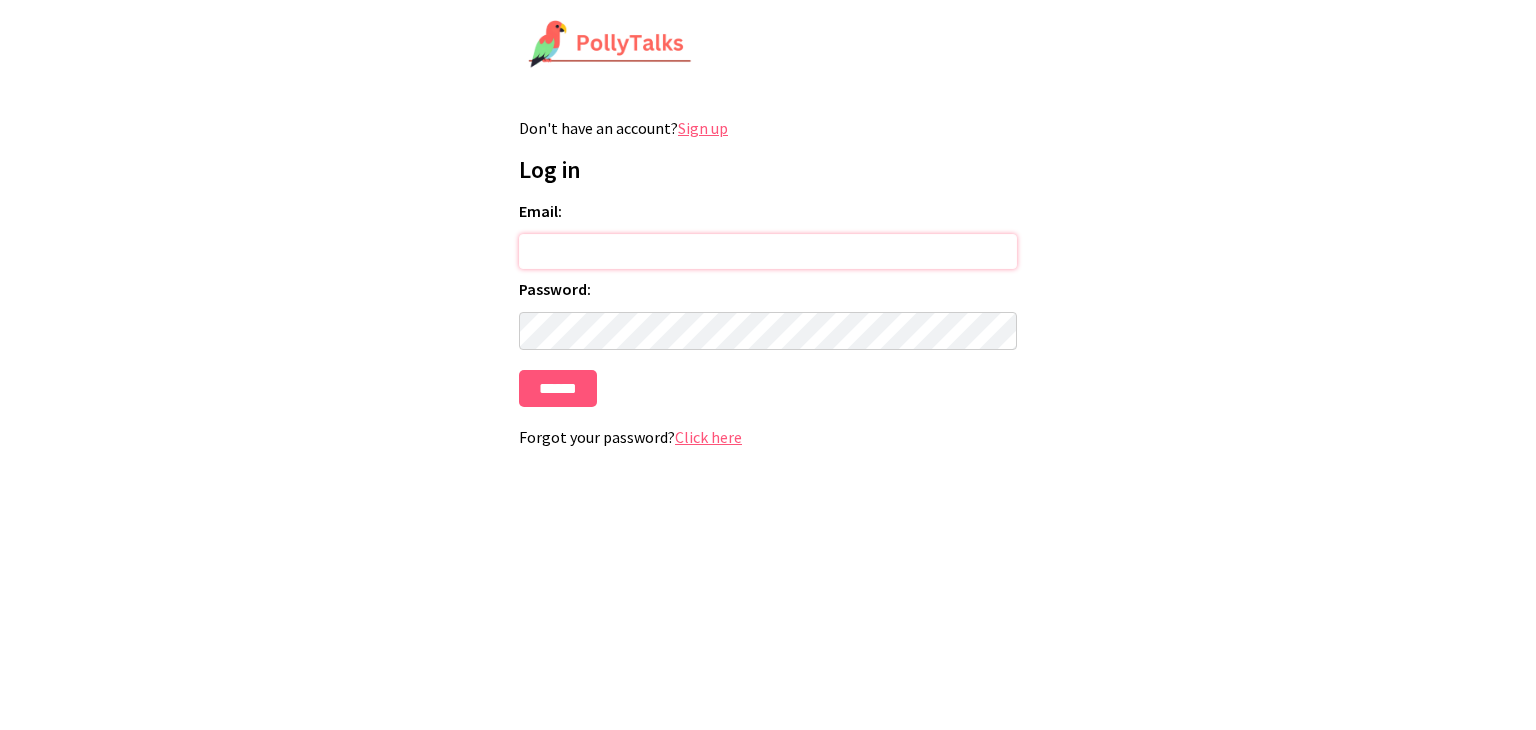 paste on "**********" 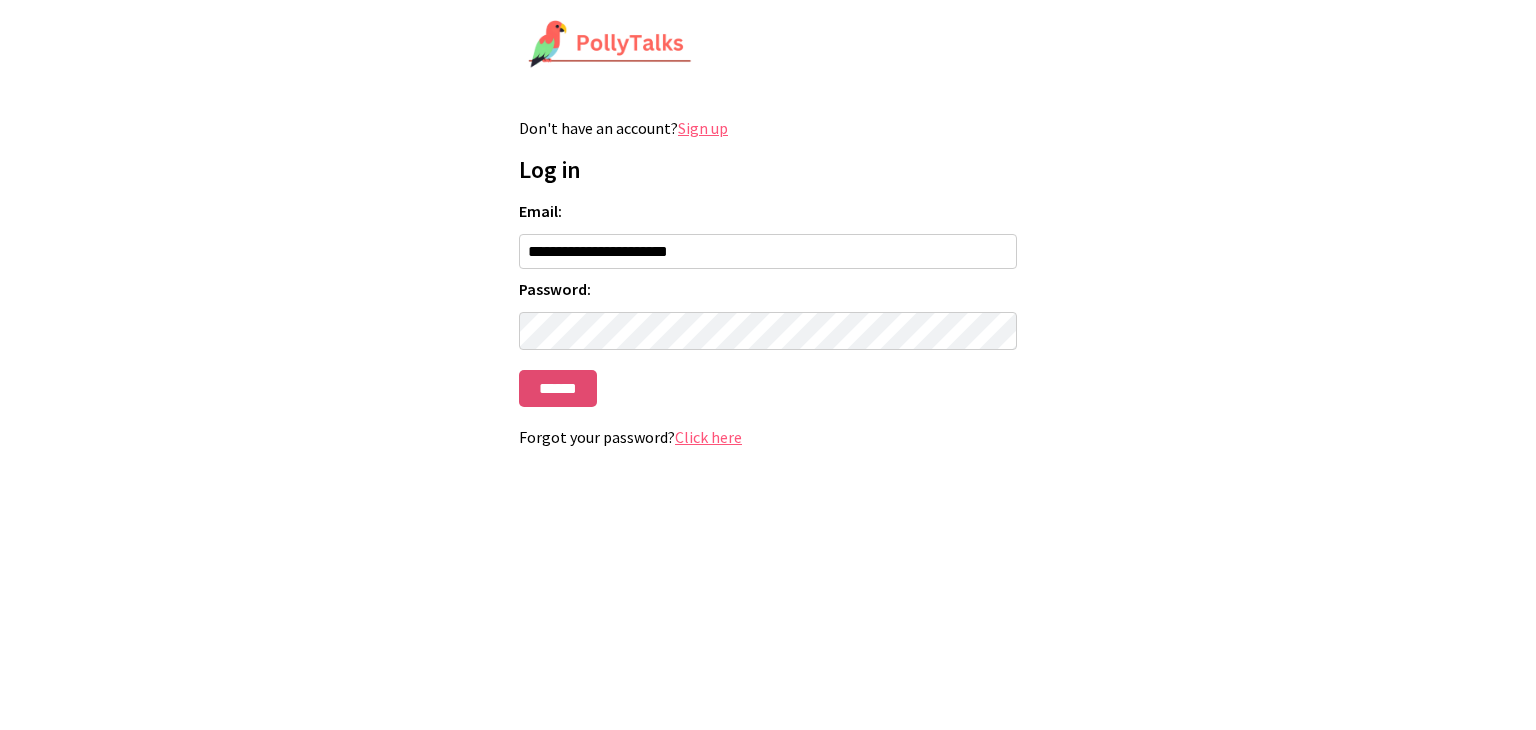 click on "******" at bounding box center [558, 388] 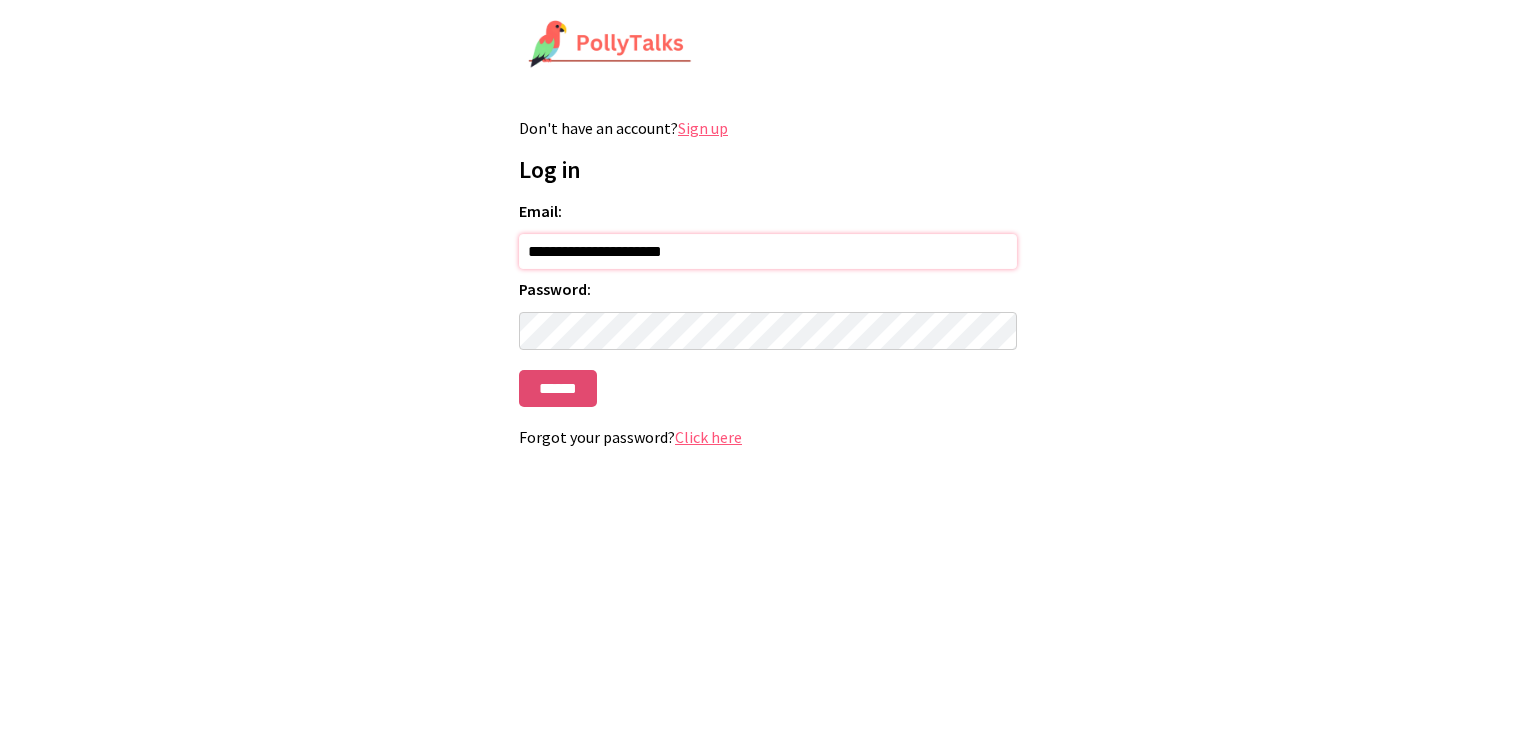 type on "**********" 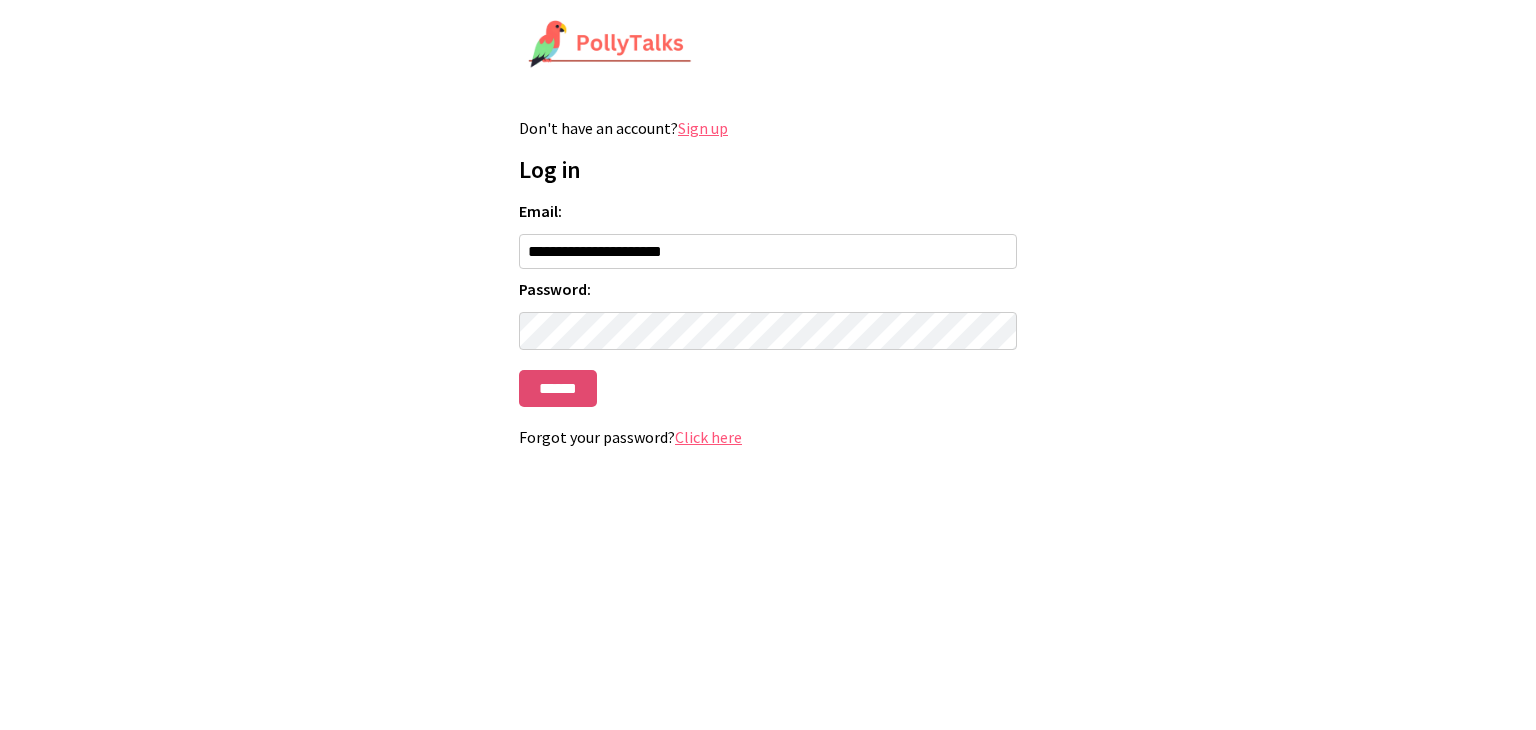 click on "******" at bounding box center [558, 388] 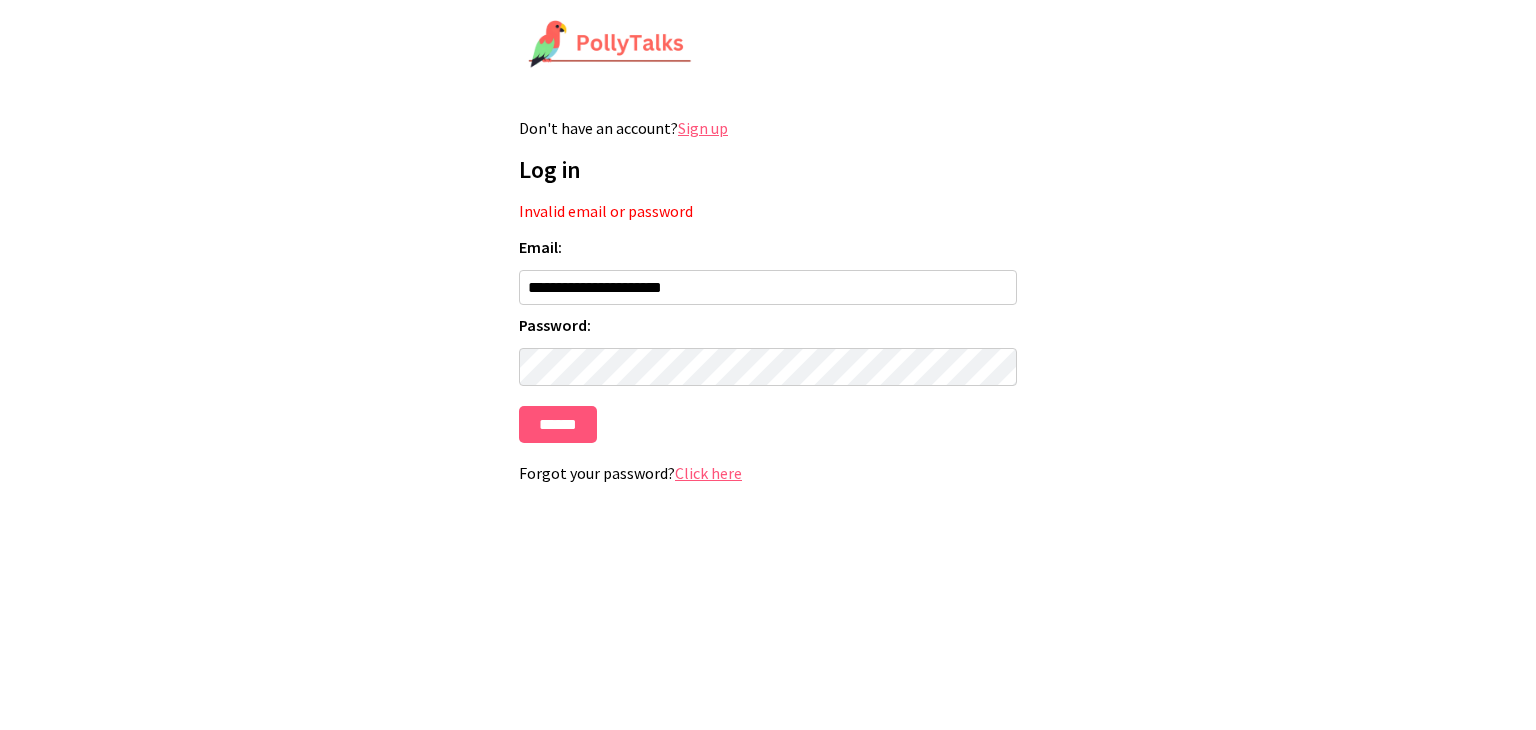 scroll, scrollTop: 0, scrollLeft: 0, axis: both 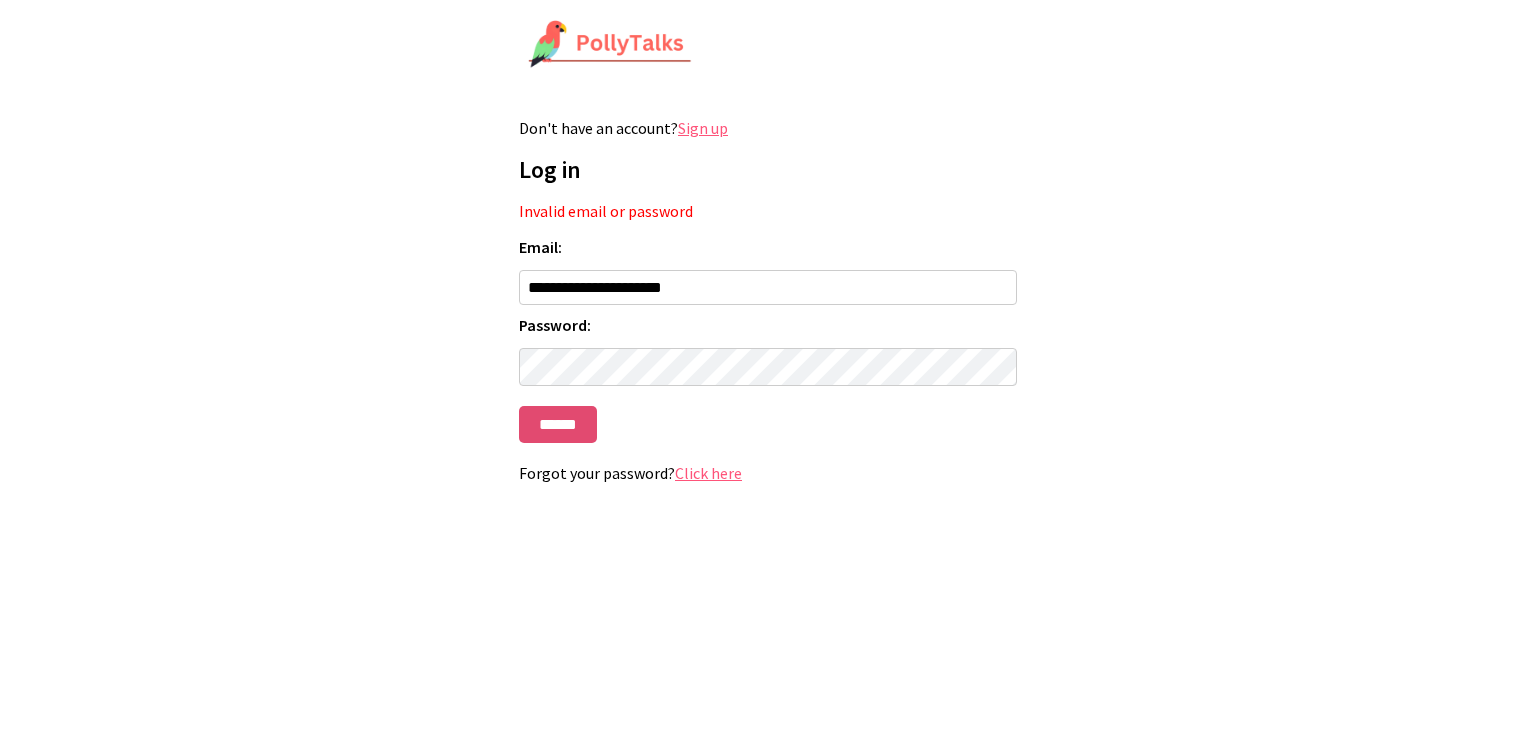 click on "******" at bounding box center [558, 424] 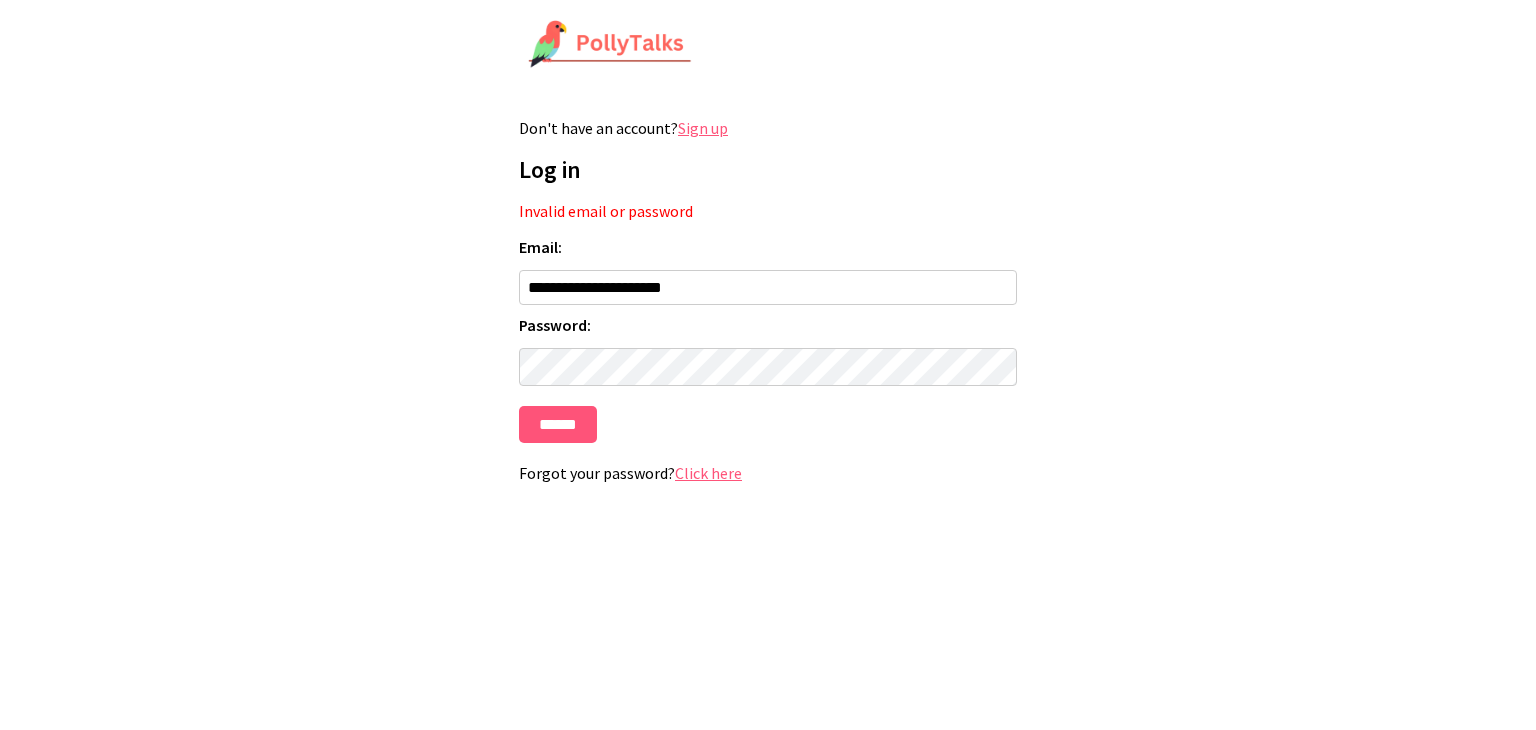 scroll, scrollTop: 0, scrollLeft: 0, axis: both 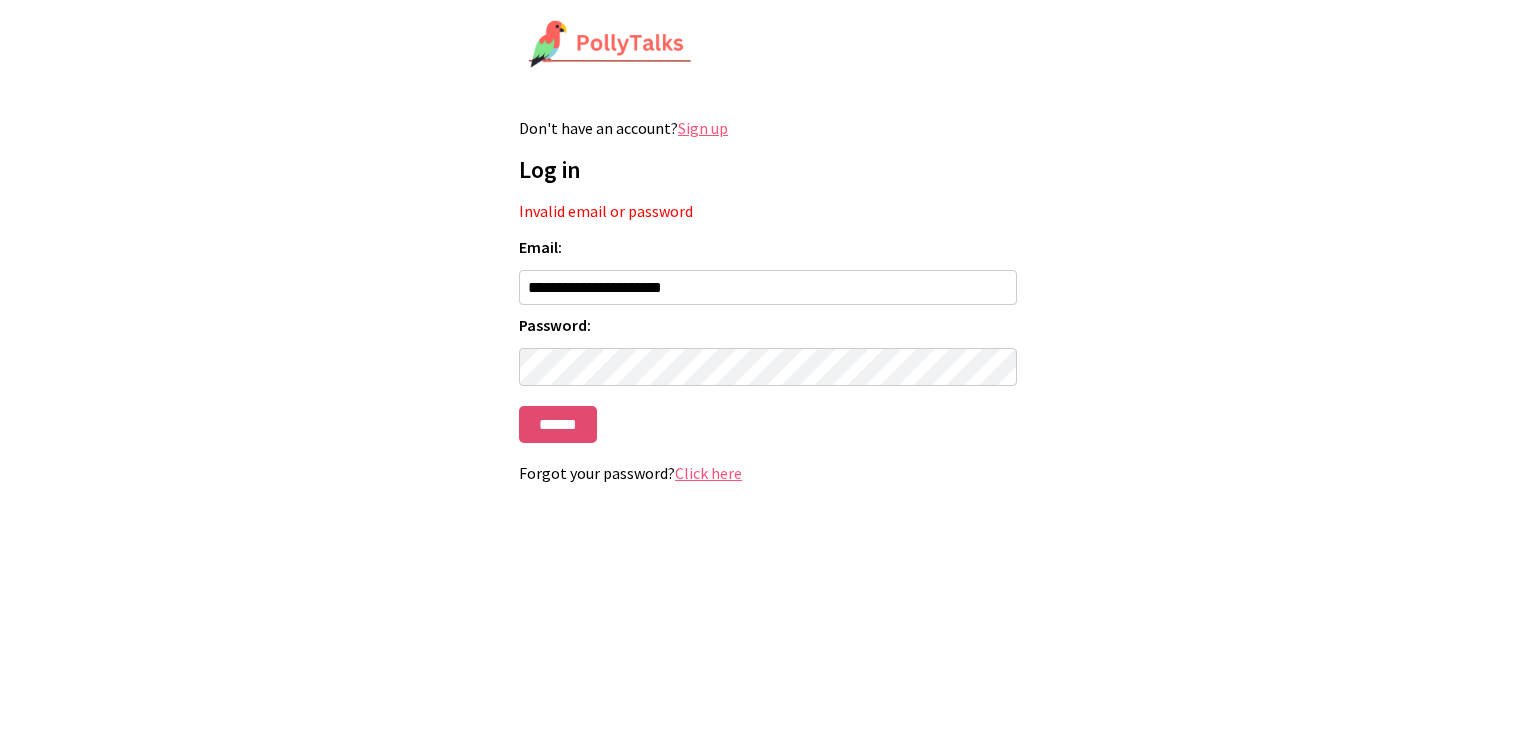 click on "******" at bounding box center (558, 424) 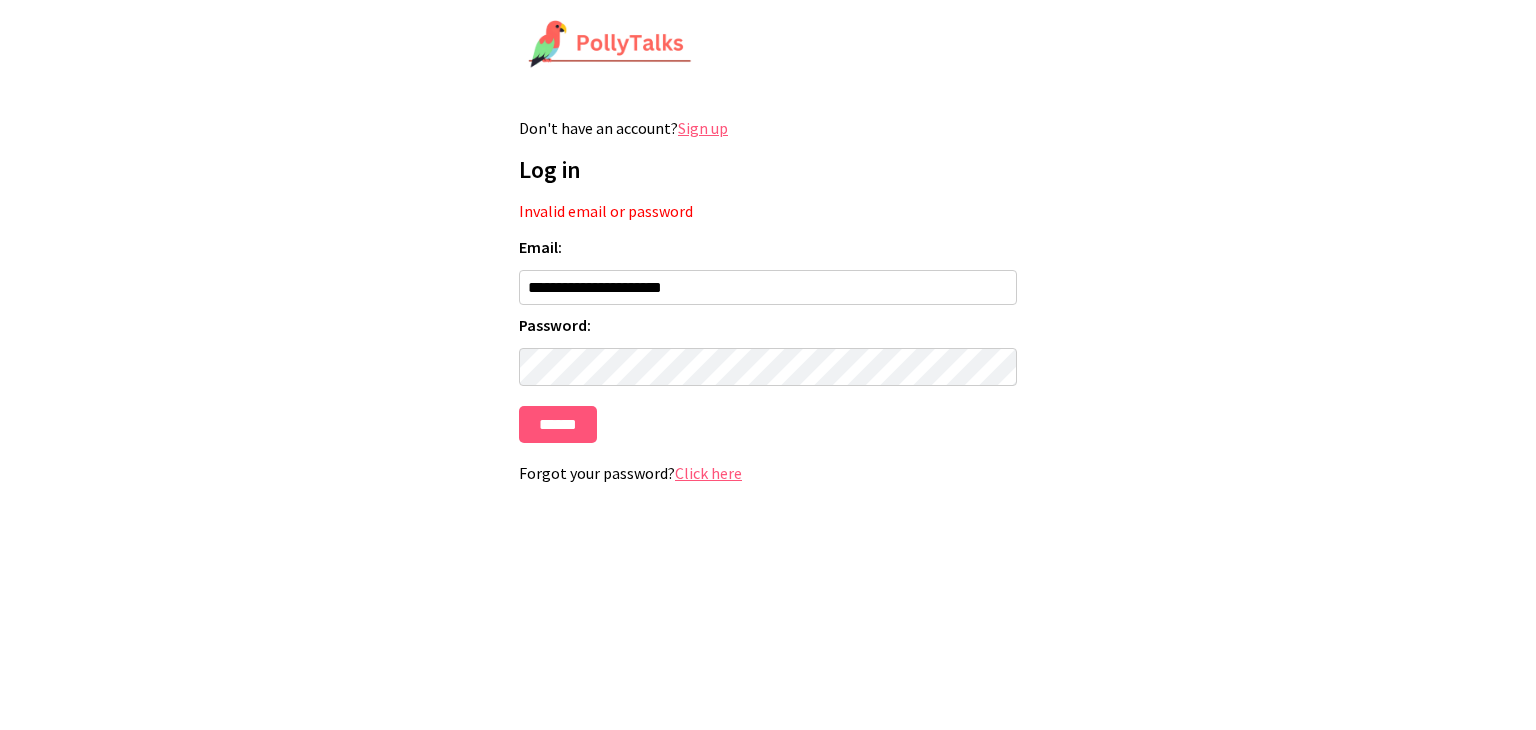 scroll, scrollTop: 0, scrollLeft: 0, axis: both 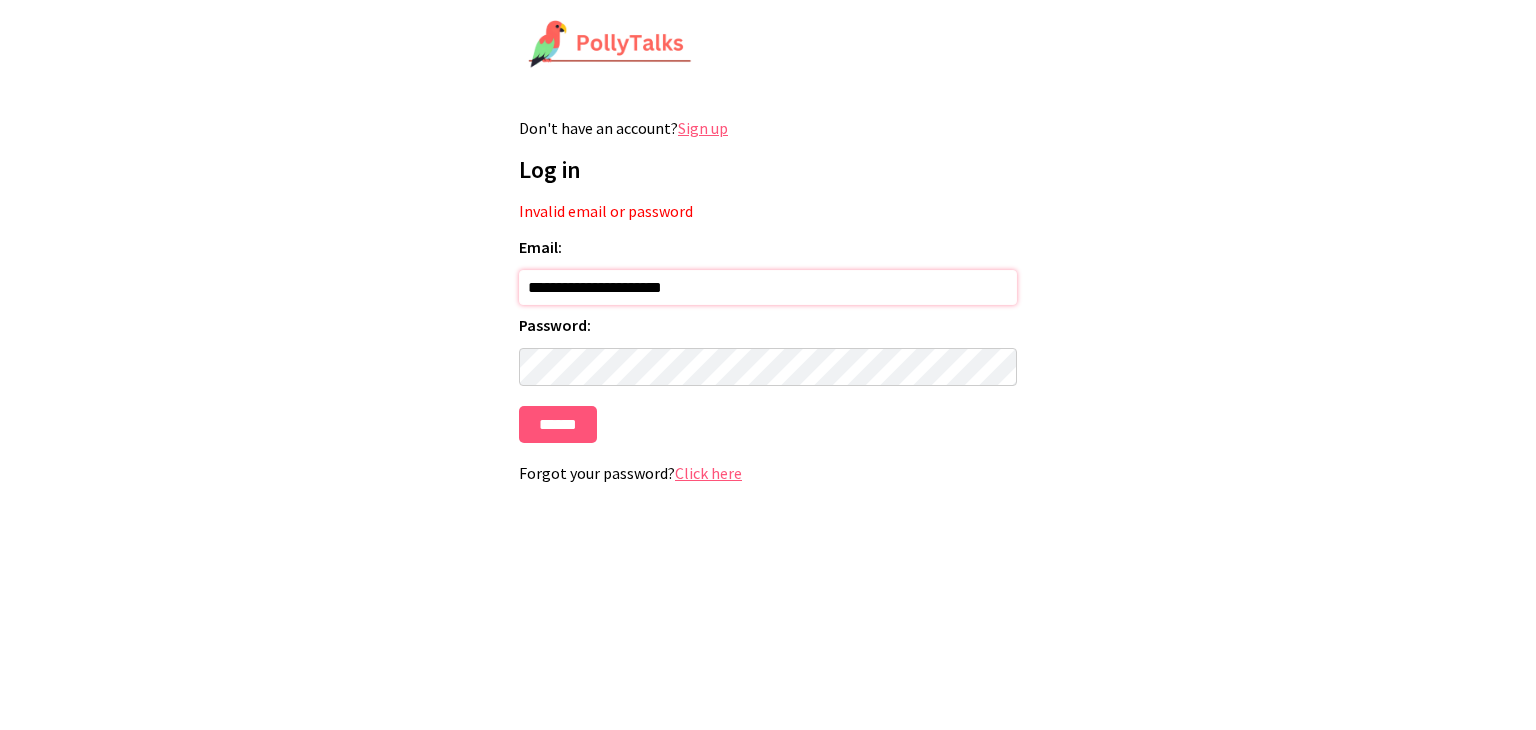 click on "**********" at bounding box center (768, 287) 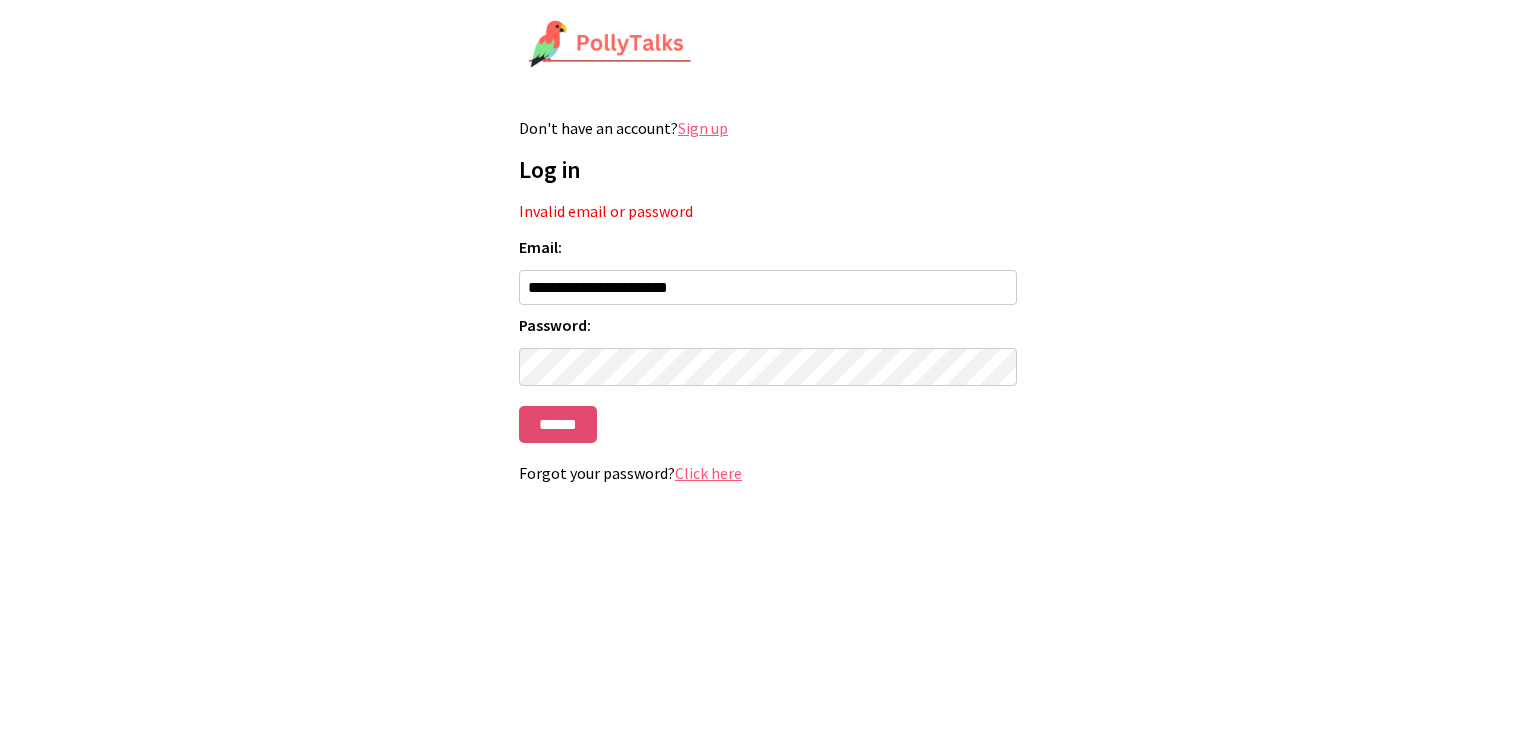 click on "******" at bounding box center (558, 424) 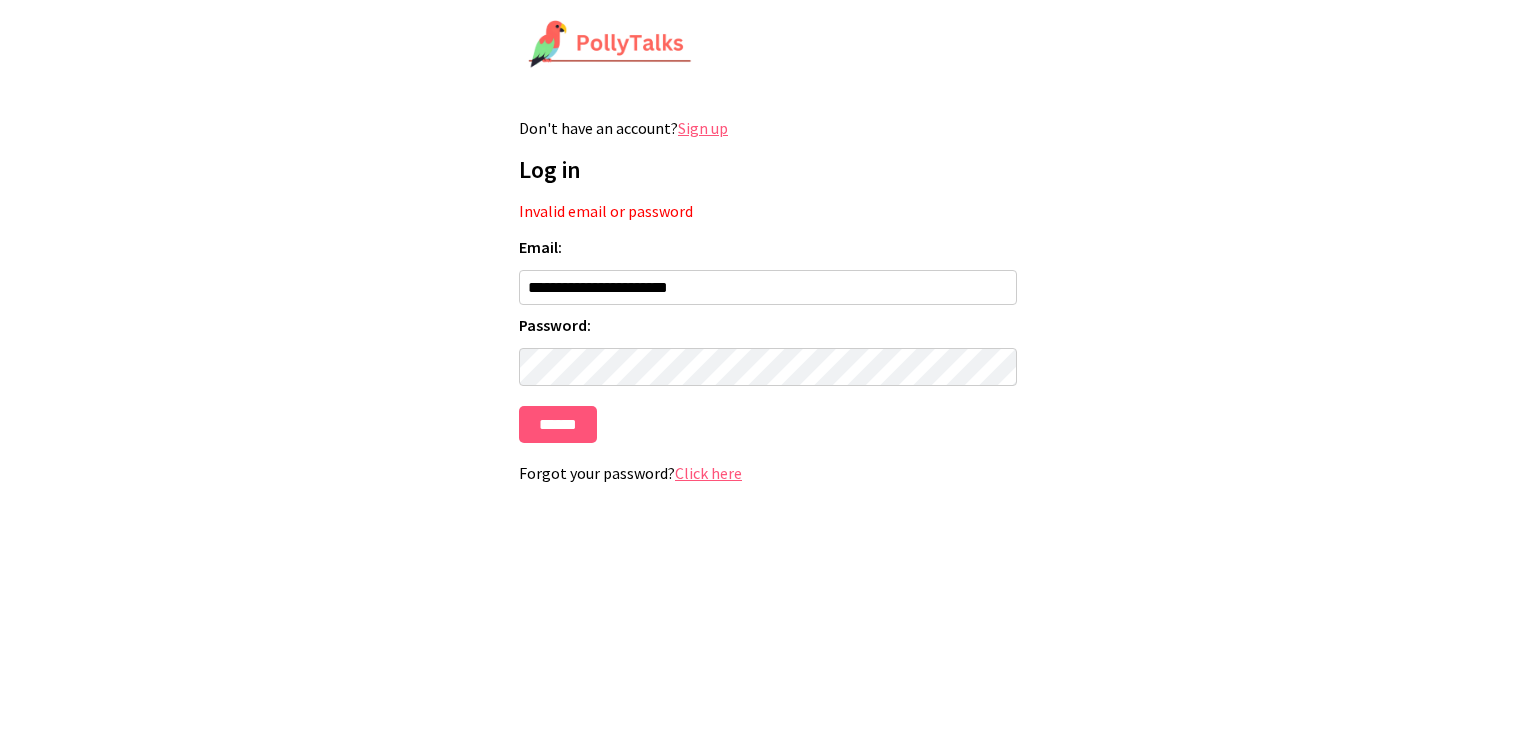 click on "Password:" at bounding box center [768, 325] 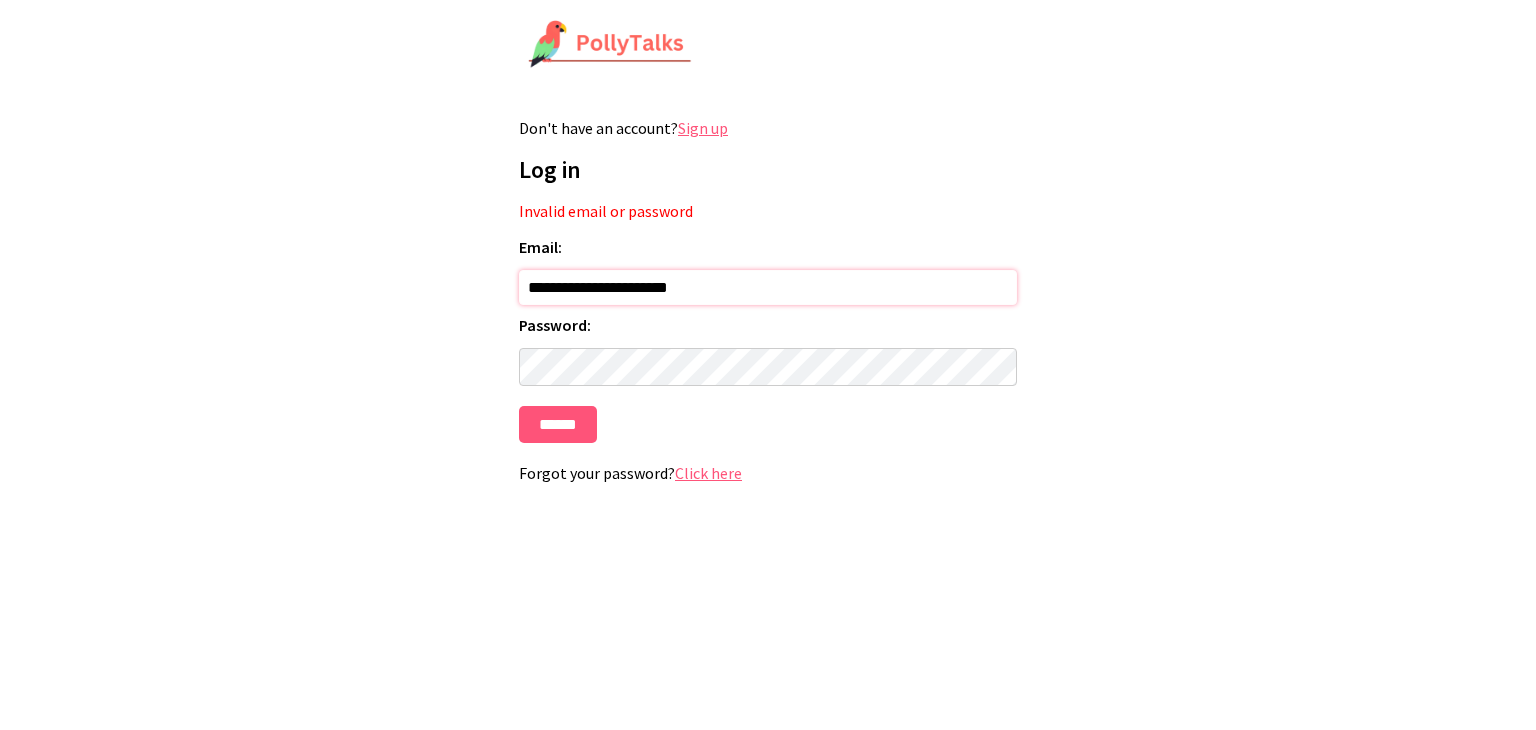 click on "**********" at bounding box center (768, 287) 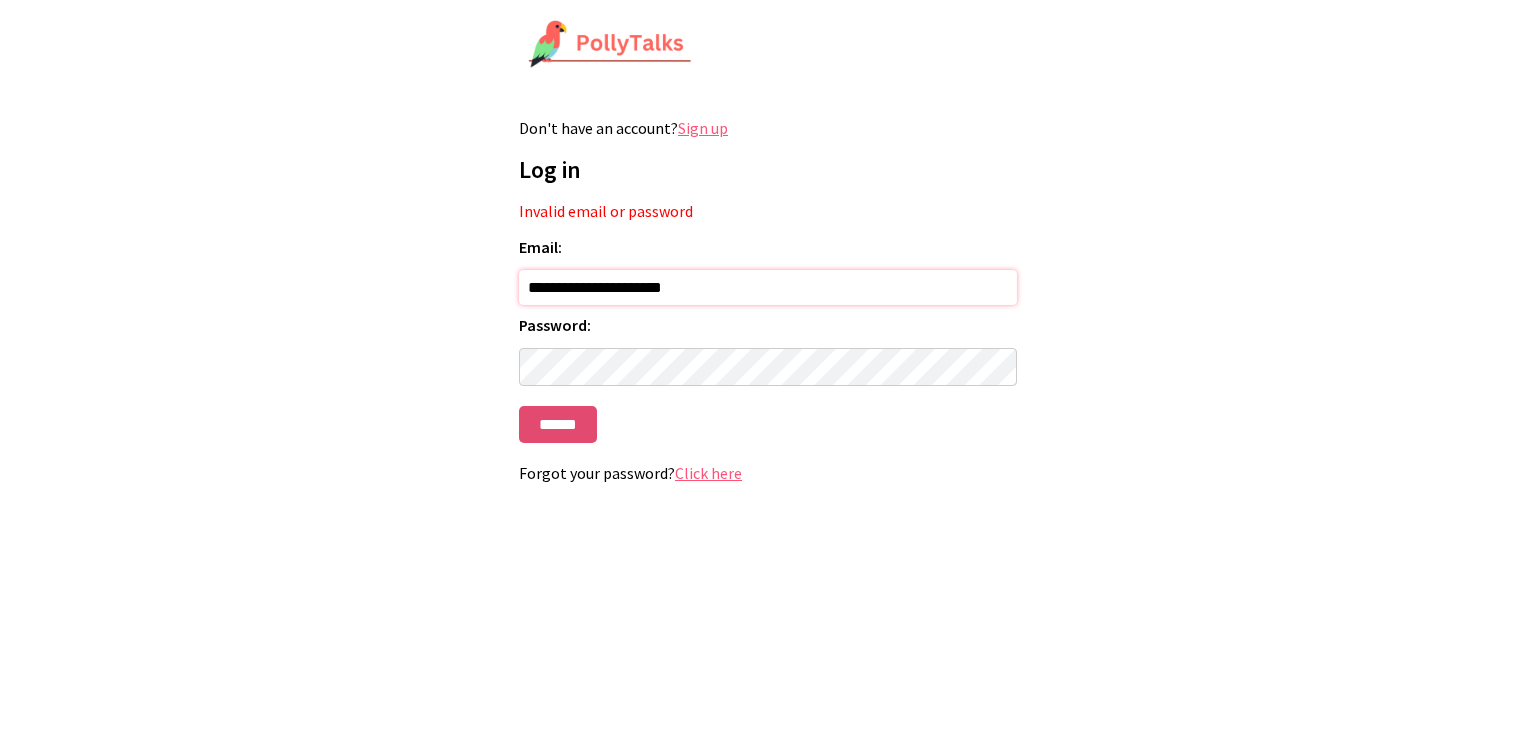 type on "**********" 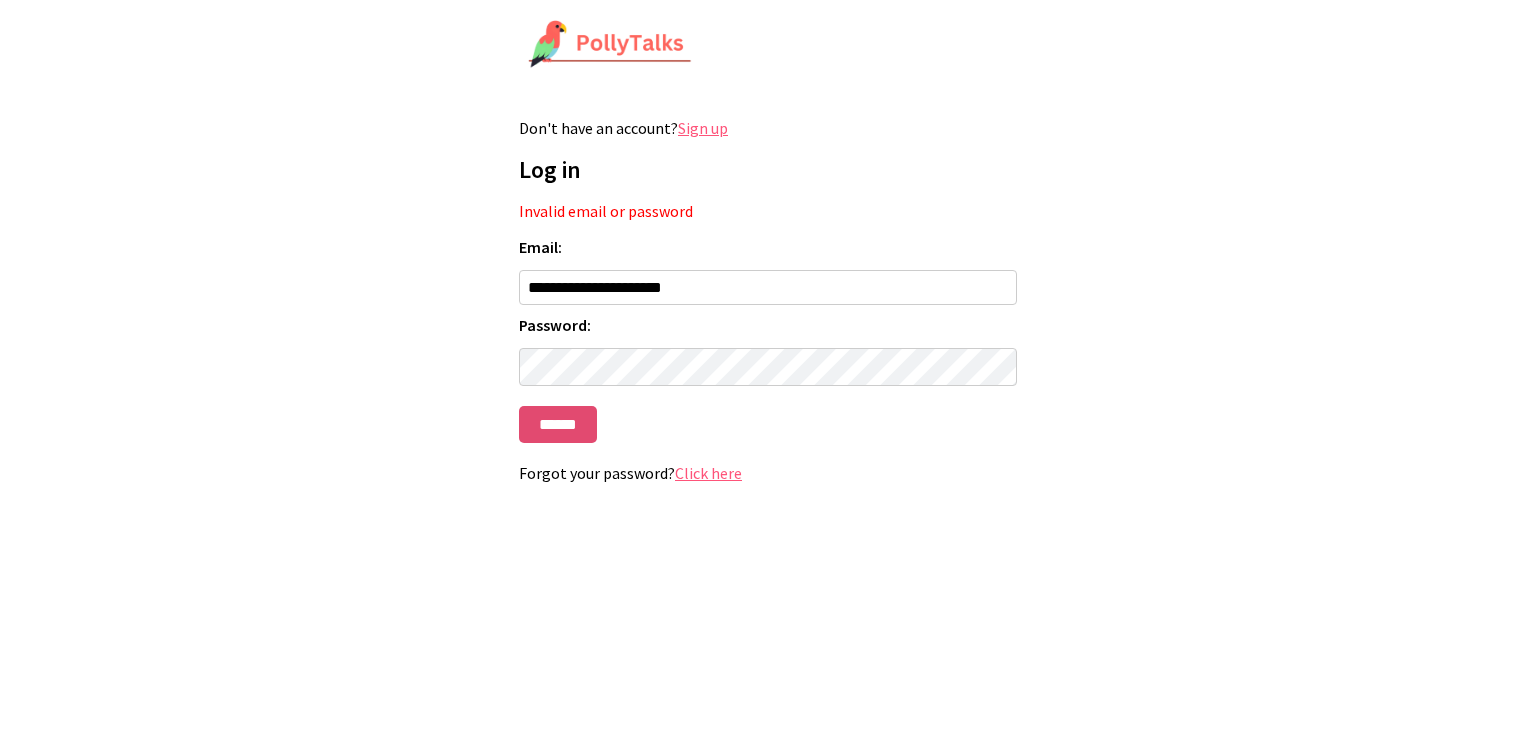 click on "******" at bounding box center (558, 424) 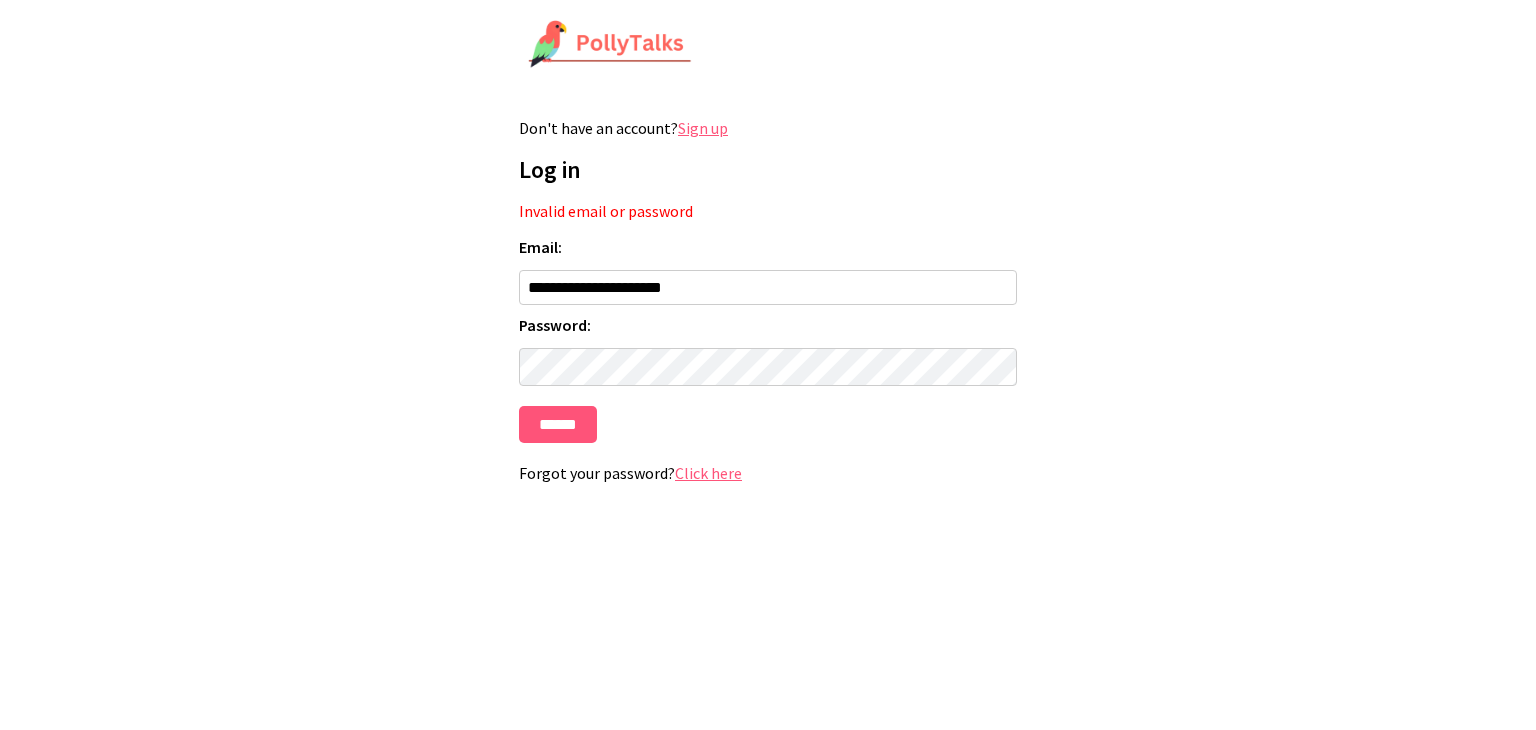 scroll, scrollTop: 0, scrollLeft: 0, axis: both 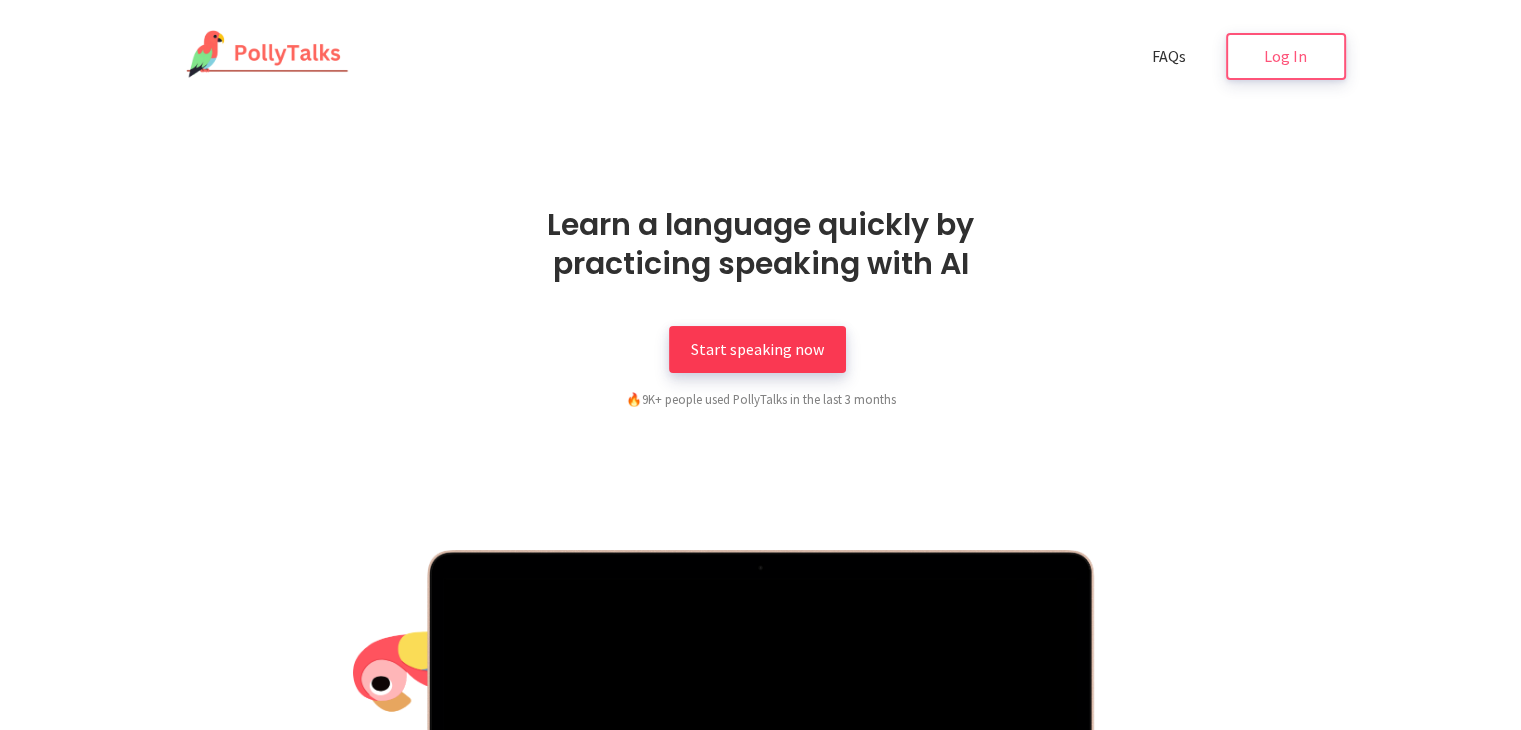 drag, startPoint x: 0, startPoint y: 0, endPoint x: 783, endPoint y: 349, distance: 857.25726 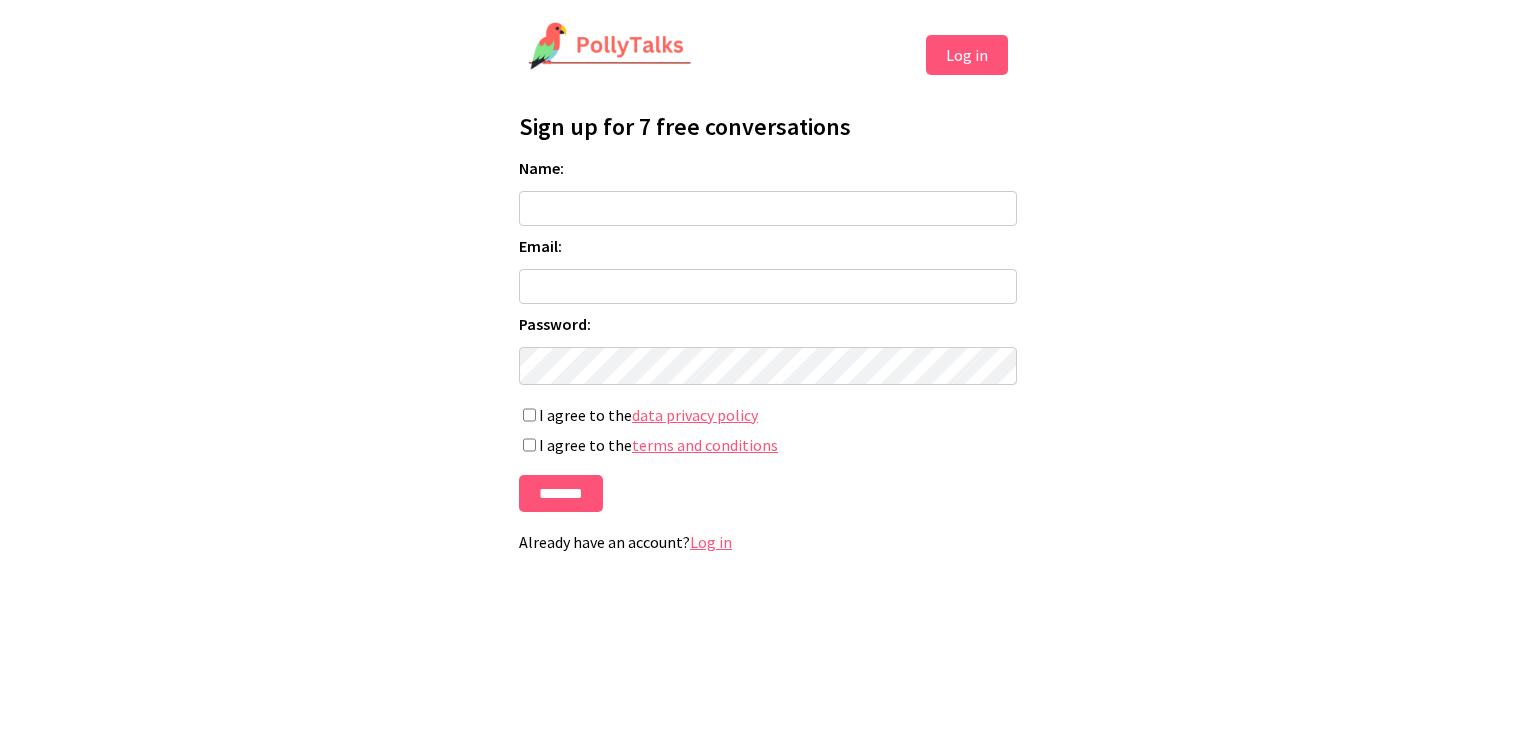 scroll, scrollTop: 0, scrollLeft: 0, axis: both 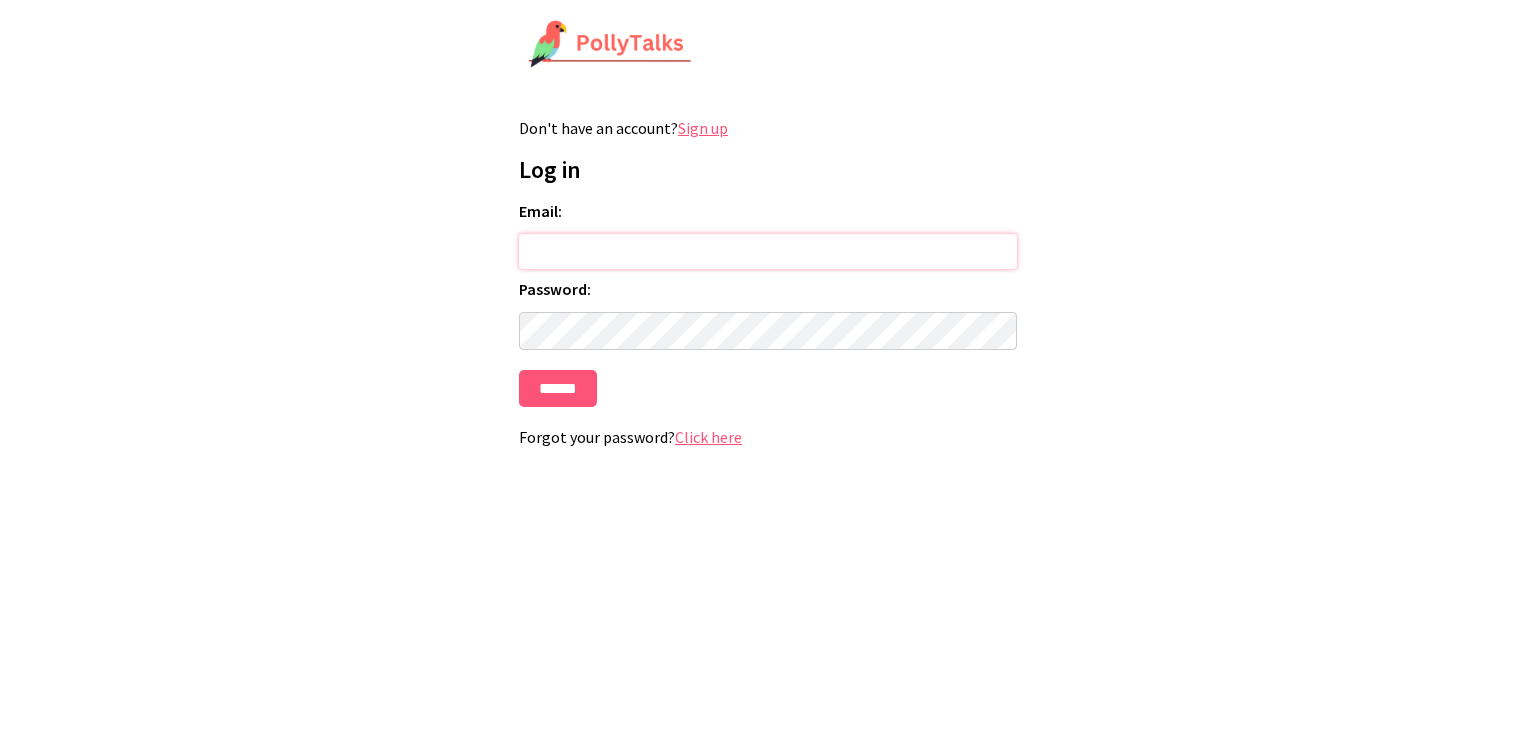 paste on "**********" 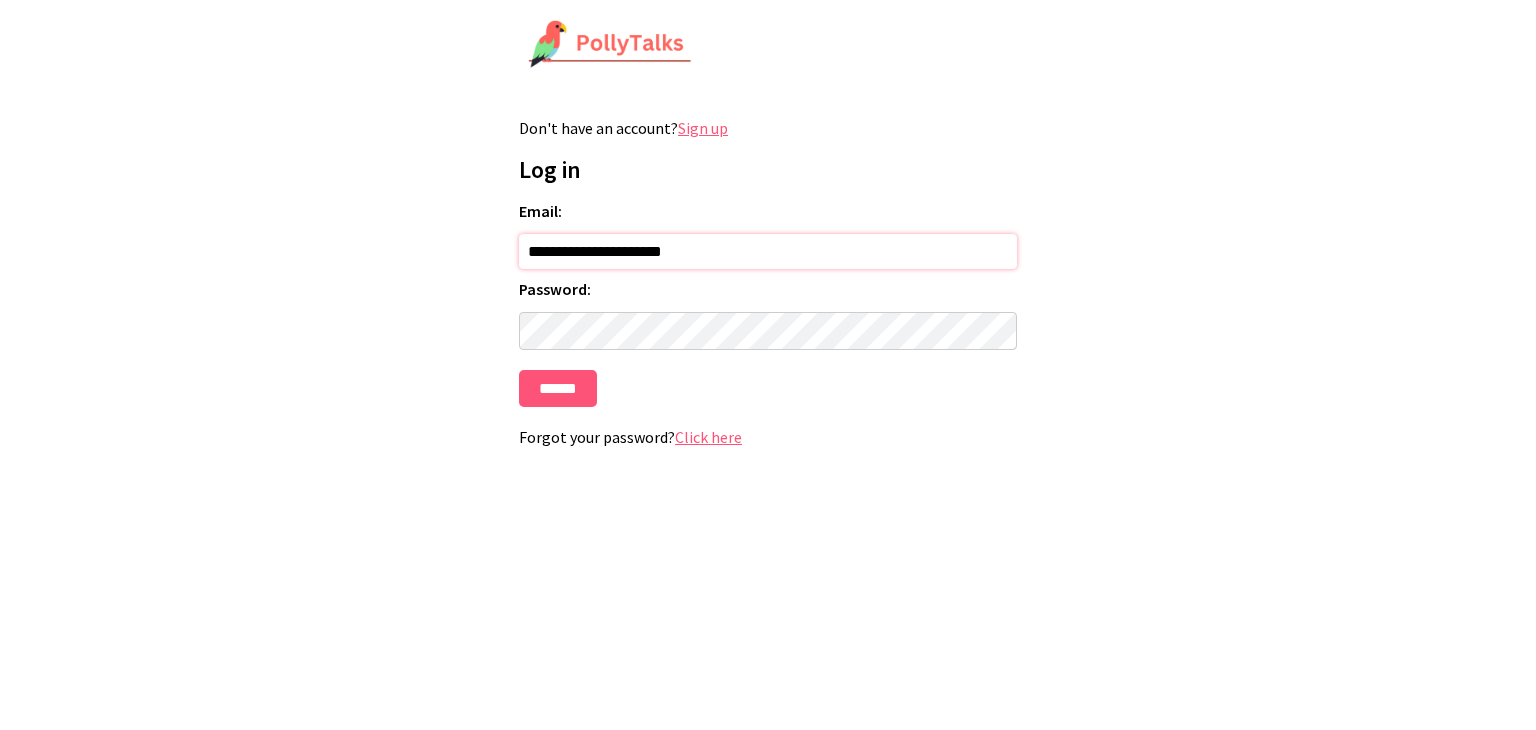 type on "**********" 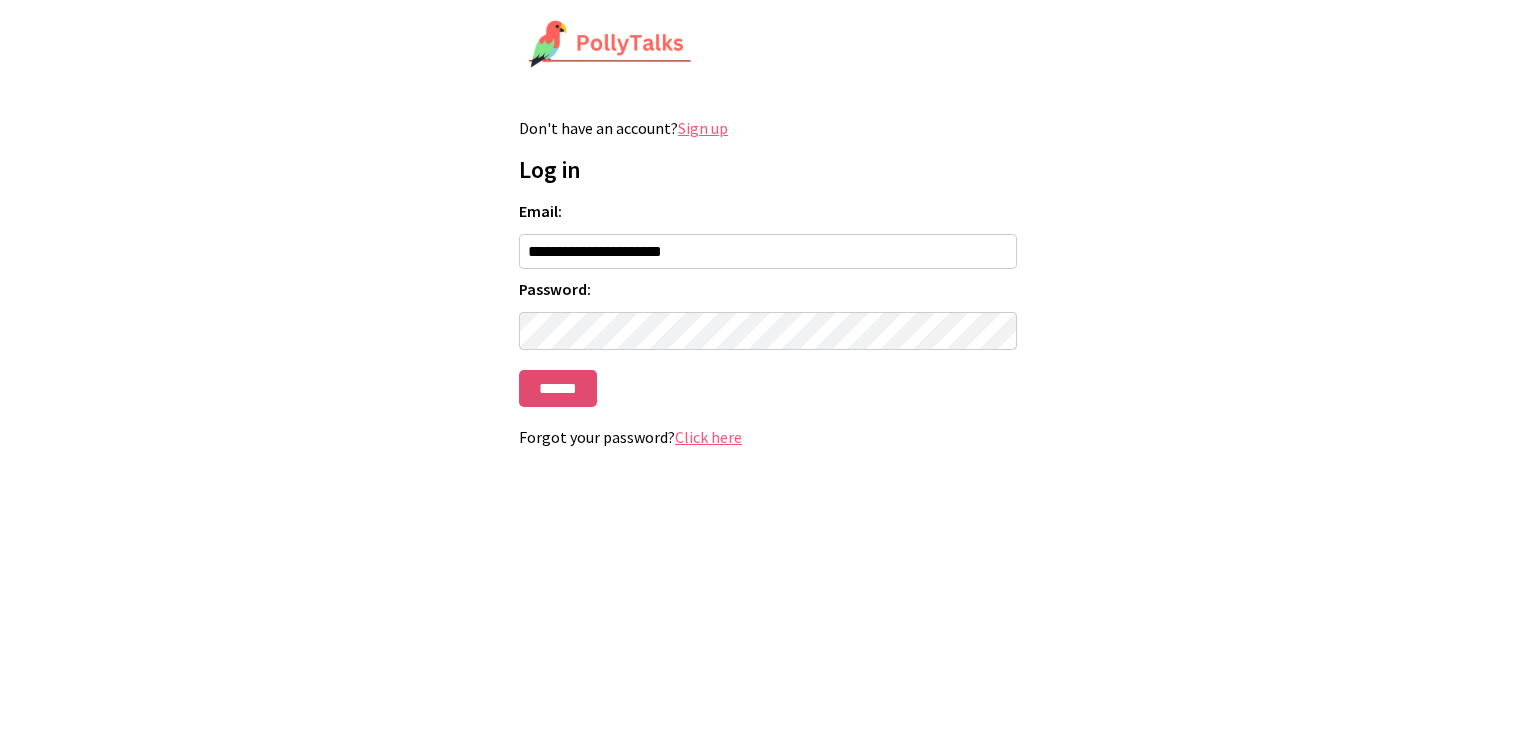 click on "******" at bounding box center (558, 388) 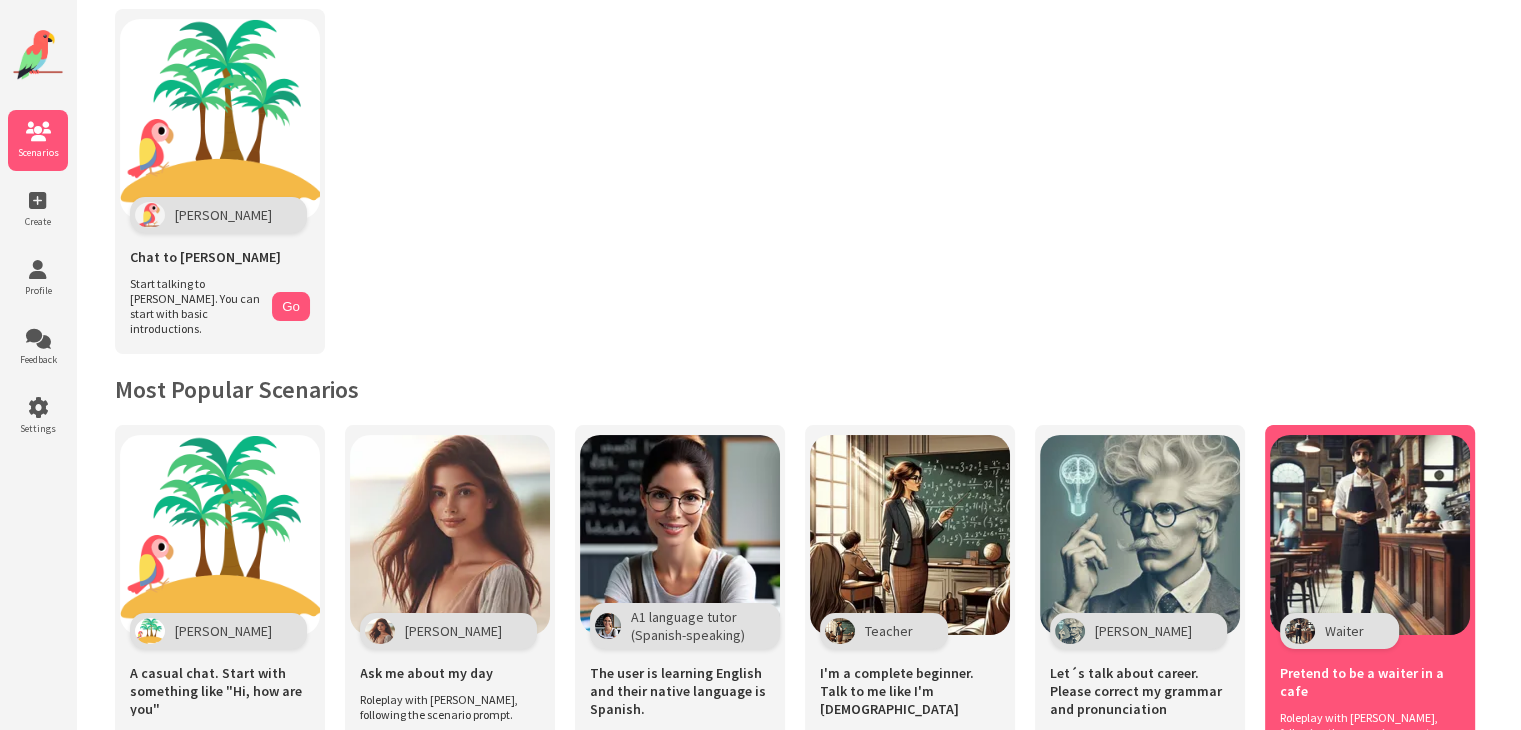scroll, scrollTop: 100, scrollLeft: 0, axis: vertical 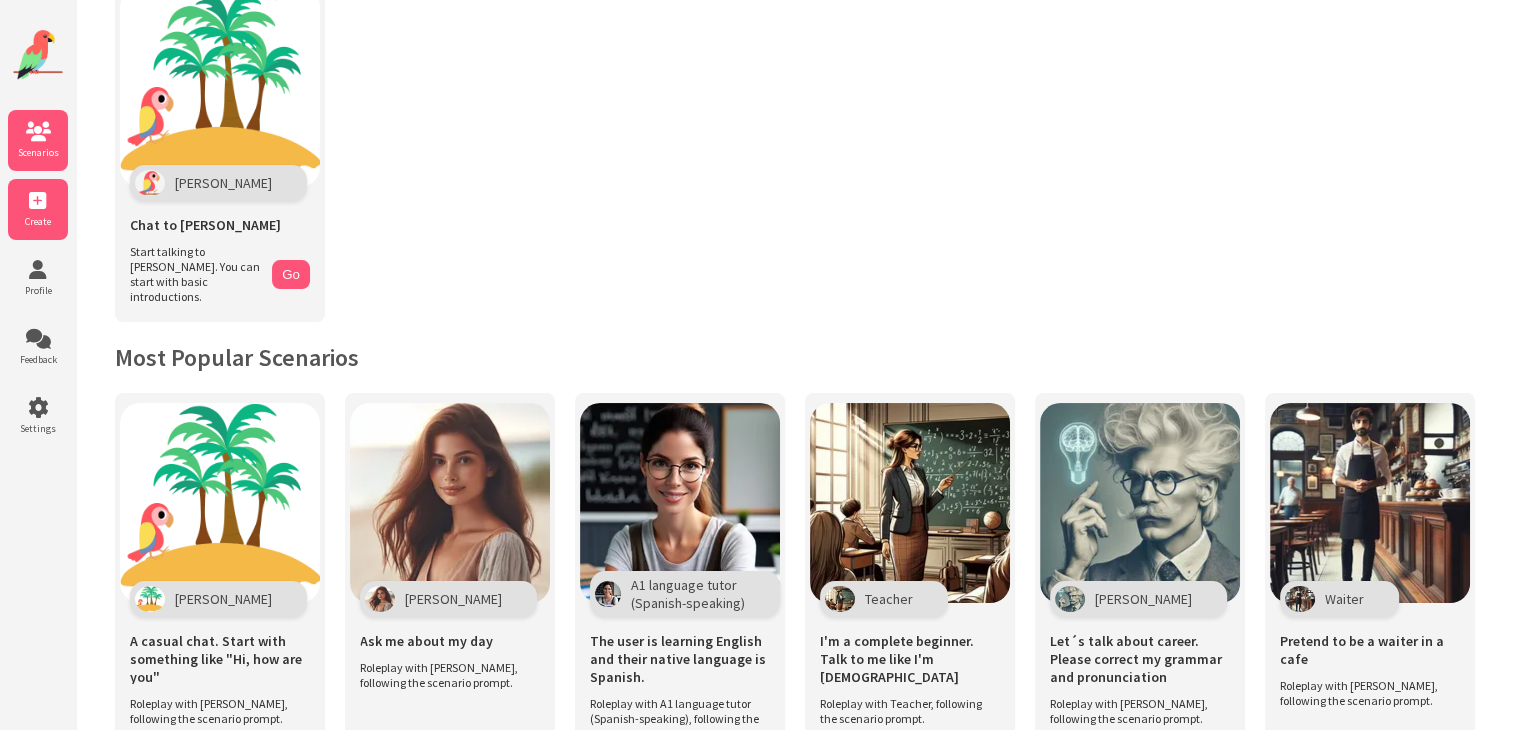 click on "Create" at bounding box center [38, 221] 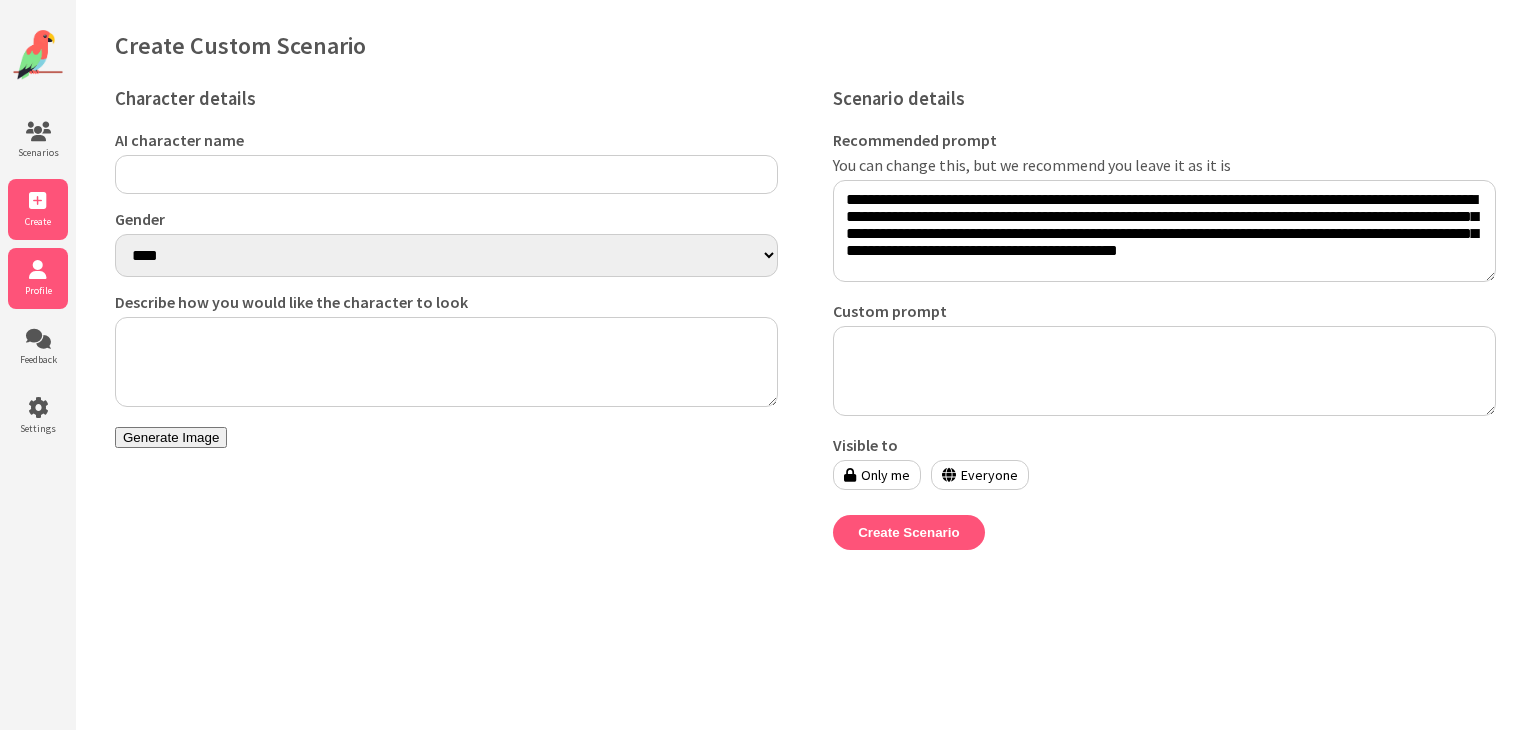 scroll, scrollTop: 0, scrollLeft: 0, axis: both 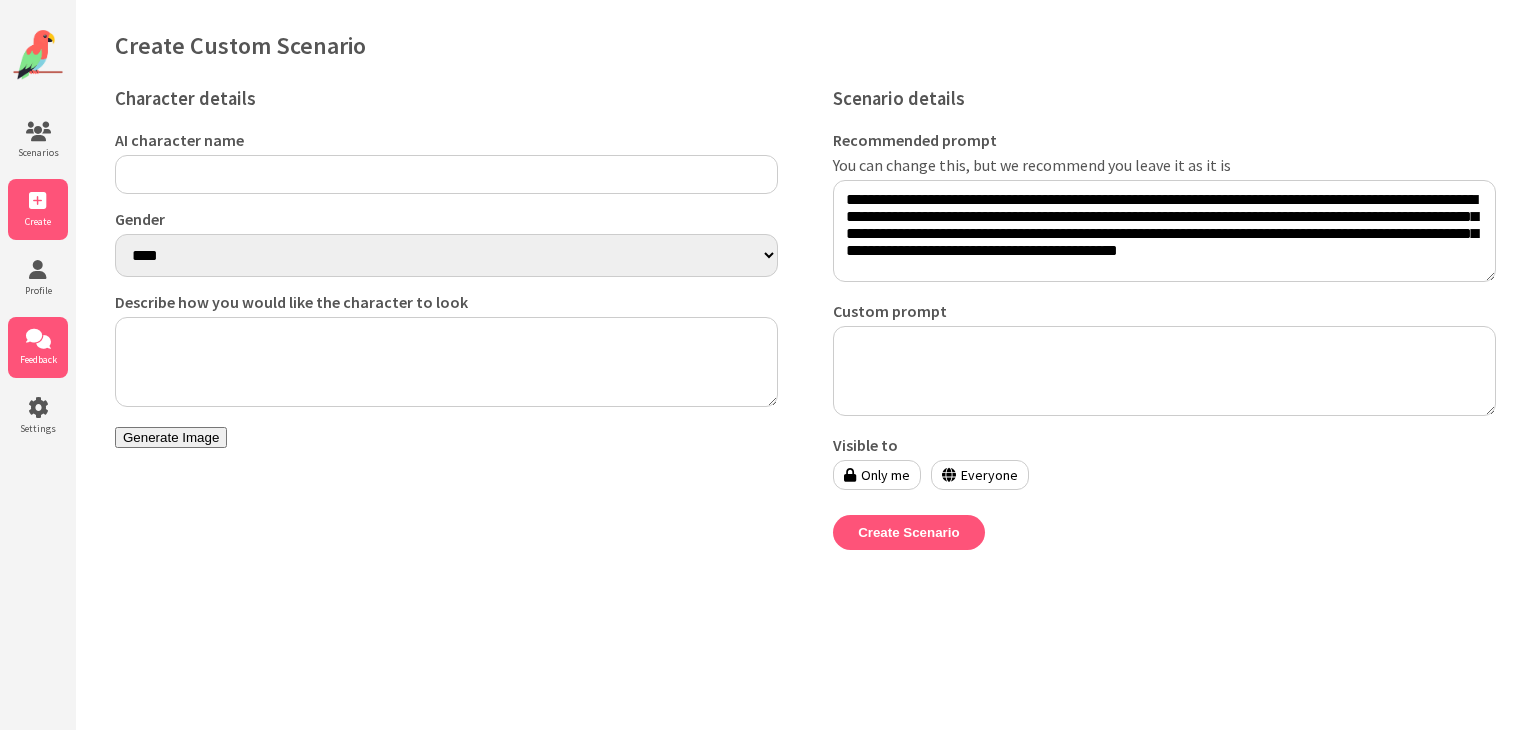 click at bounding box center [38, 339] 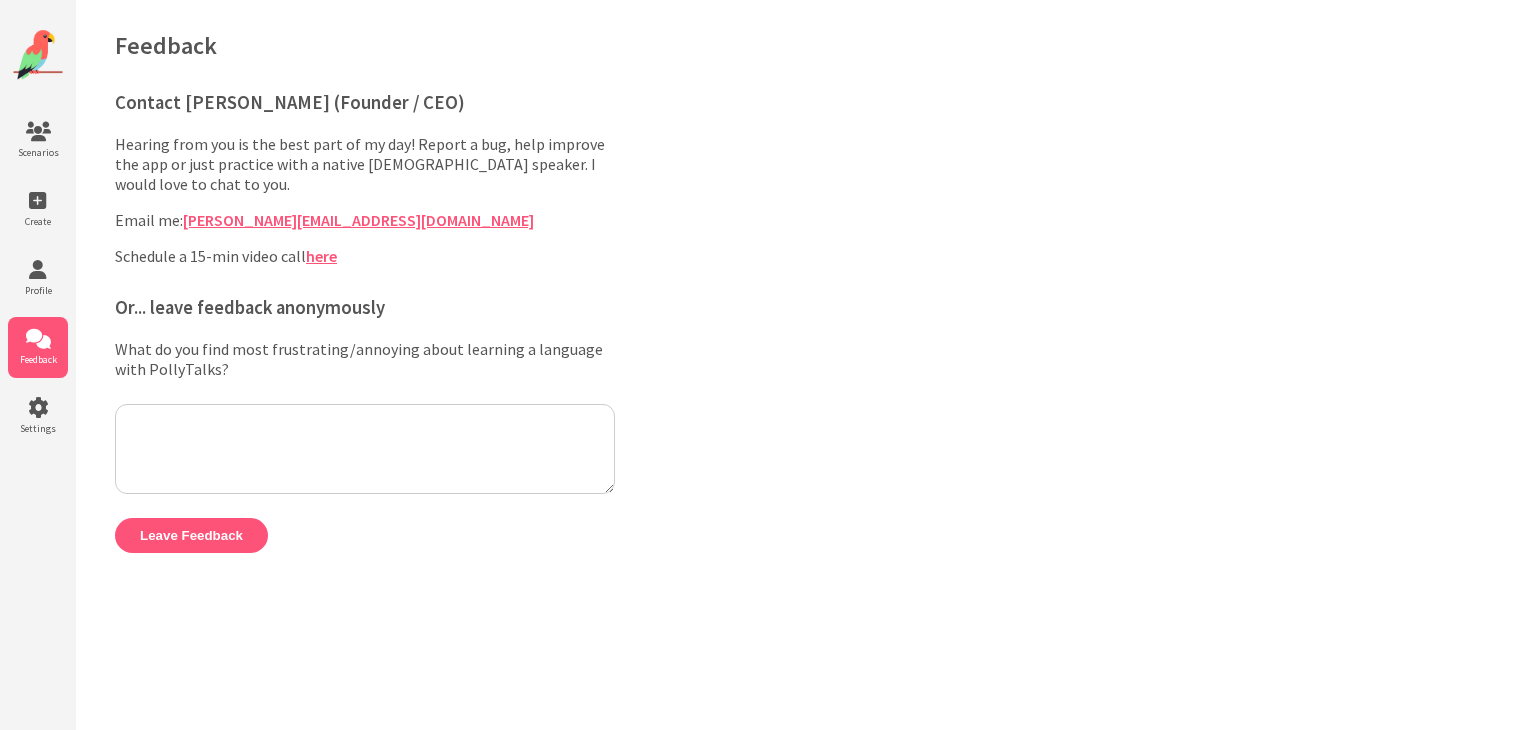 scroll, scrollTop: 0, scrollLeft: 0, axis: both 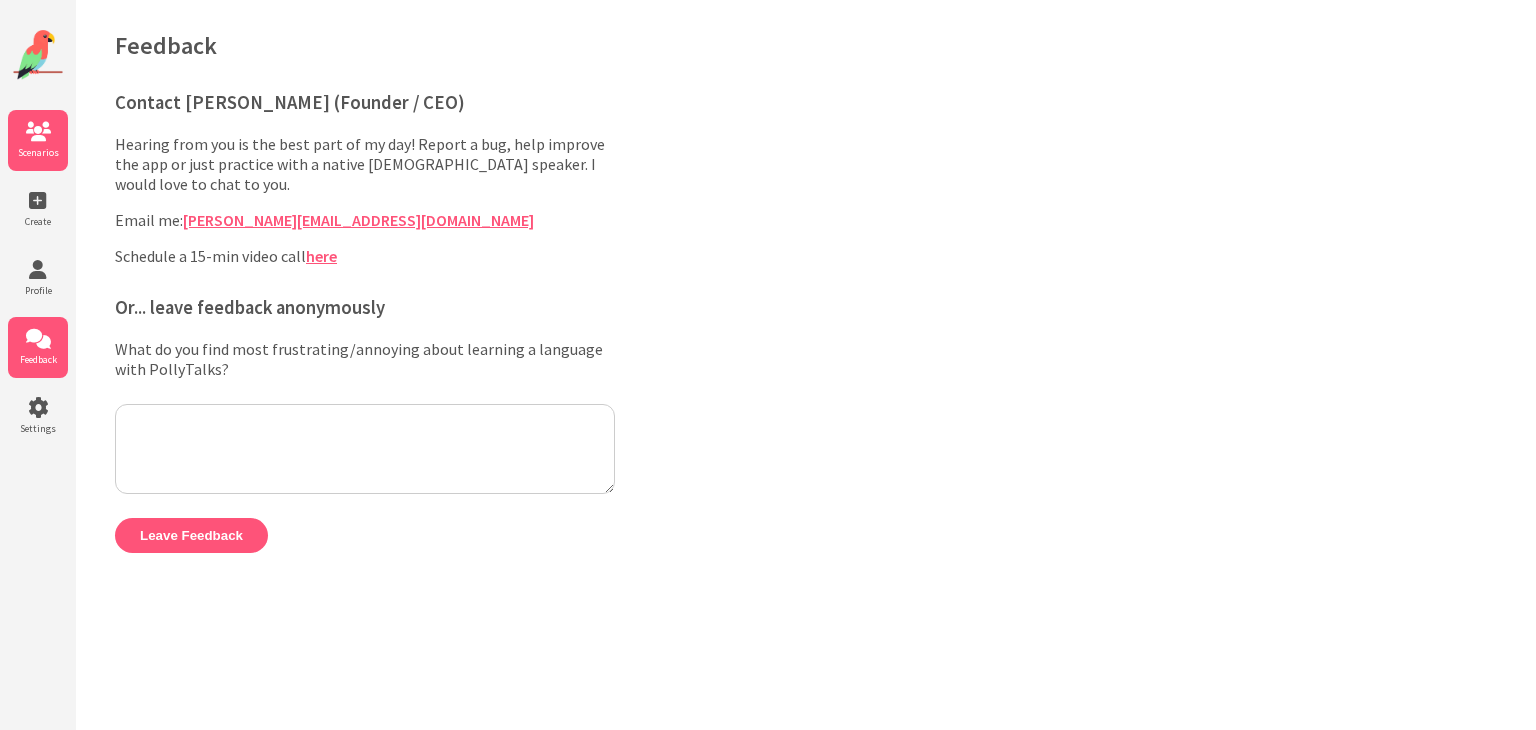 click at bounding box center (38, 132) 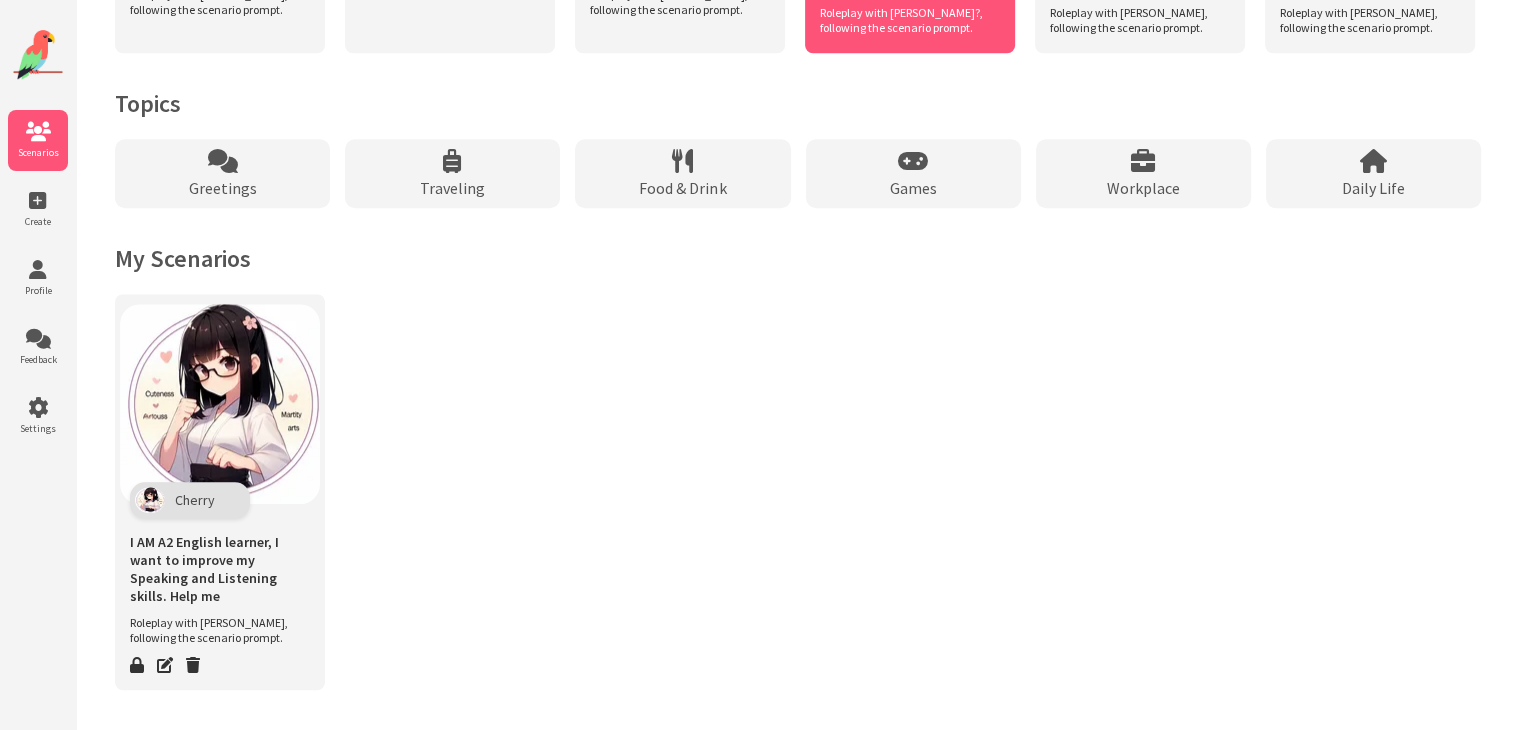 scroll, scrollTop: 1712, scrollLeft: 0, axis: vertical 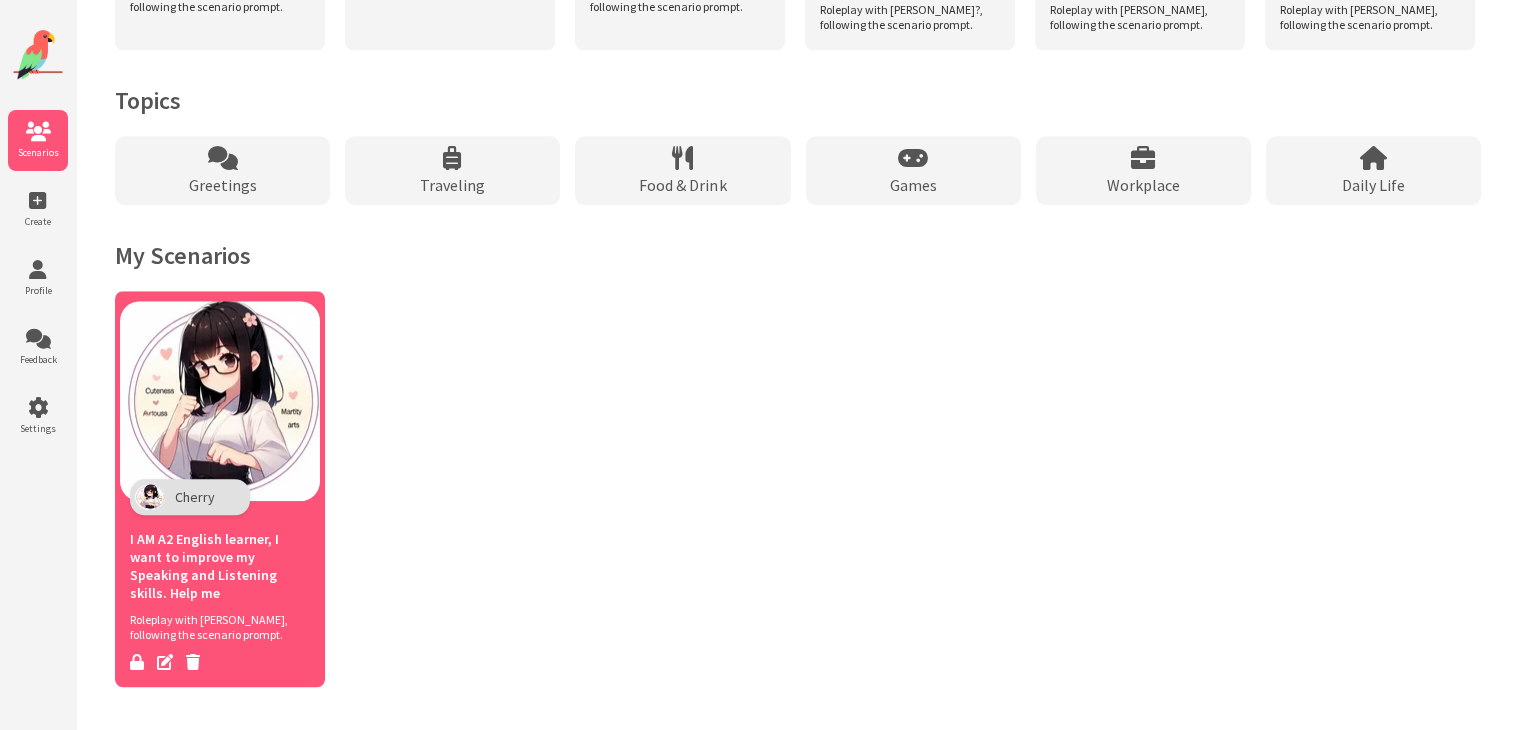 click at bounding box center [220, 401] 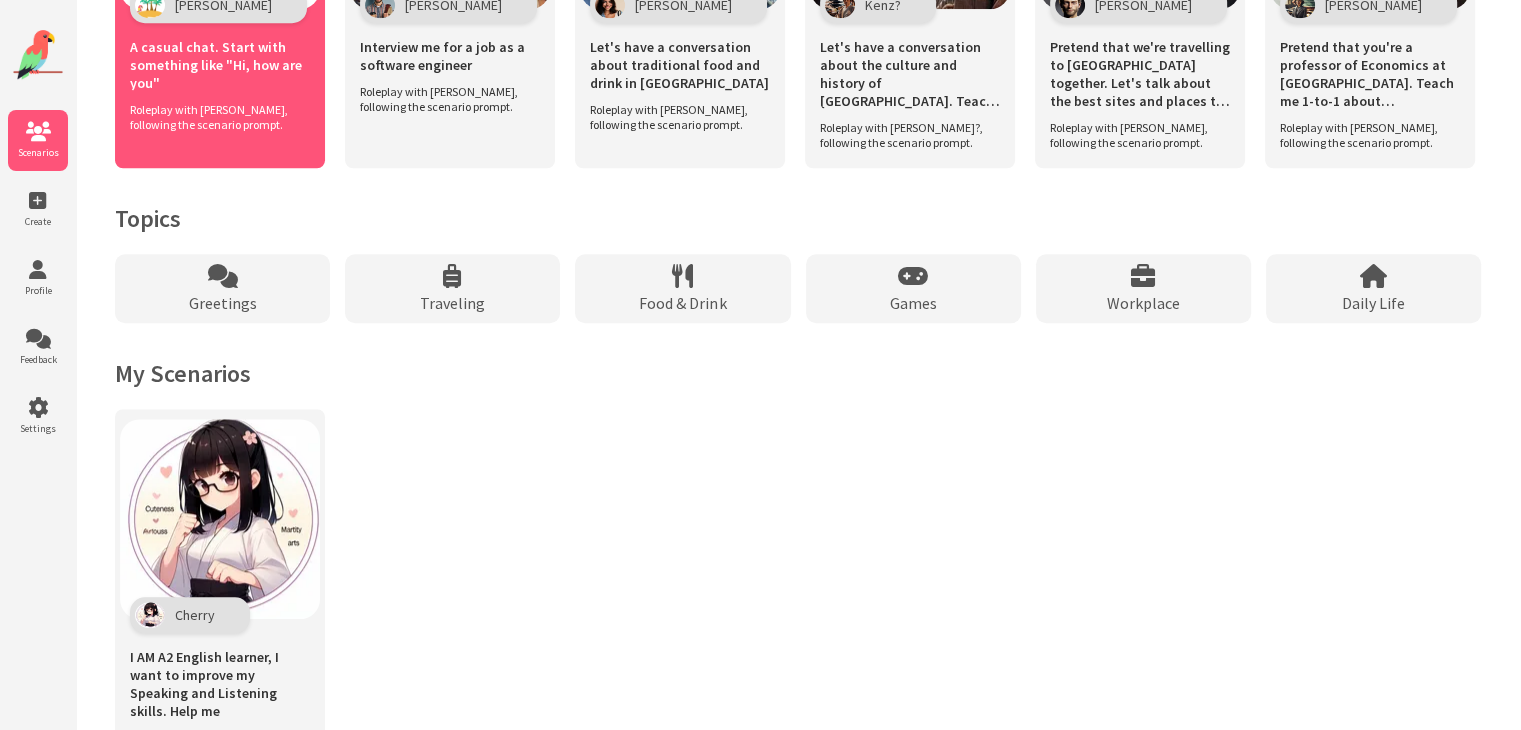 scroll, scrollTop: 1712, scrollLeft: 0, axis: vertical 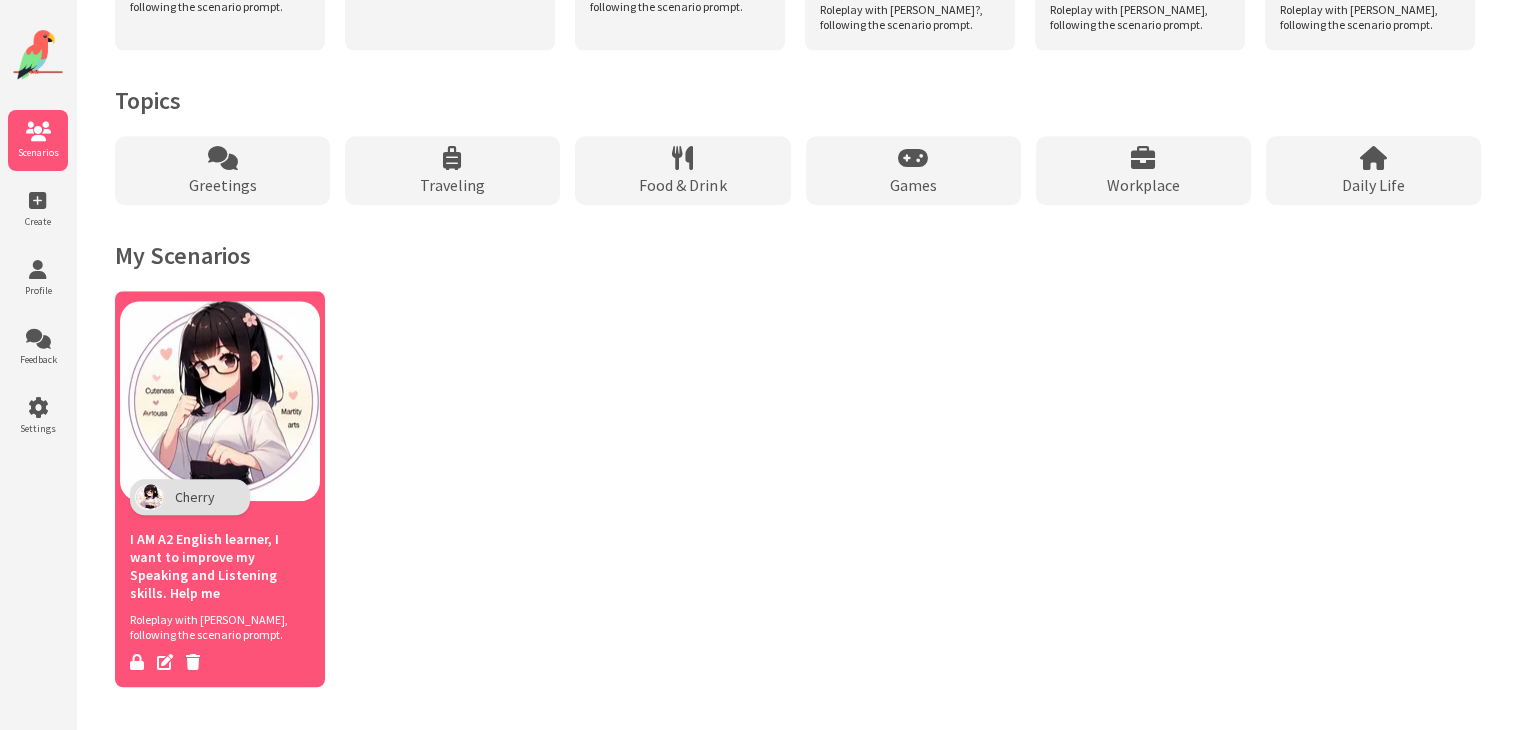 click at bounding box center [220, 401] 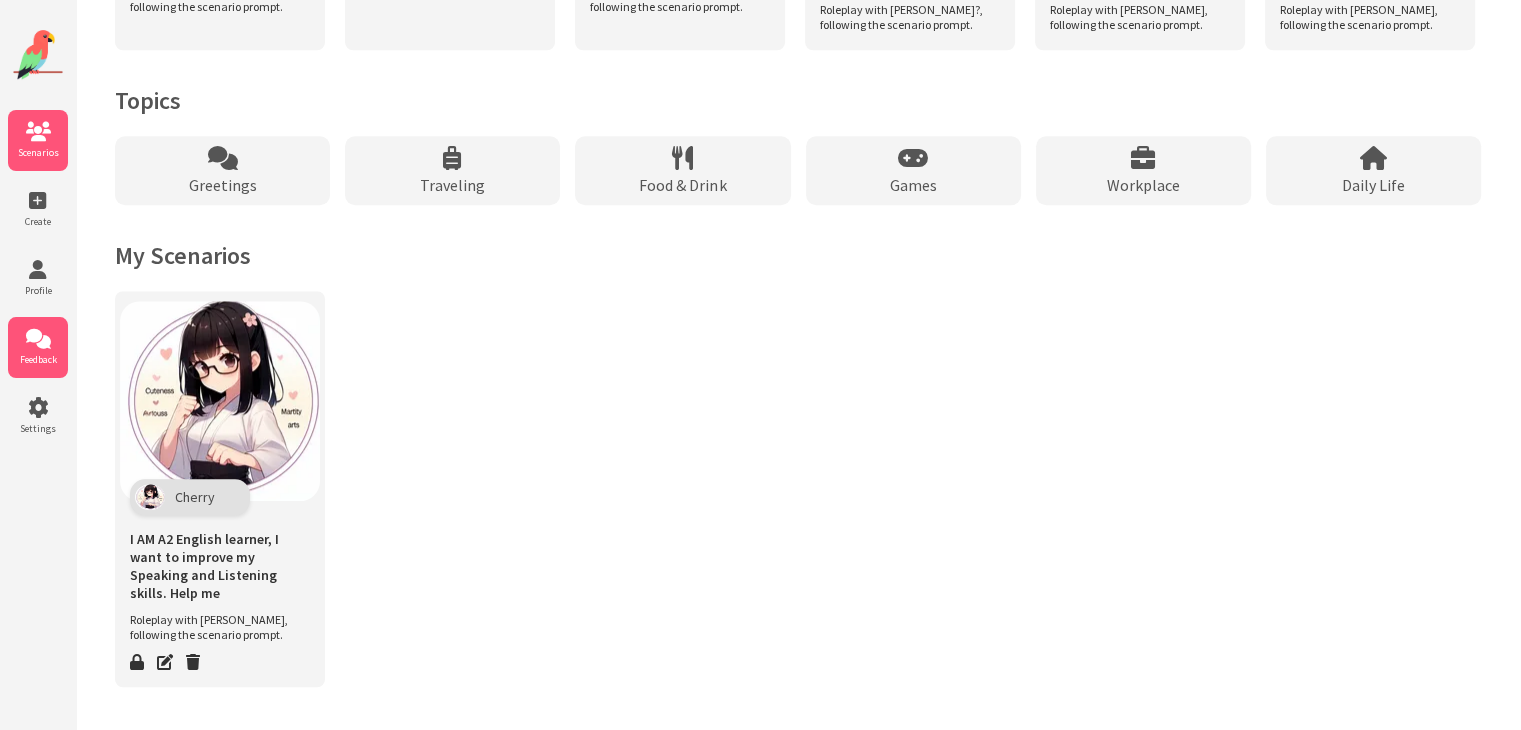 click on "Feedback" at bounding box center (38, 359) 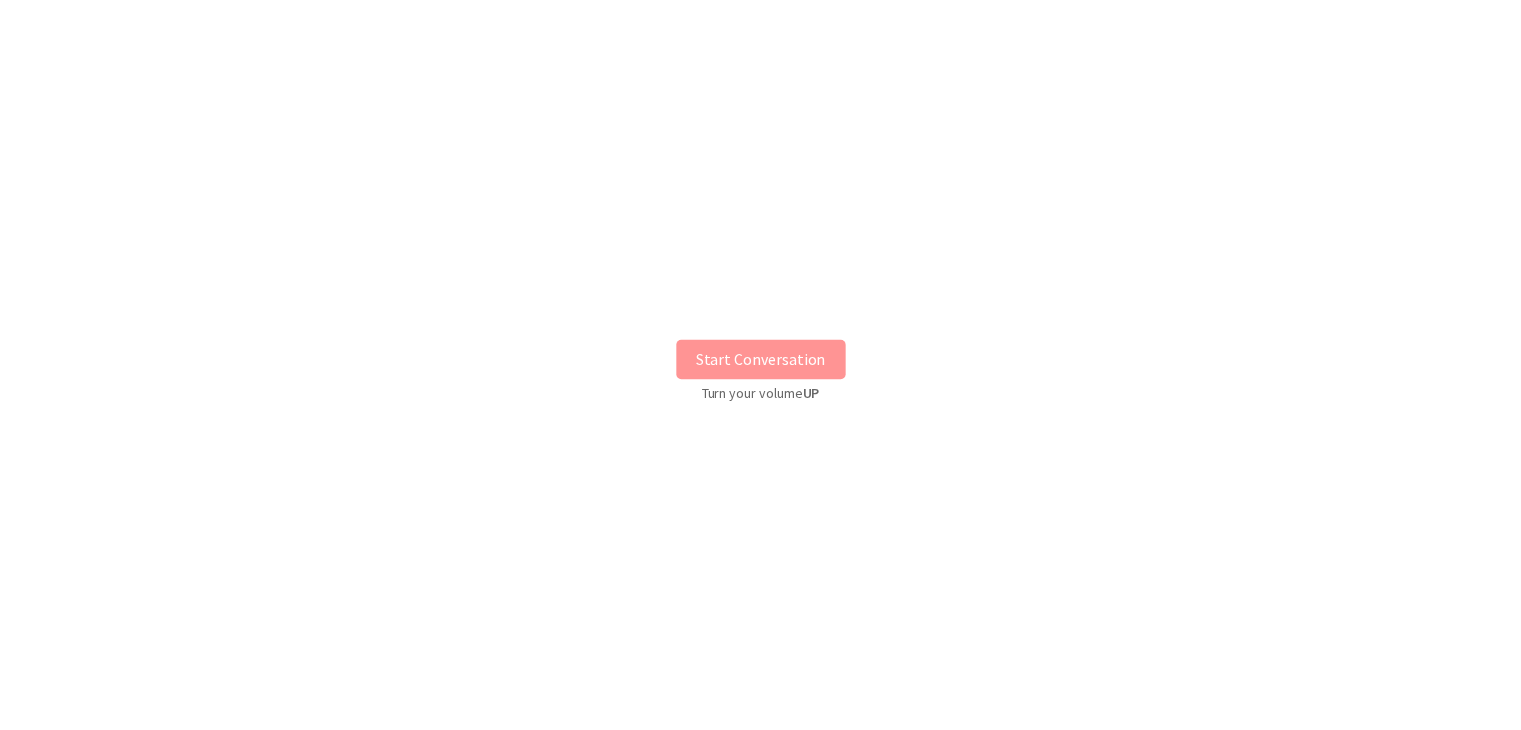 scroll, scrollTop: 0, scrollLeft: 0, axis: both 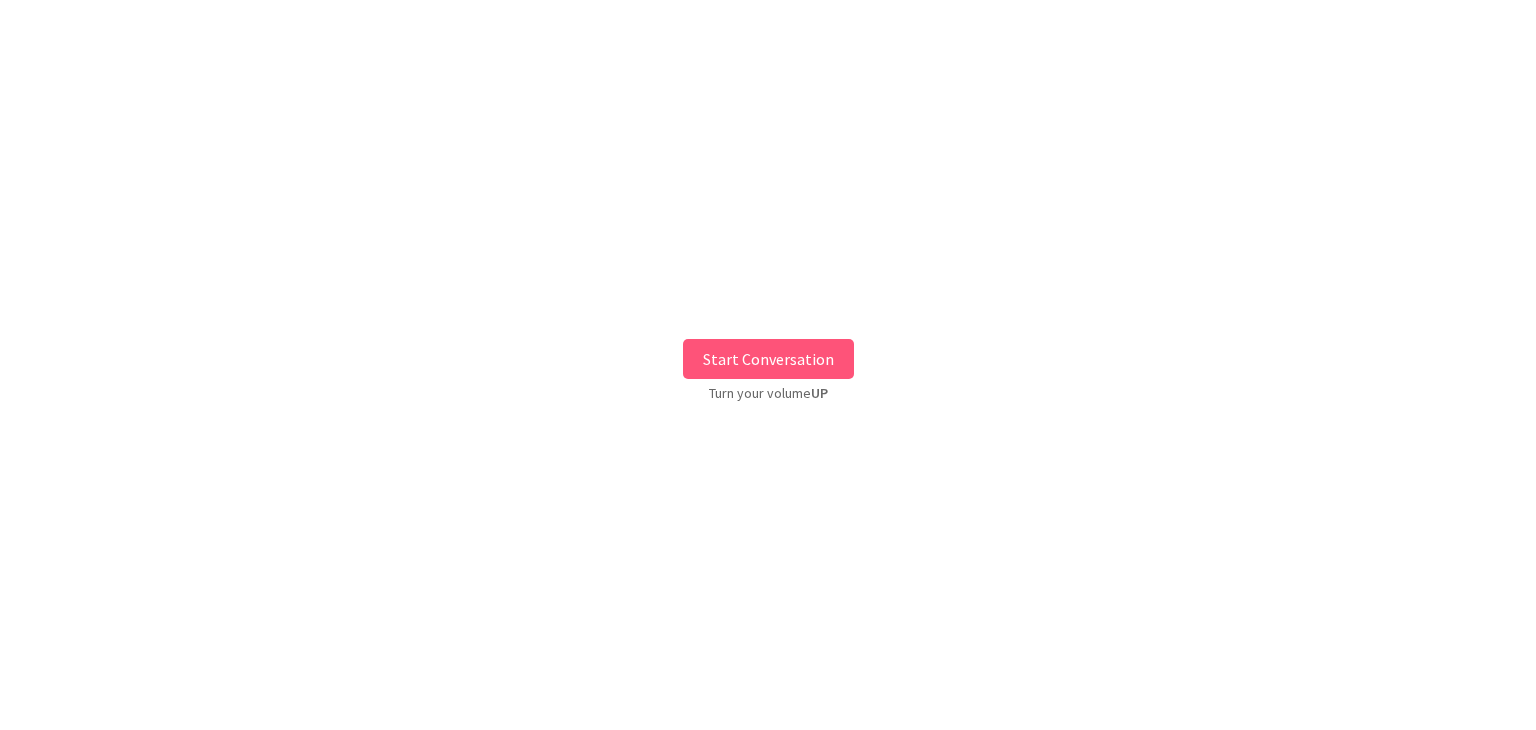 click on "Start Conversation" at bounding box center [768, 359] 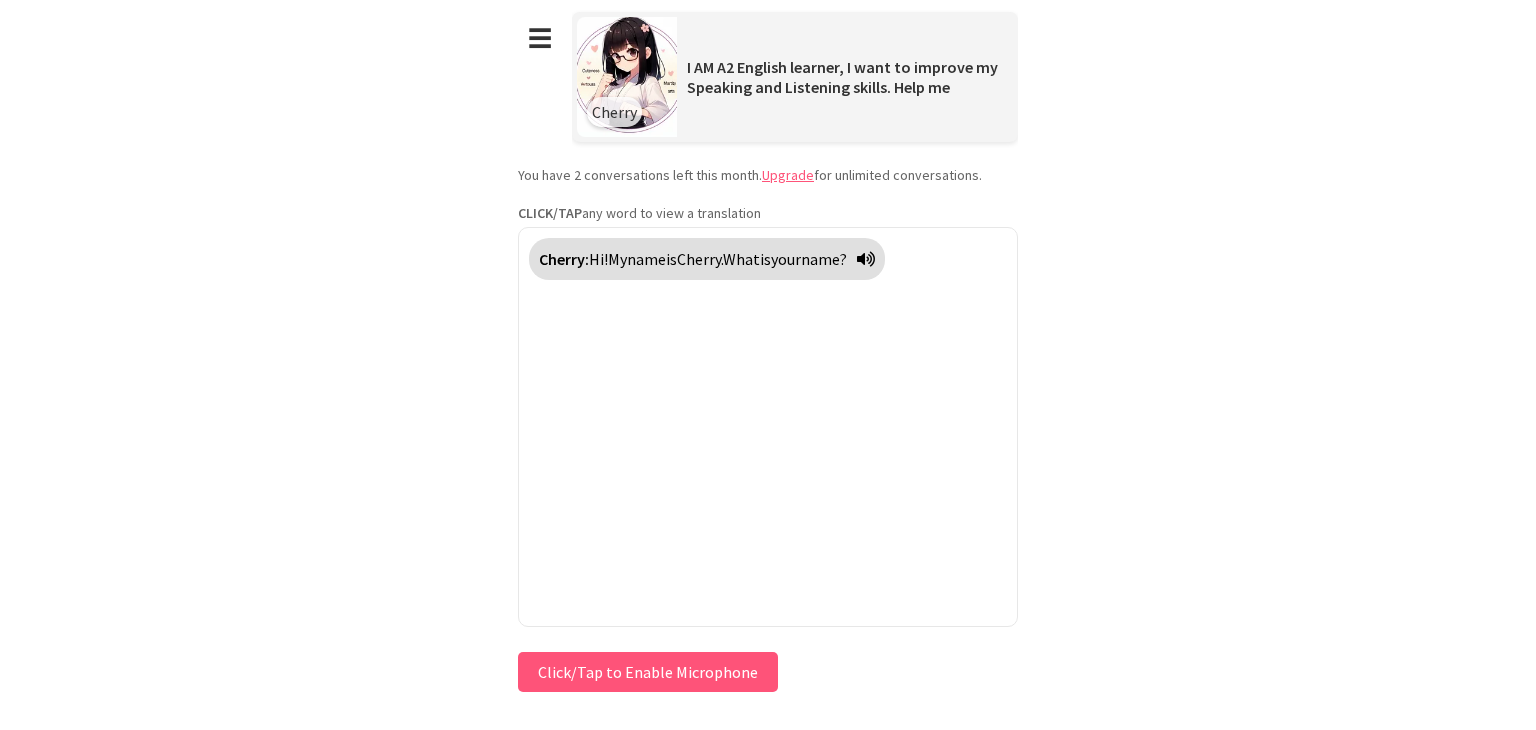 click on "Click/Tap to Enable Microphone" at bounding box center (648, 672) 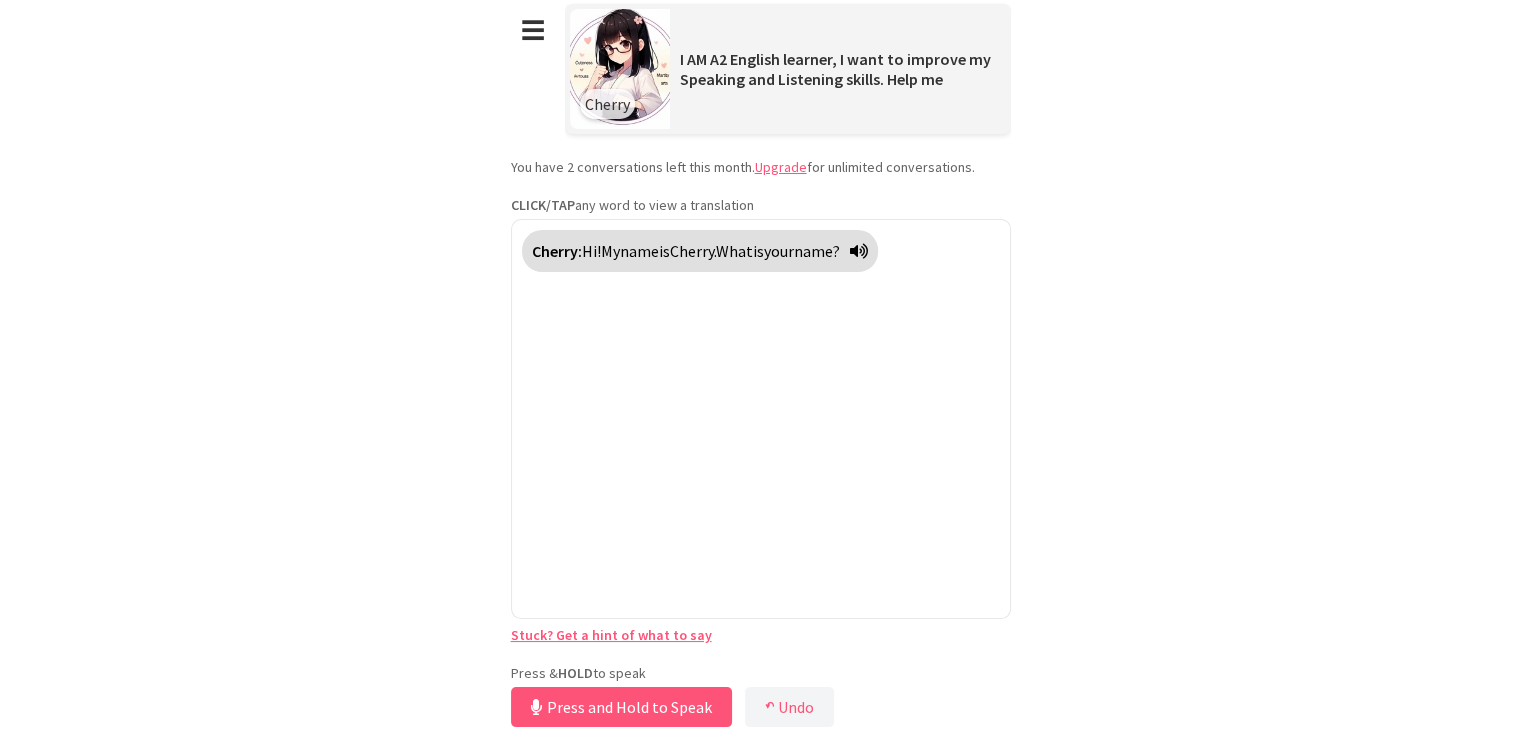 scroll, scrollTop: 9, scrollLeft: 0, axis: vertical 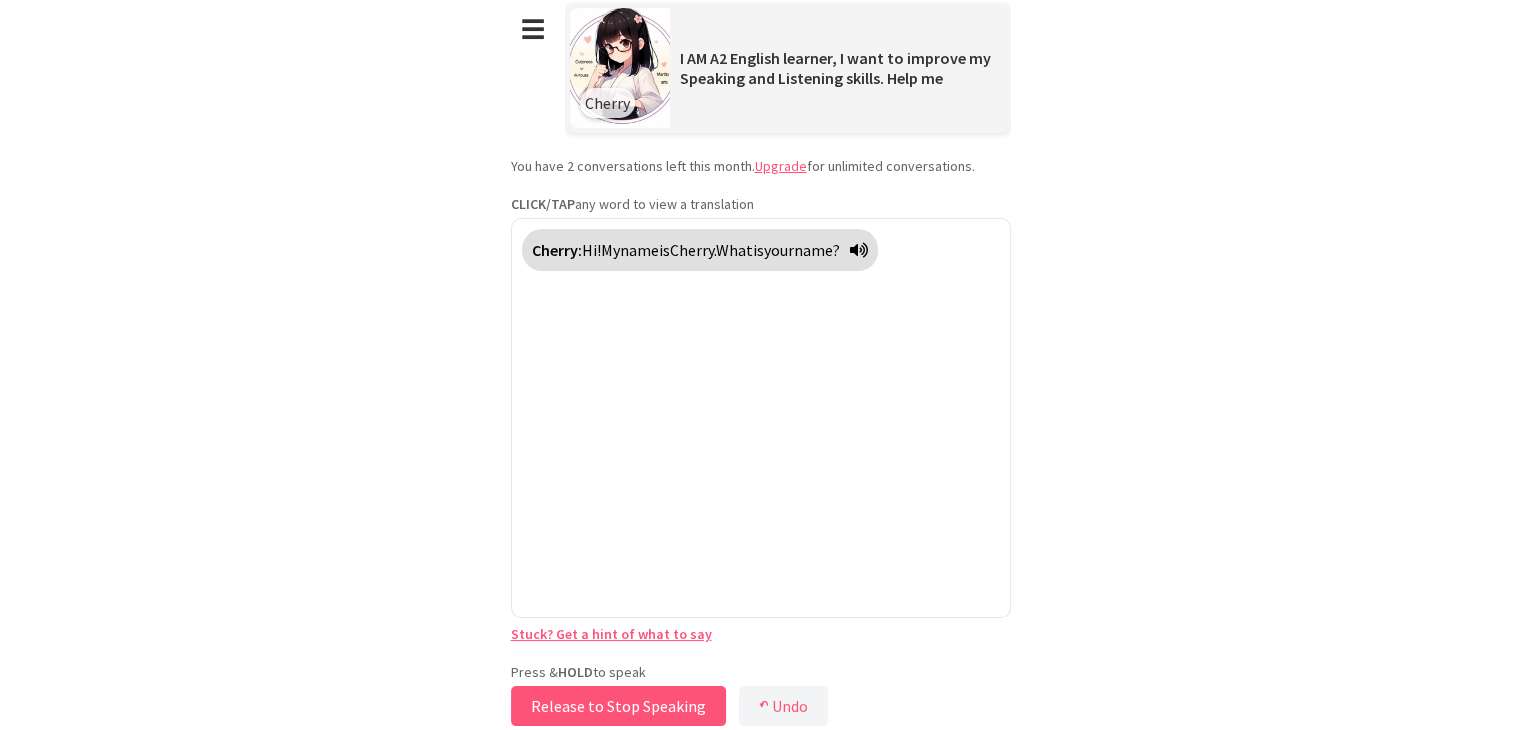 click on "Release to Stop Speaking" at bounding box center (618, 706) 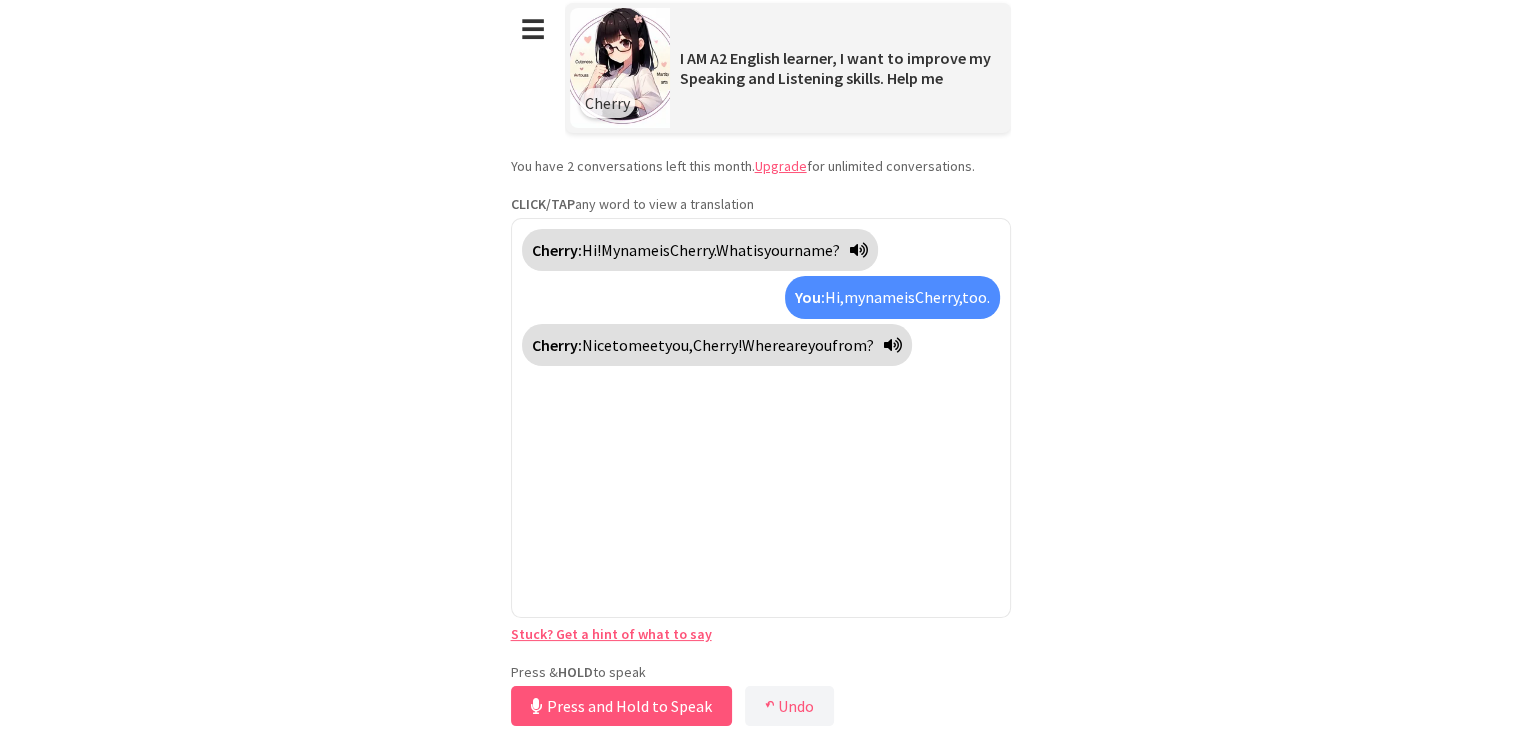 type 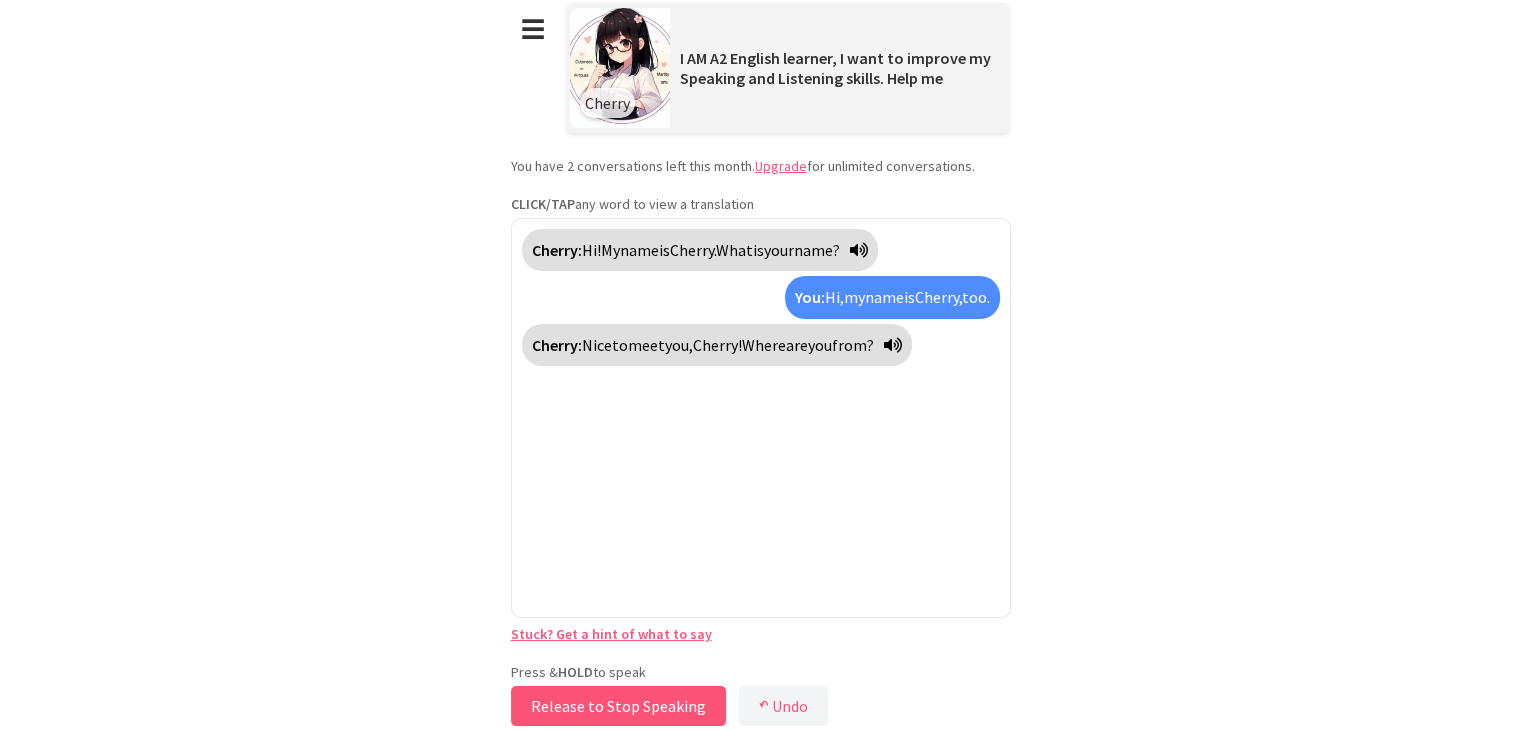 click on "Release to Stop Speaking" at bounding box center (618, 706) 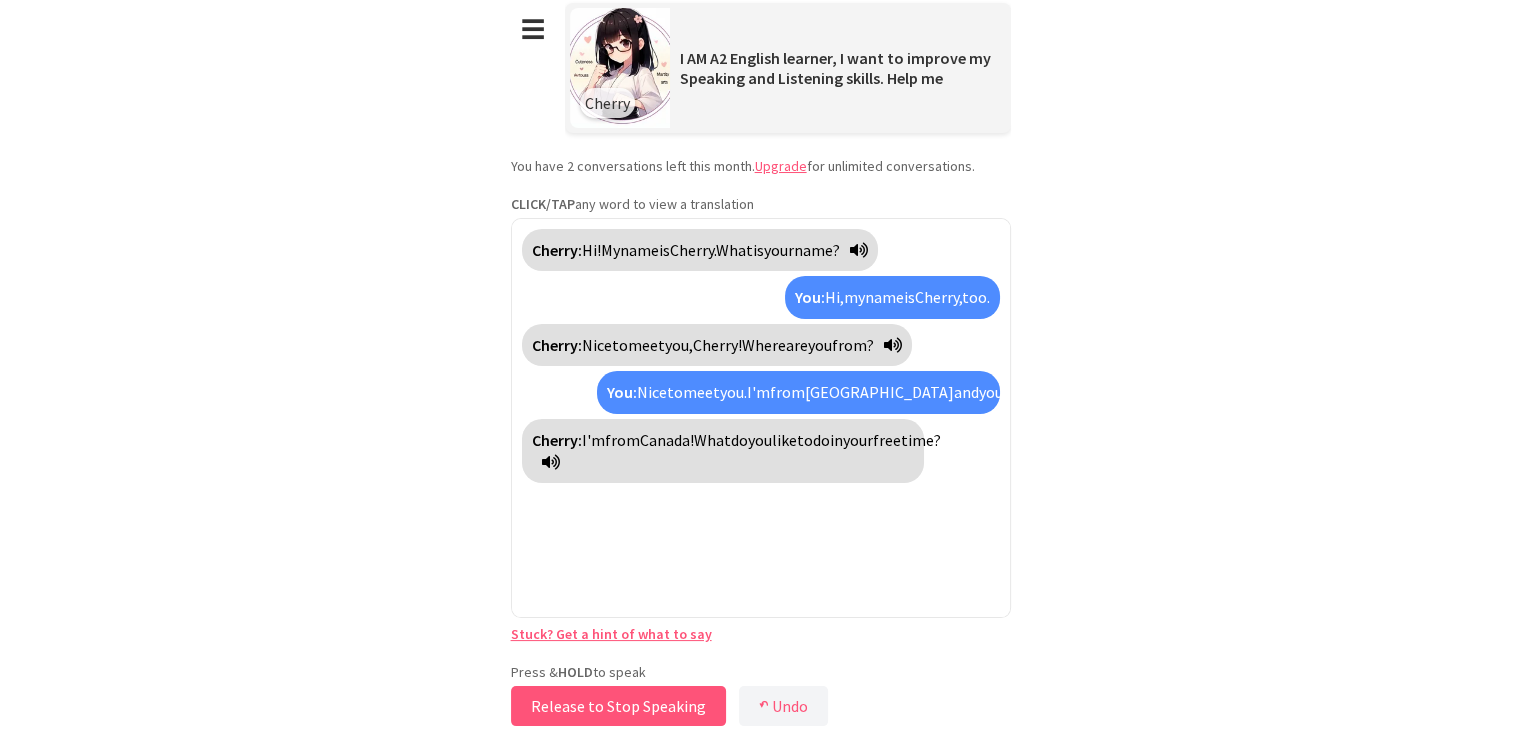 click on "Release to Stop Speaking" at bounding box center [618, 706] 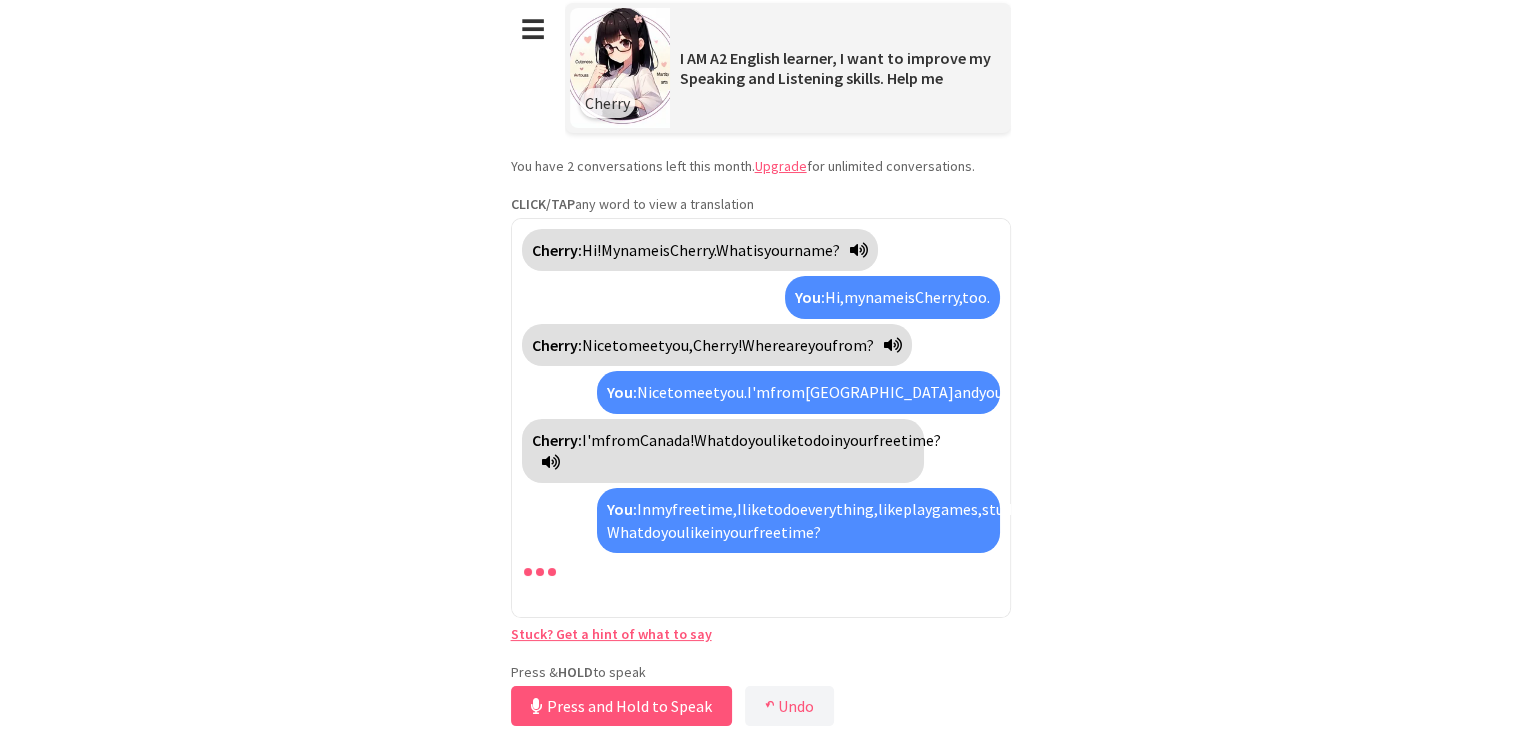 scroll, scrollTop: 56, scrollLeft: 0, axis: vertical 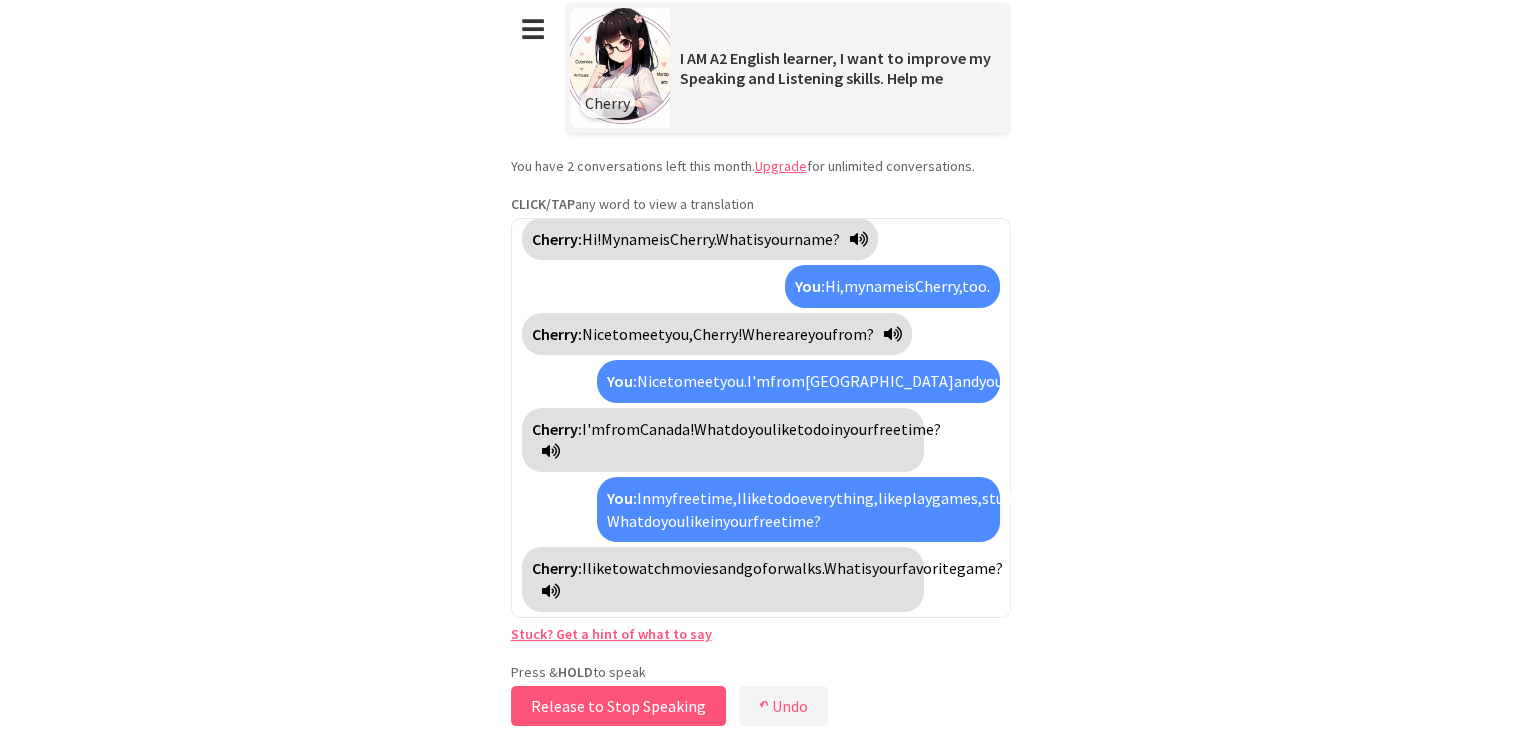 click on "Release to Stop Speaking" at bounding box center (618, 706) 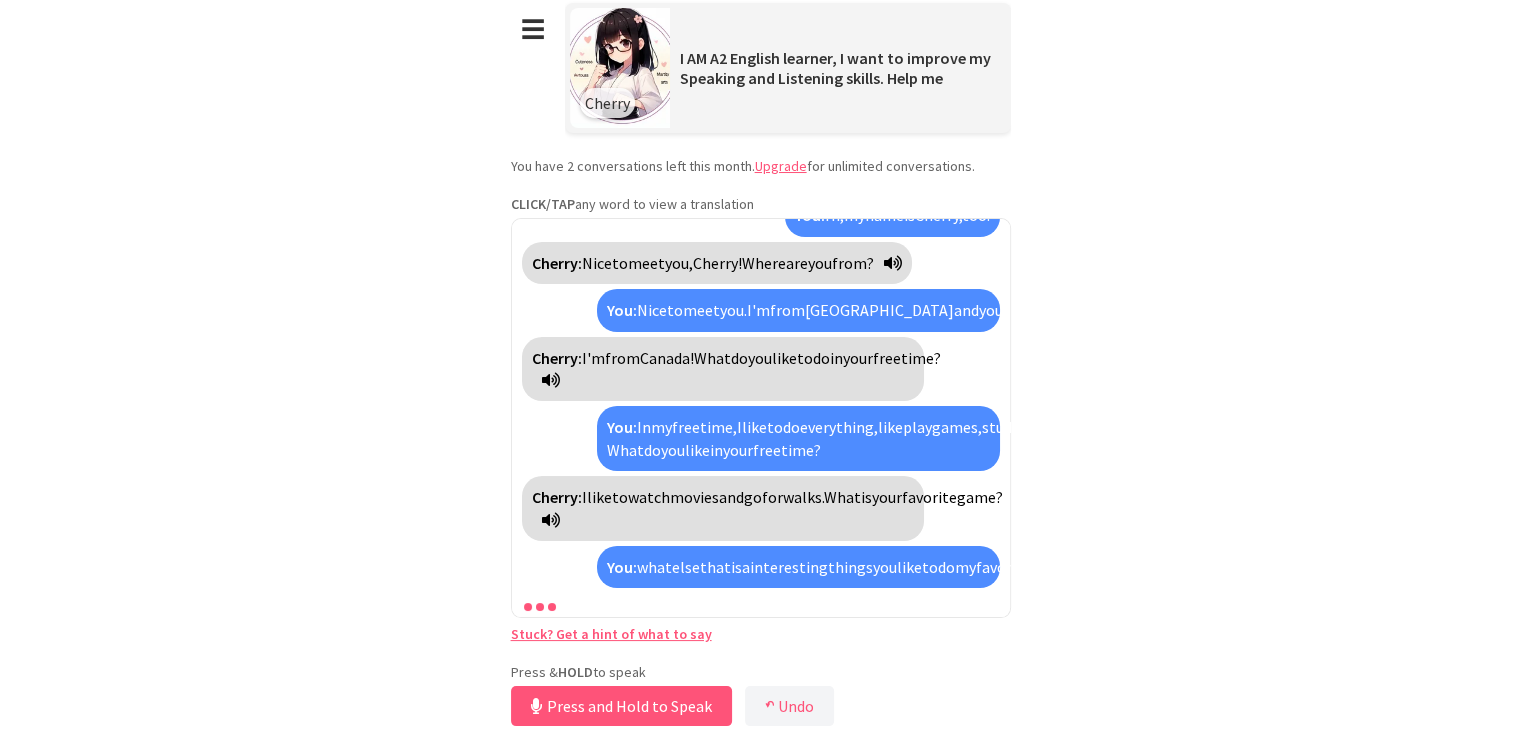 scroll, scrollTop: 218, scrollLeft: 0, axis: vertical 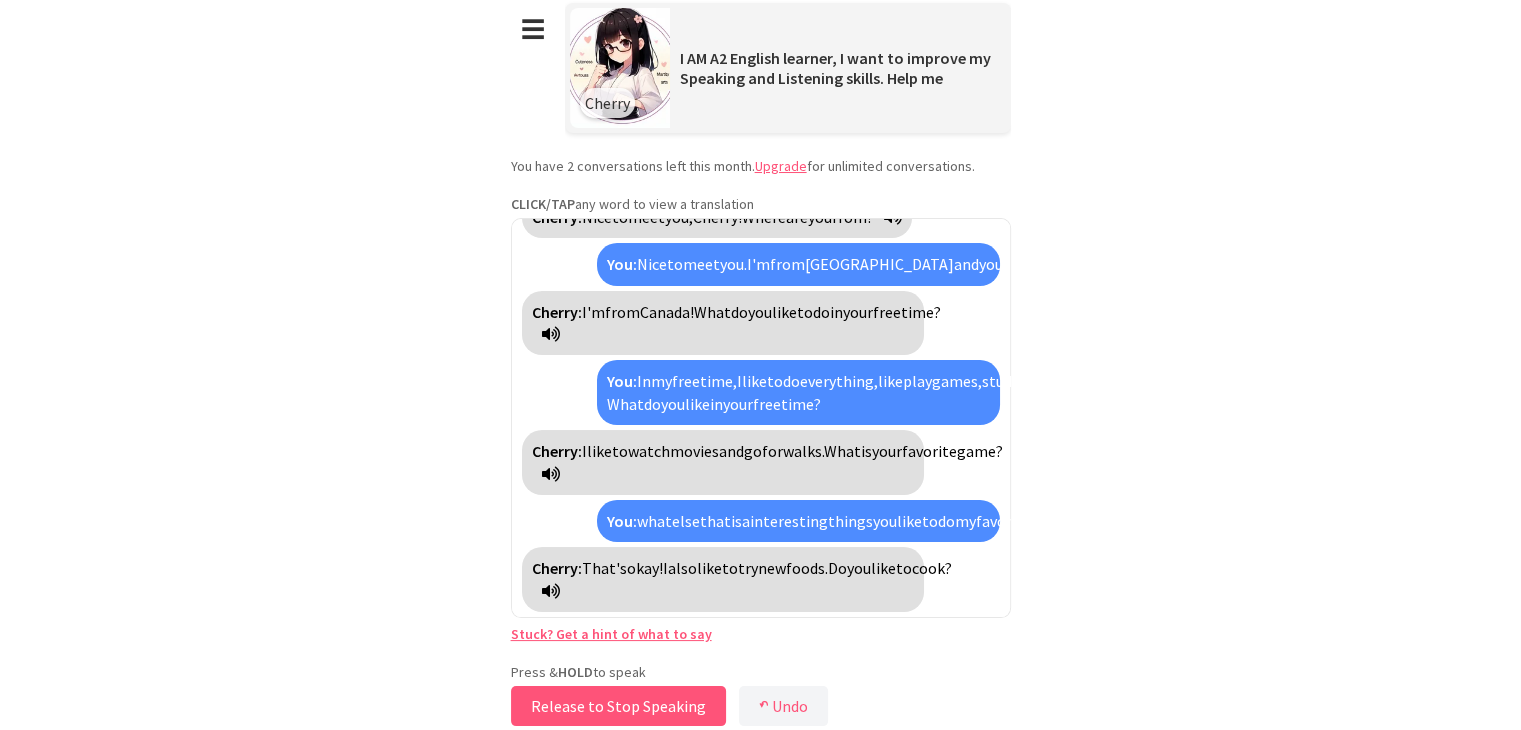 click on "Release to Stop Speaking" at bounding box center [618, 706] 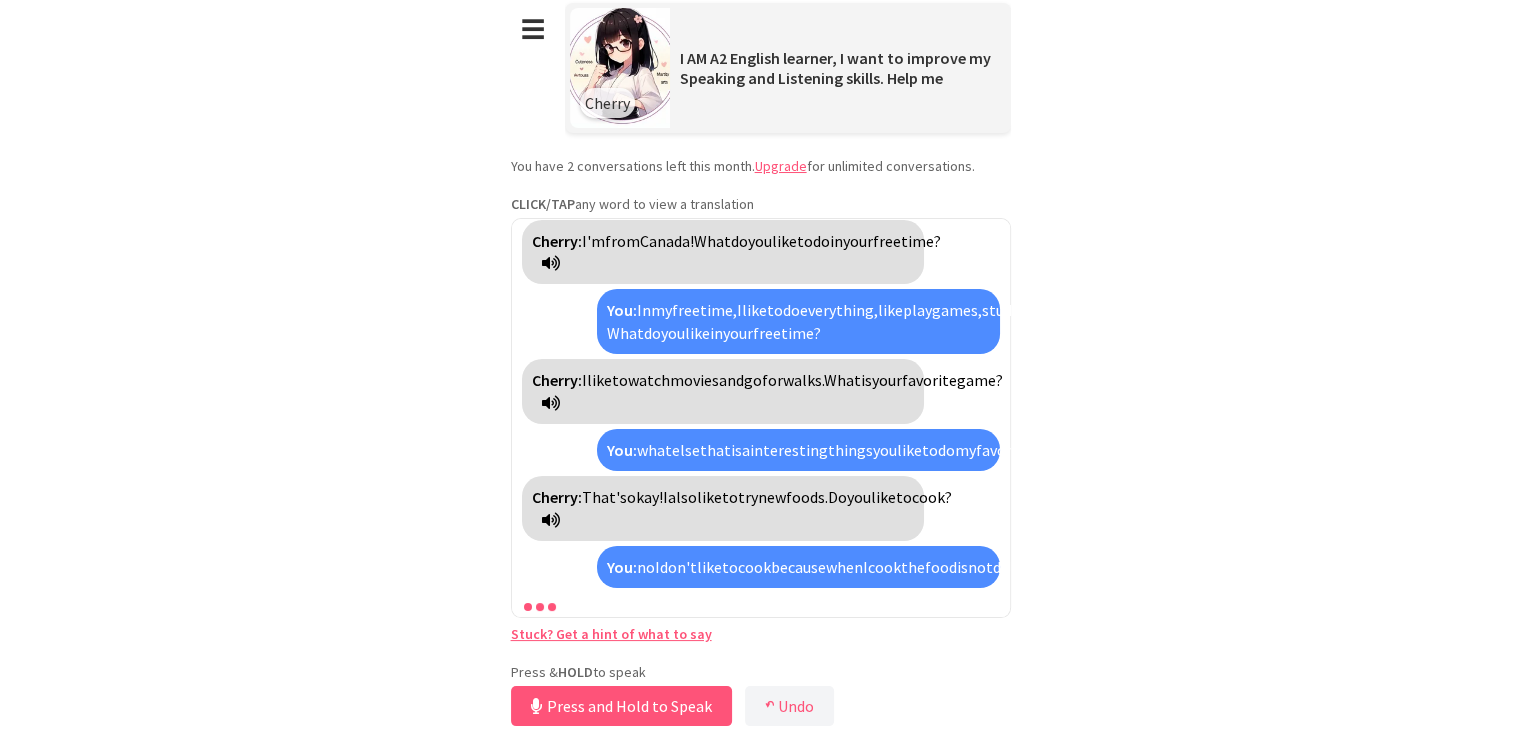 scroll, scrollTop: 357, scrollLeft: 0, axis: vertical 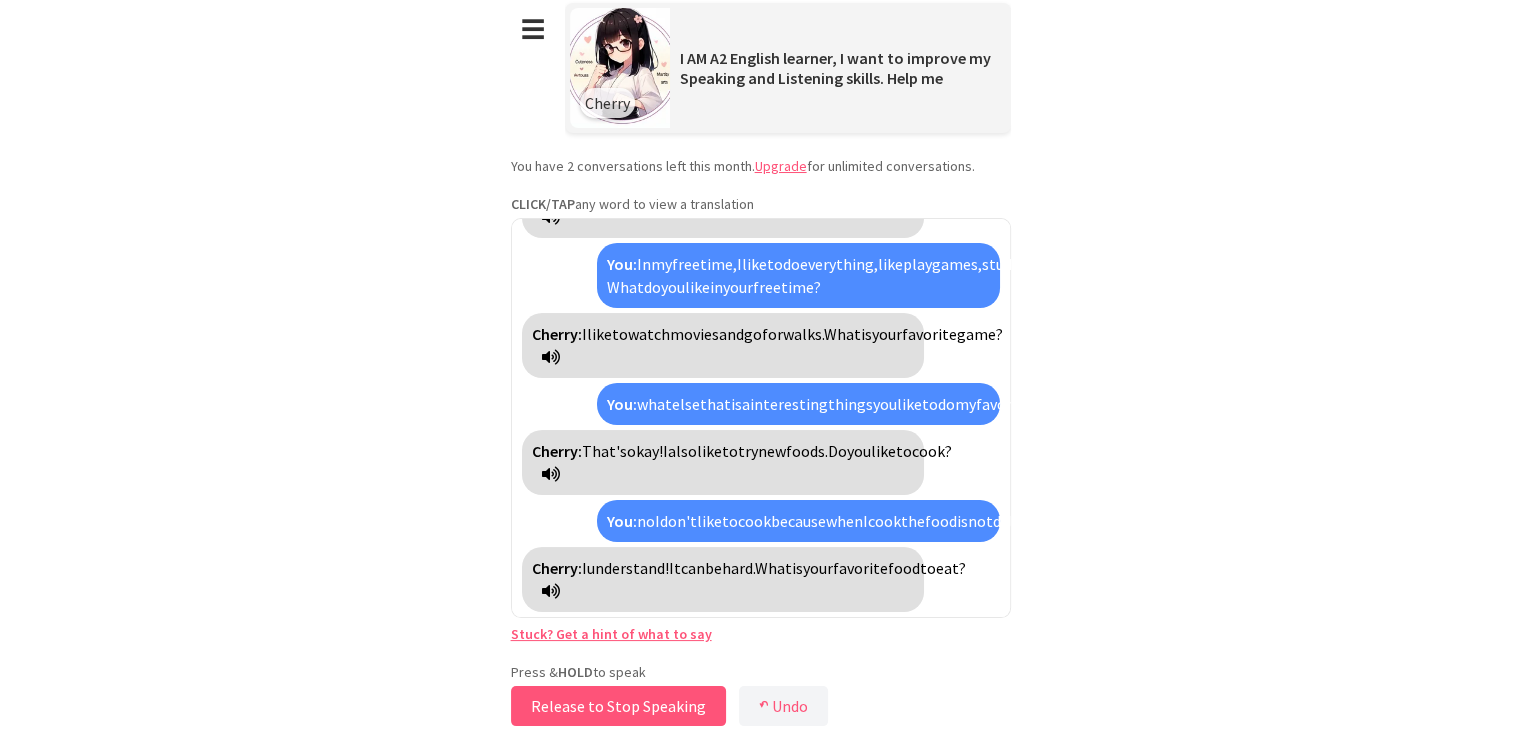 click on "Release to Stop Speaking" at bounding box center [618, 706] 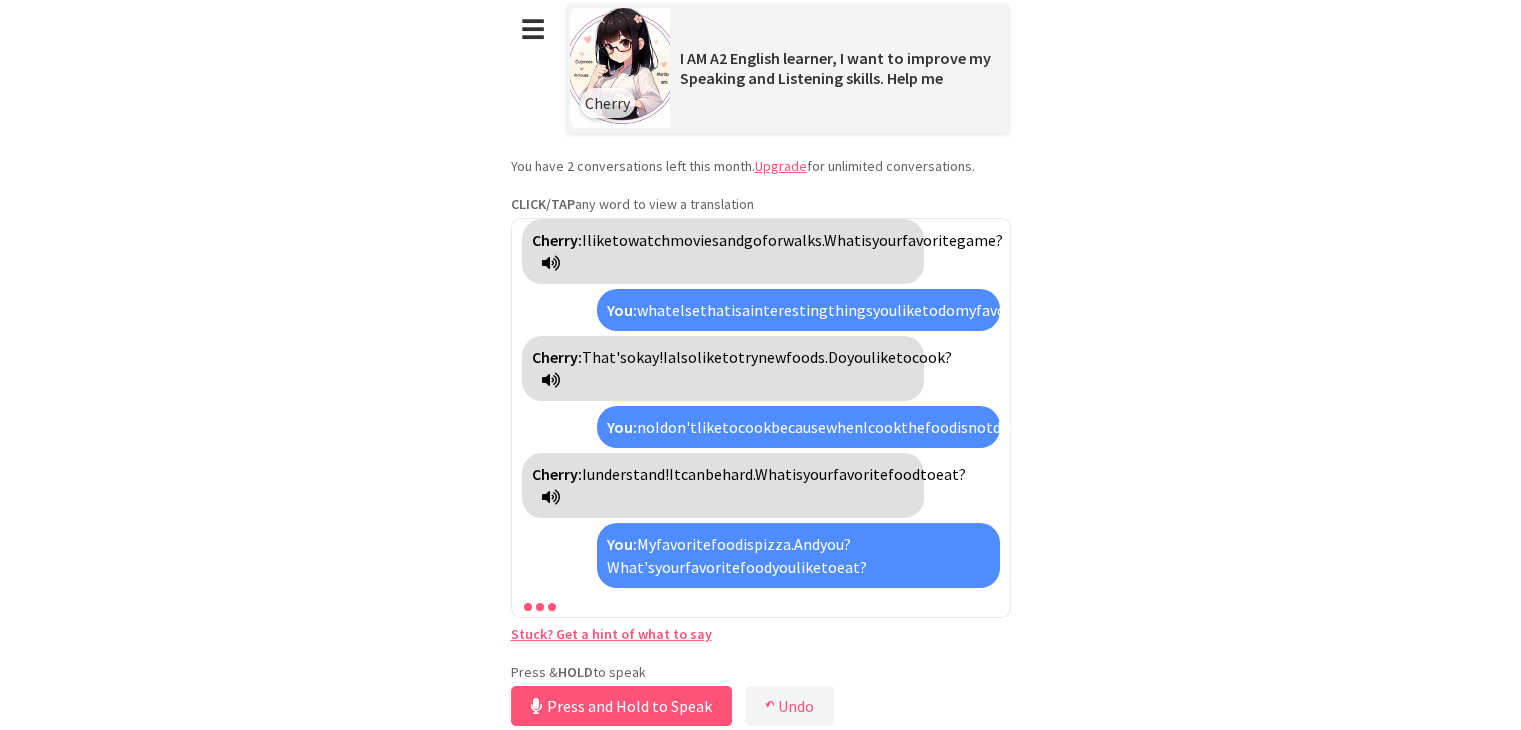 scroll, scrollTop: 497, scrollLeft: 0, axis: vertical 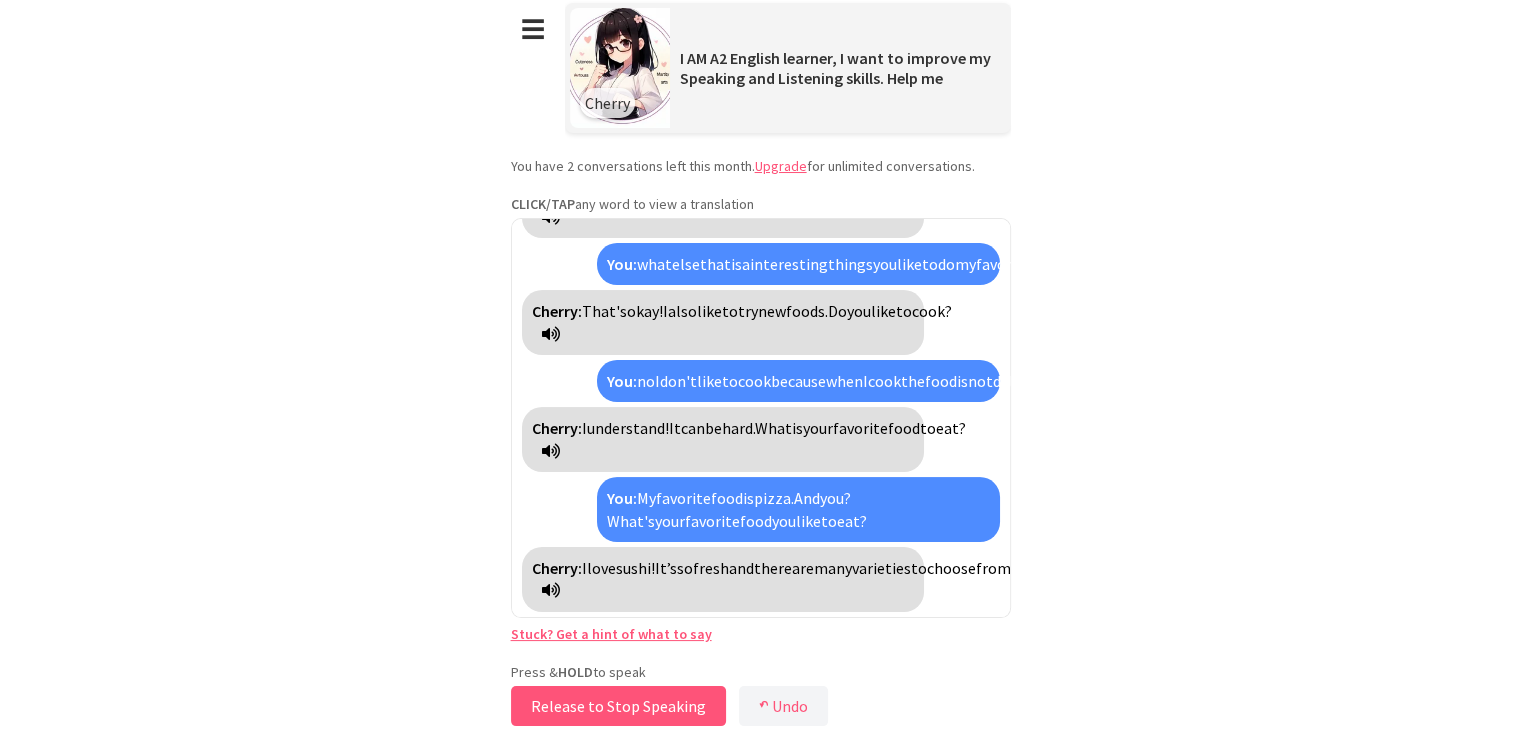 click on "Release to Stop Speaking" at bounding box center (618, 706) 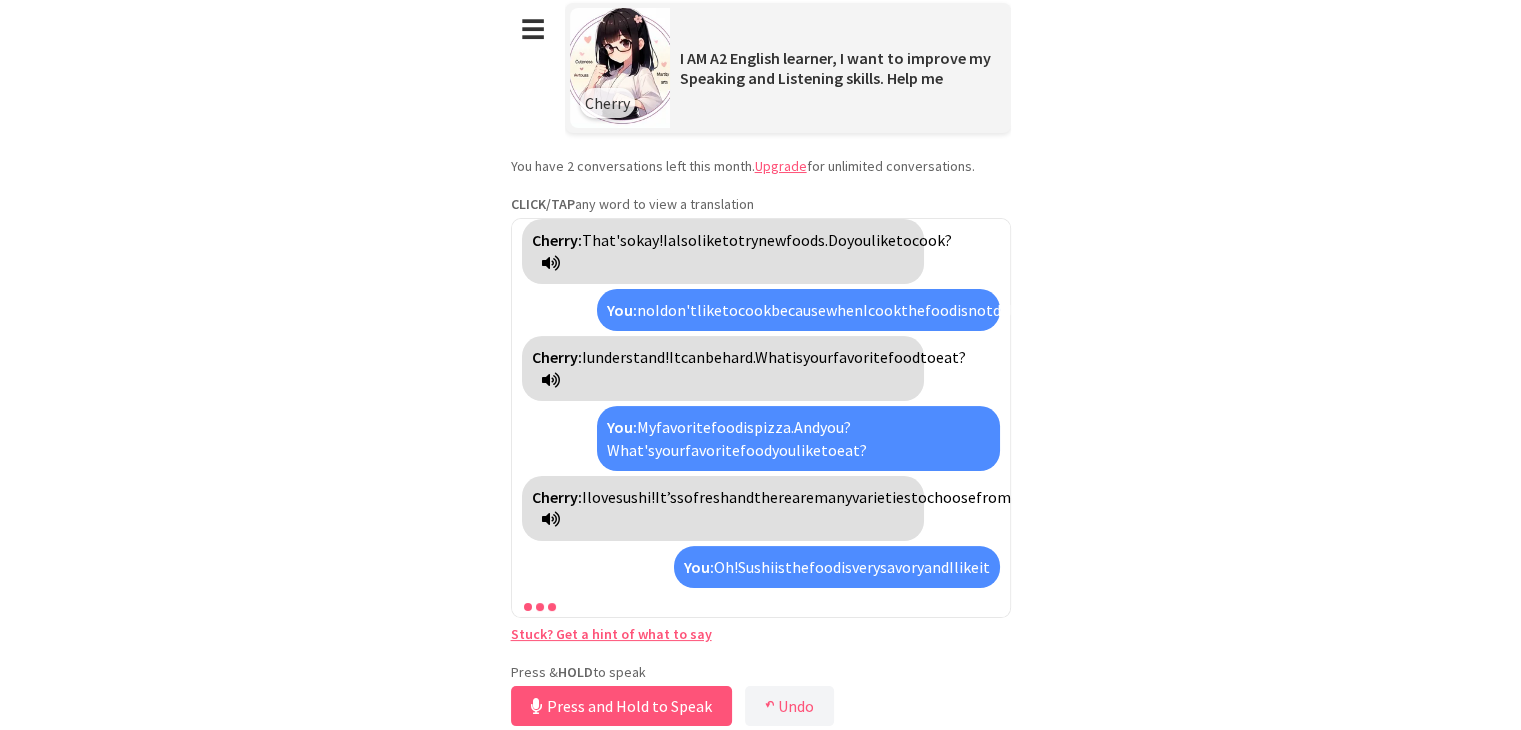scroll, scrollTop: 636, scrollLeft: 0, axis: vertical 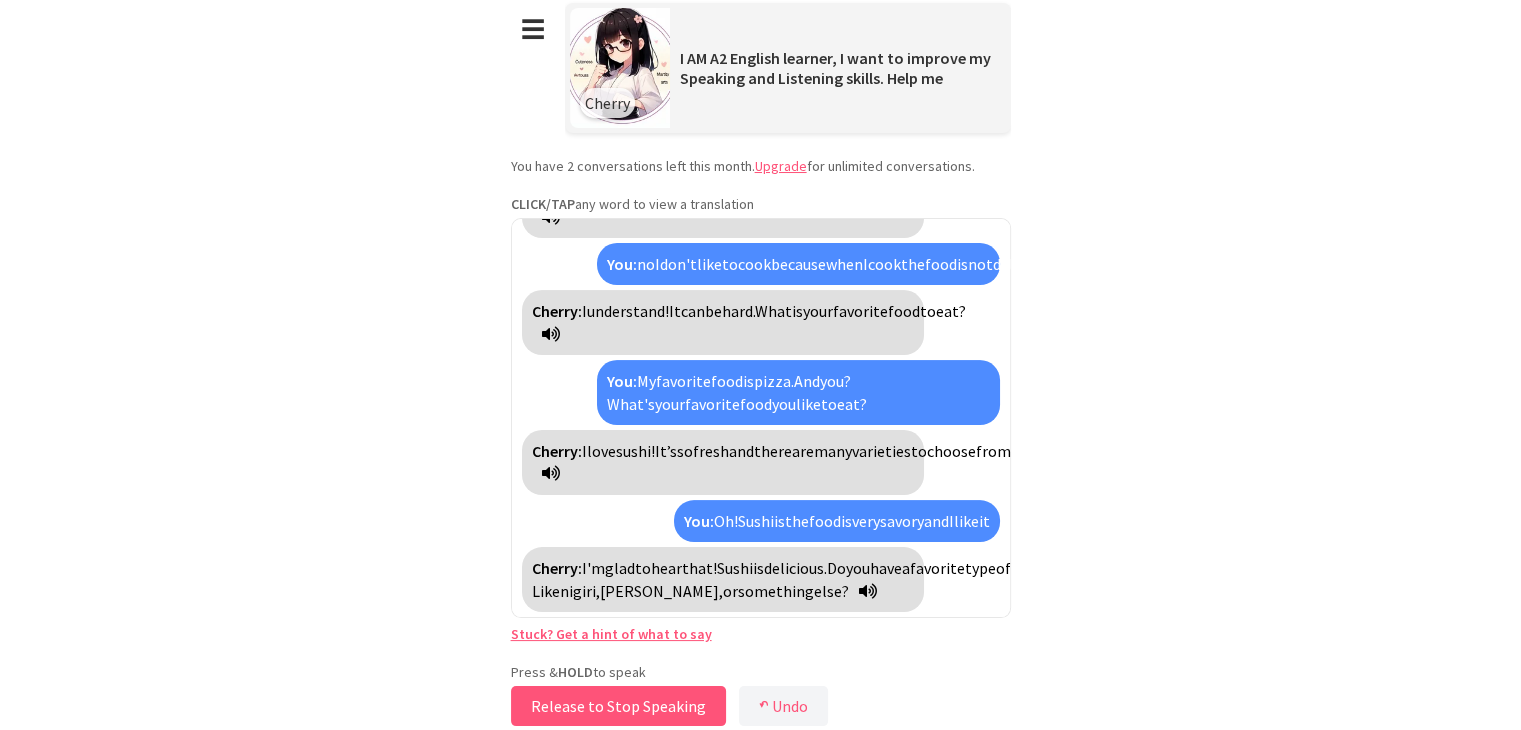 click on "Release to Stop Speaking" at bounding box center (618, 706) 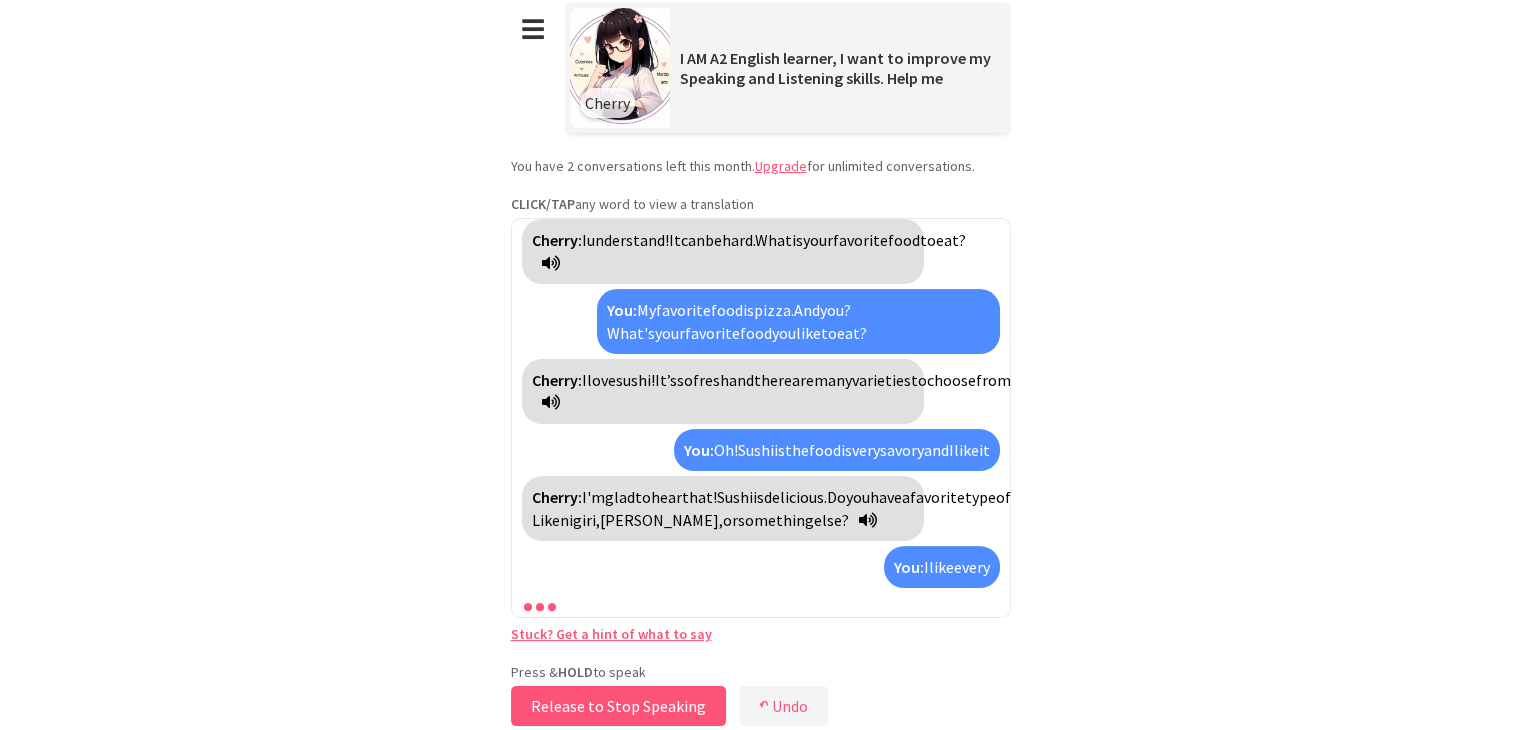 scroll, scrollTop: 776, scrollLeft: 0, axis: vertical 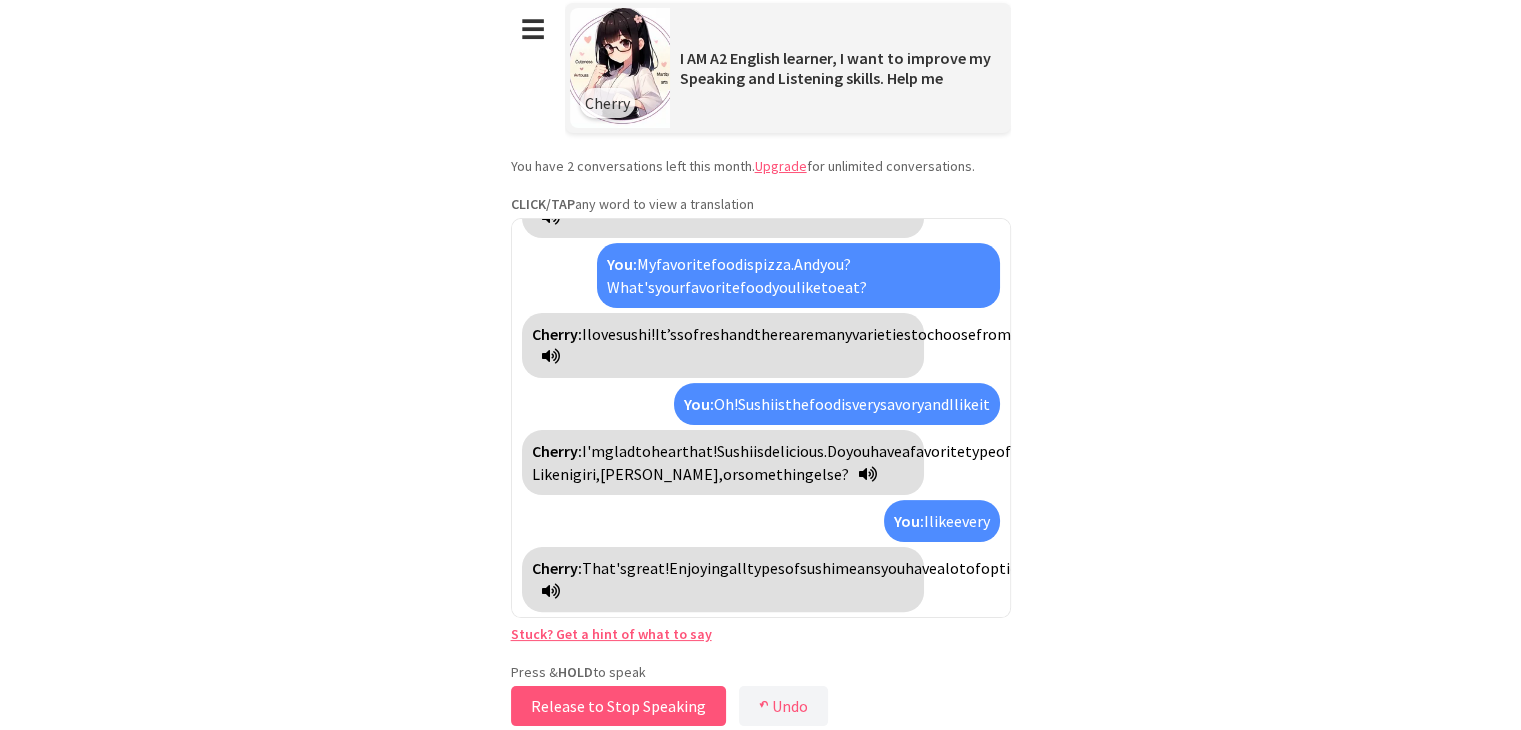 click on "Release to Stop Speaking" at bounding box center [618, 706] 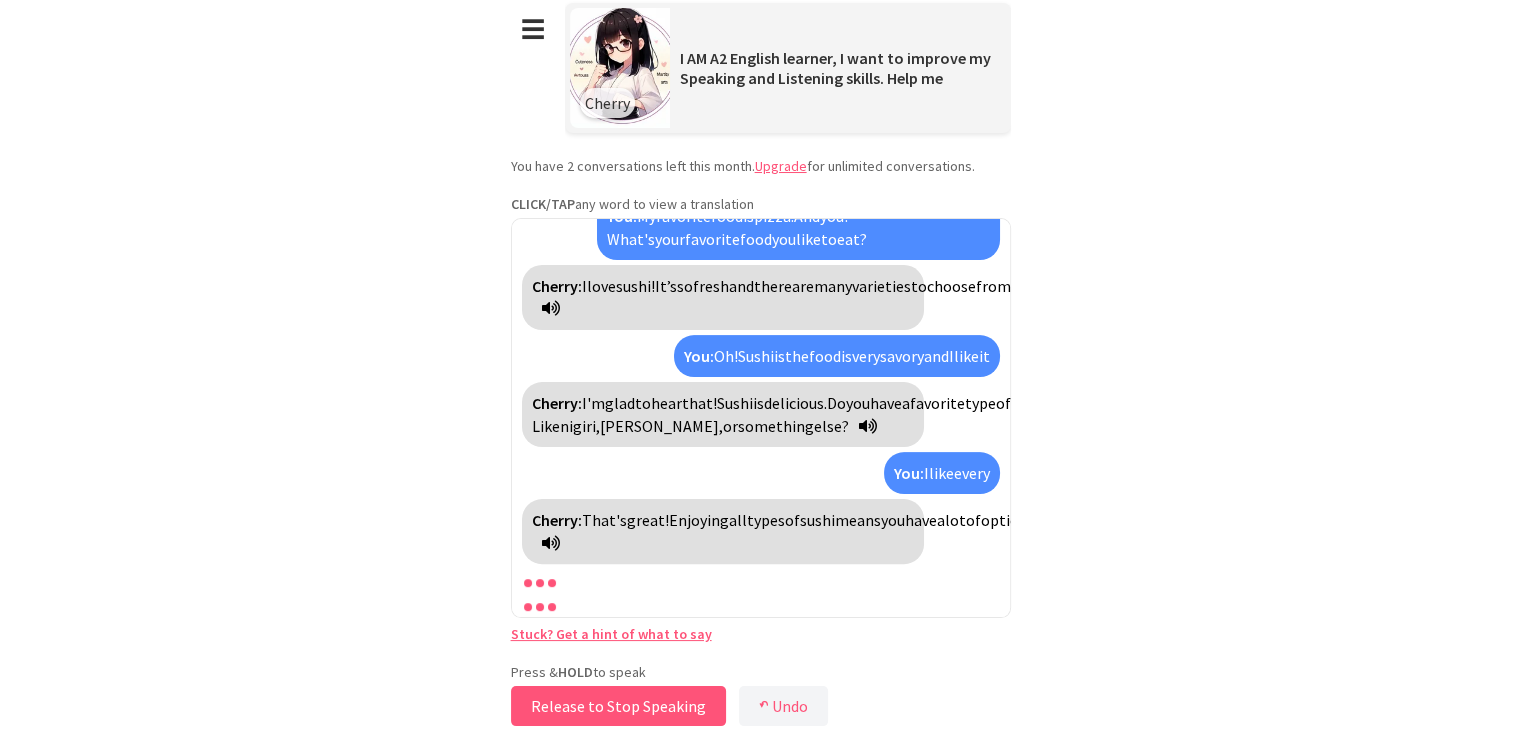 scroll, scrollTop: 872, scrollLeft: 0, axis: vertical 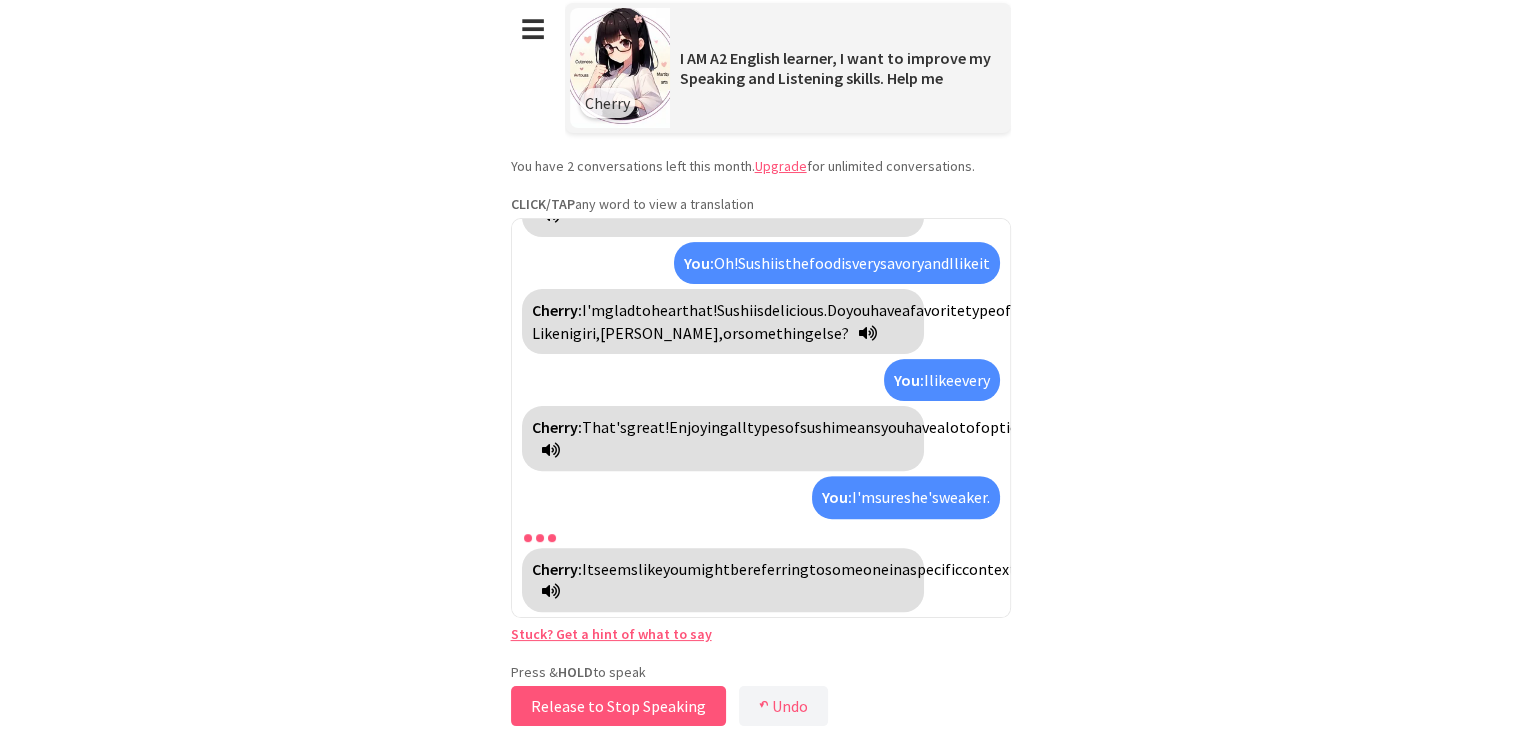 click on "Release to Stop Speaking" at bounding box center (618, 706) 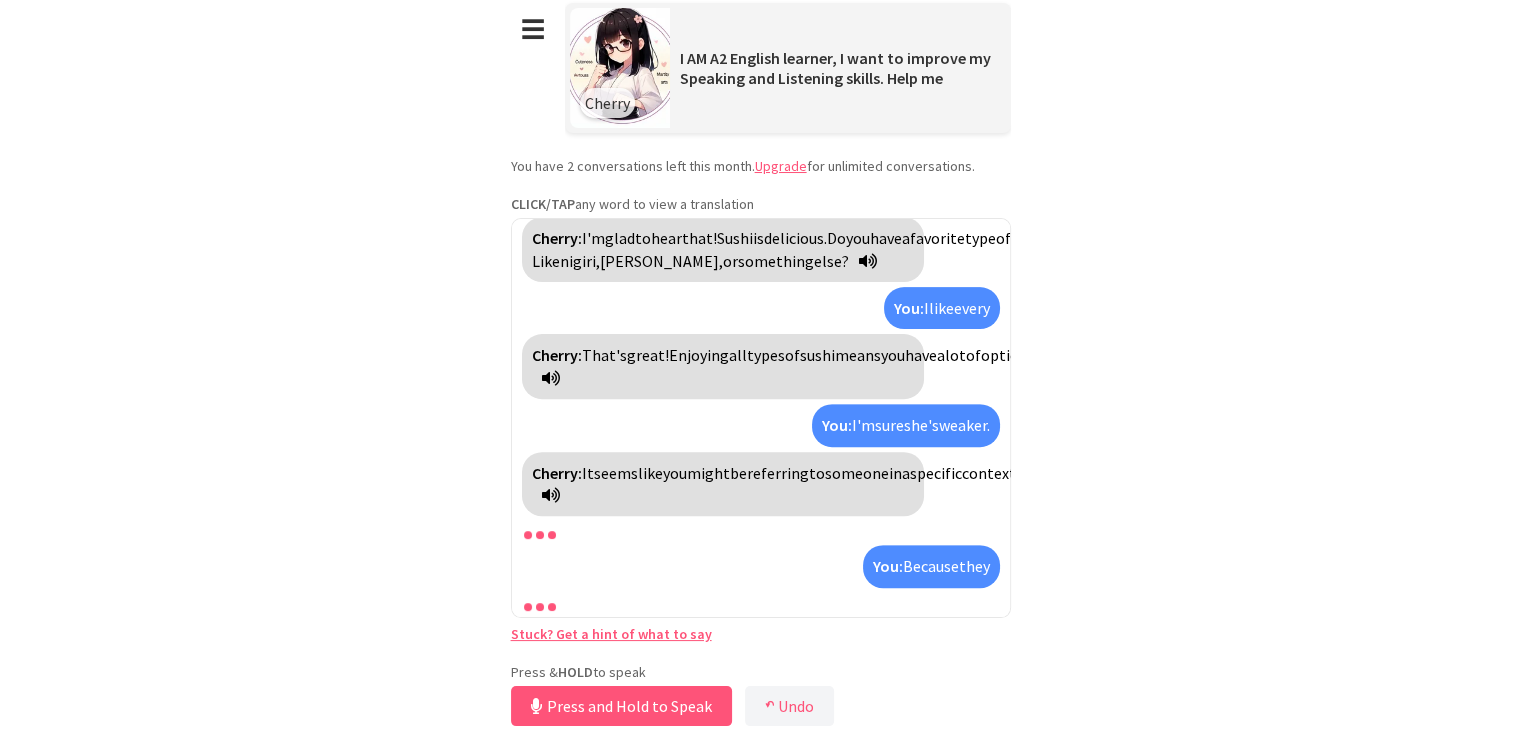 scroll, scrollTop: 1080, scrollLeft: 0, axis: vertical 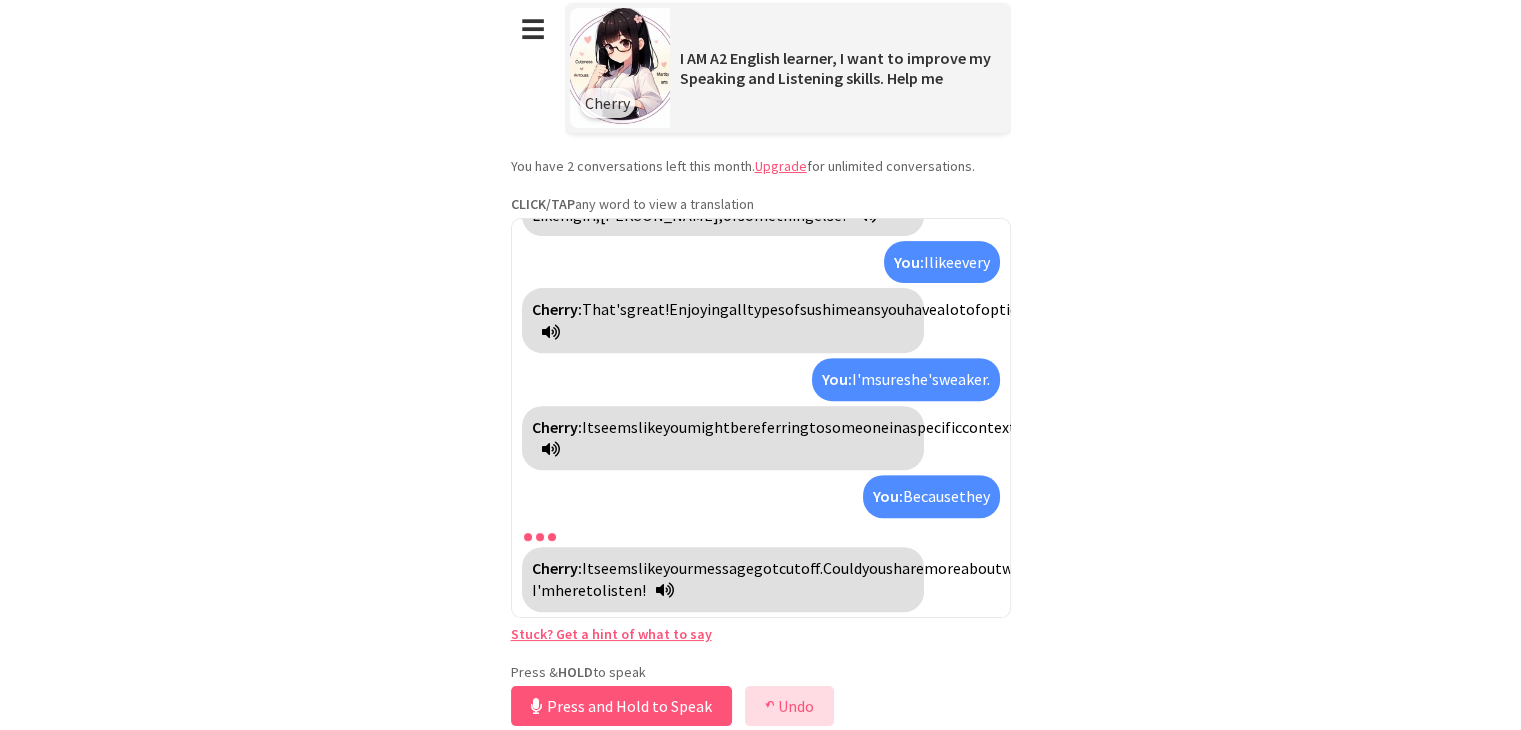 click on "↶" at bounding box center [770, 706] 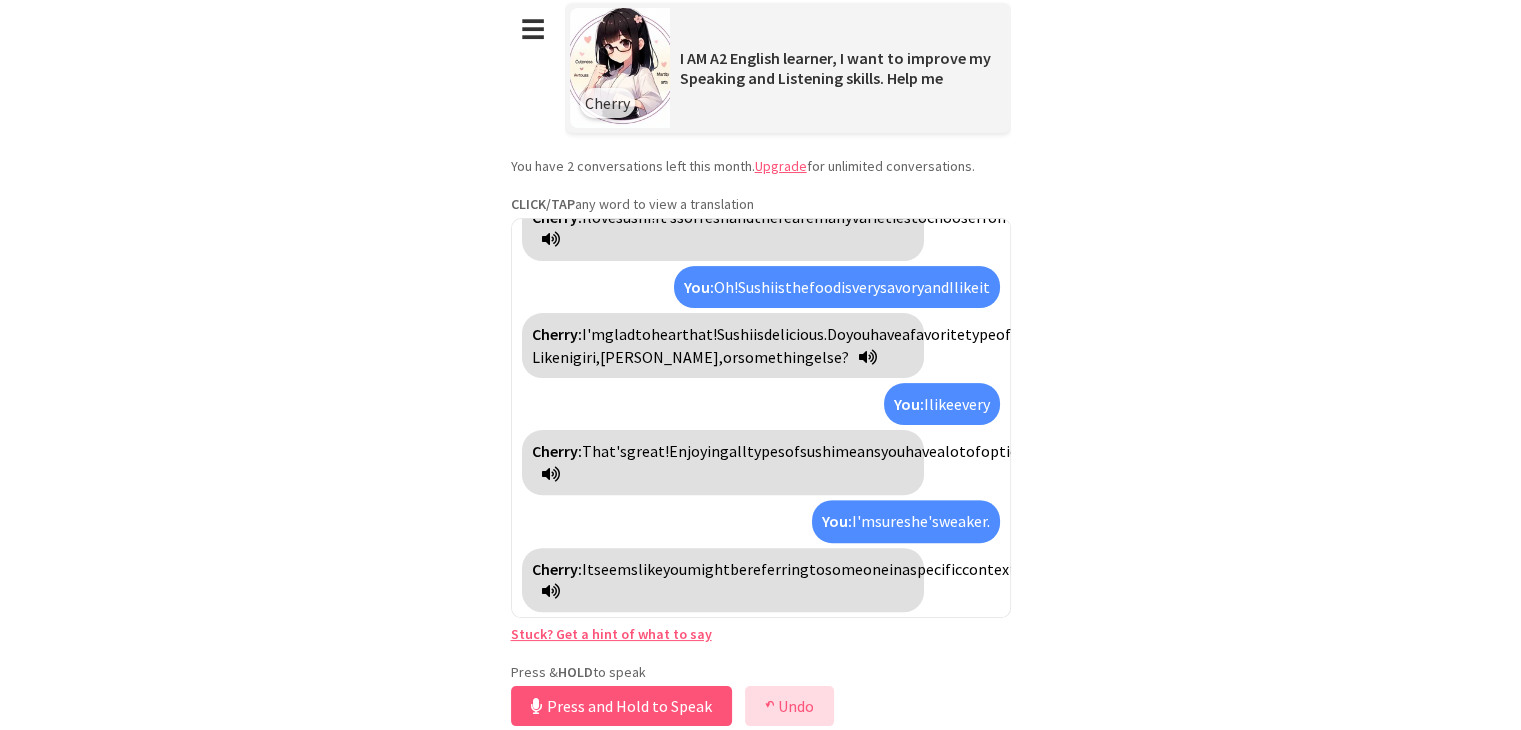 click on "↶" at bounding box center (770, 706) 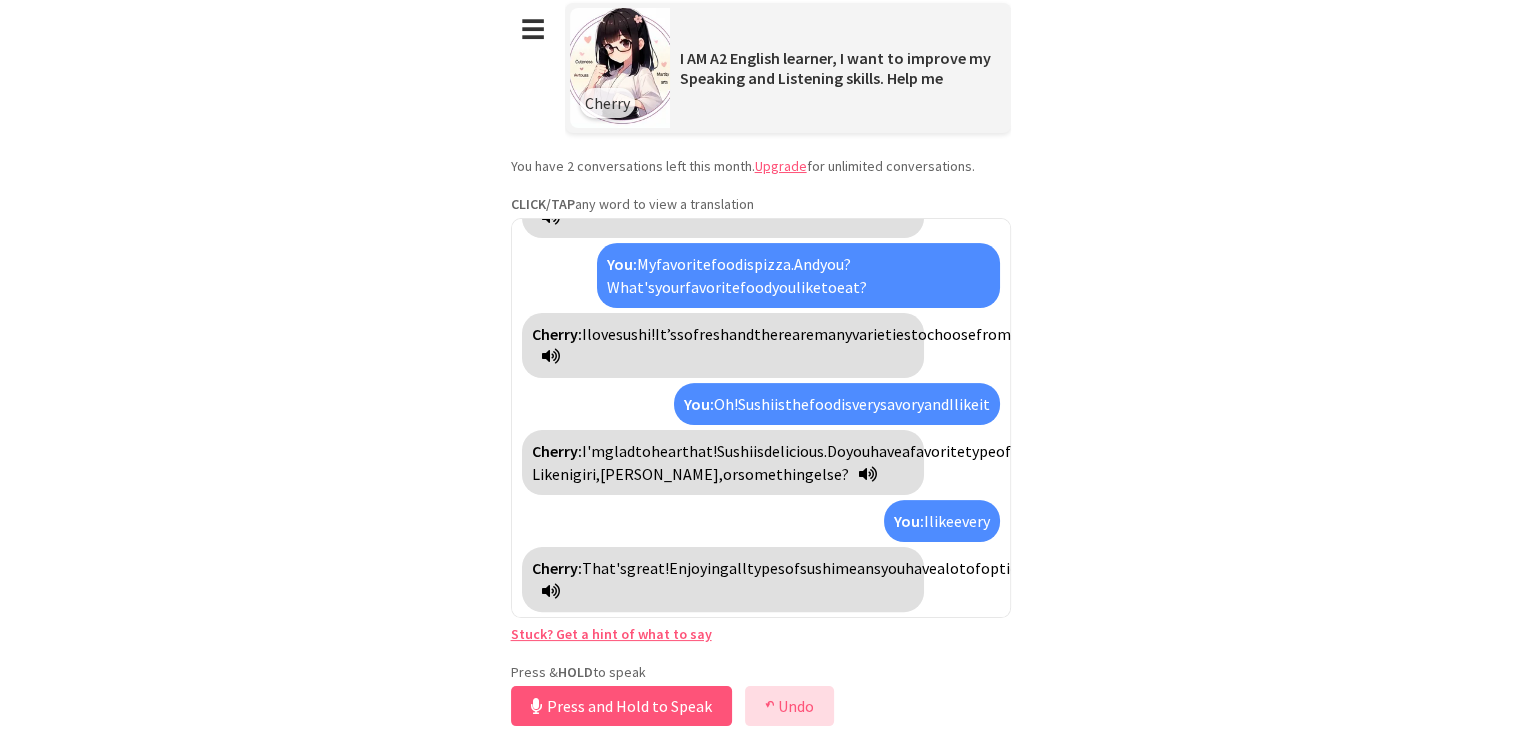 click on "↶" at bounding box center [770, 706] 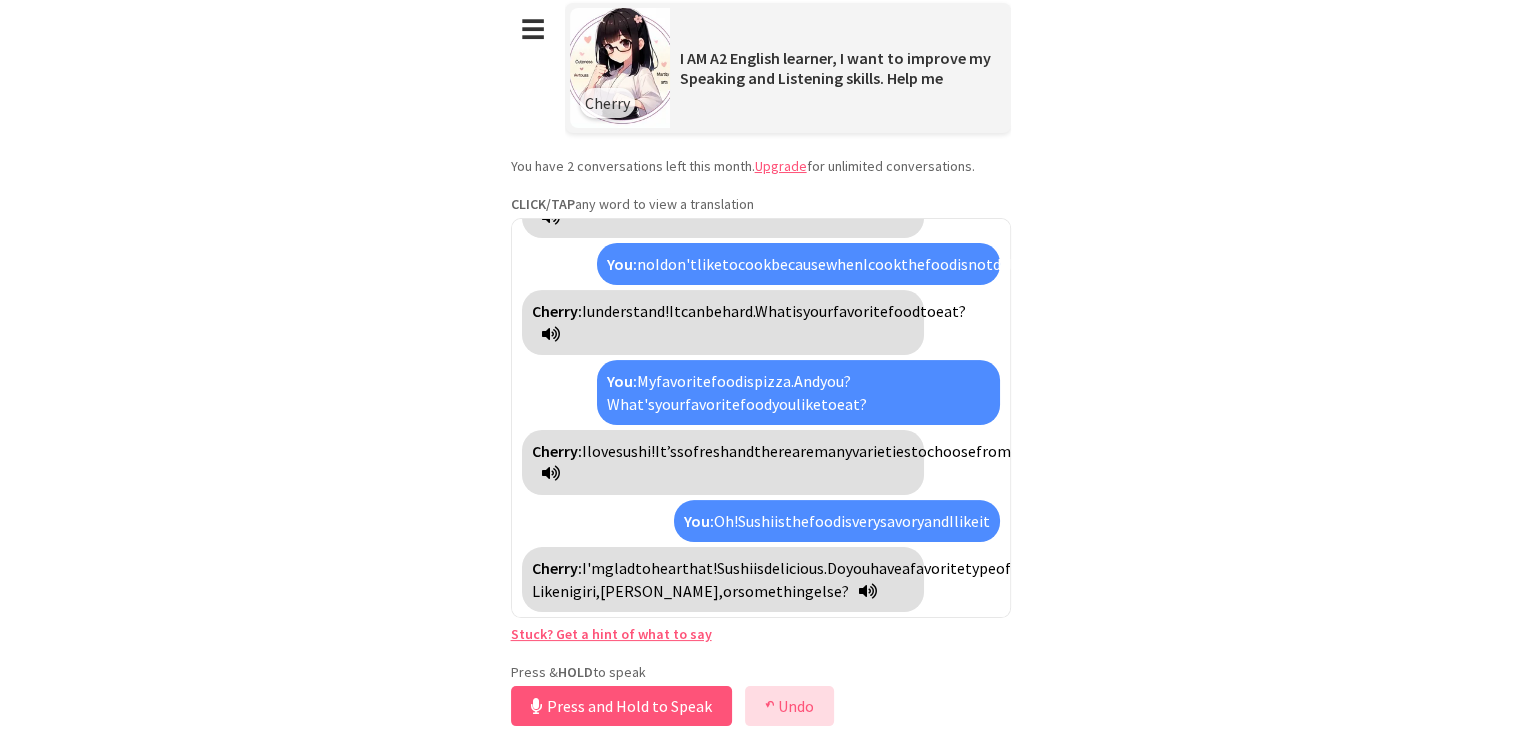 click on "↶" at bounding box center (770, 706) 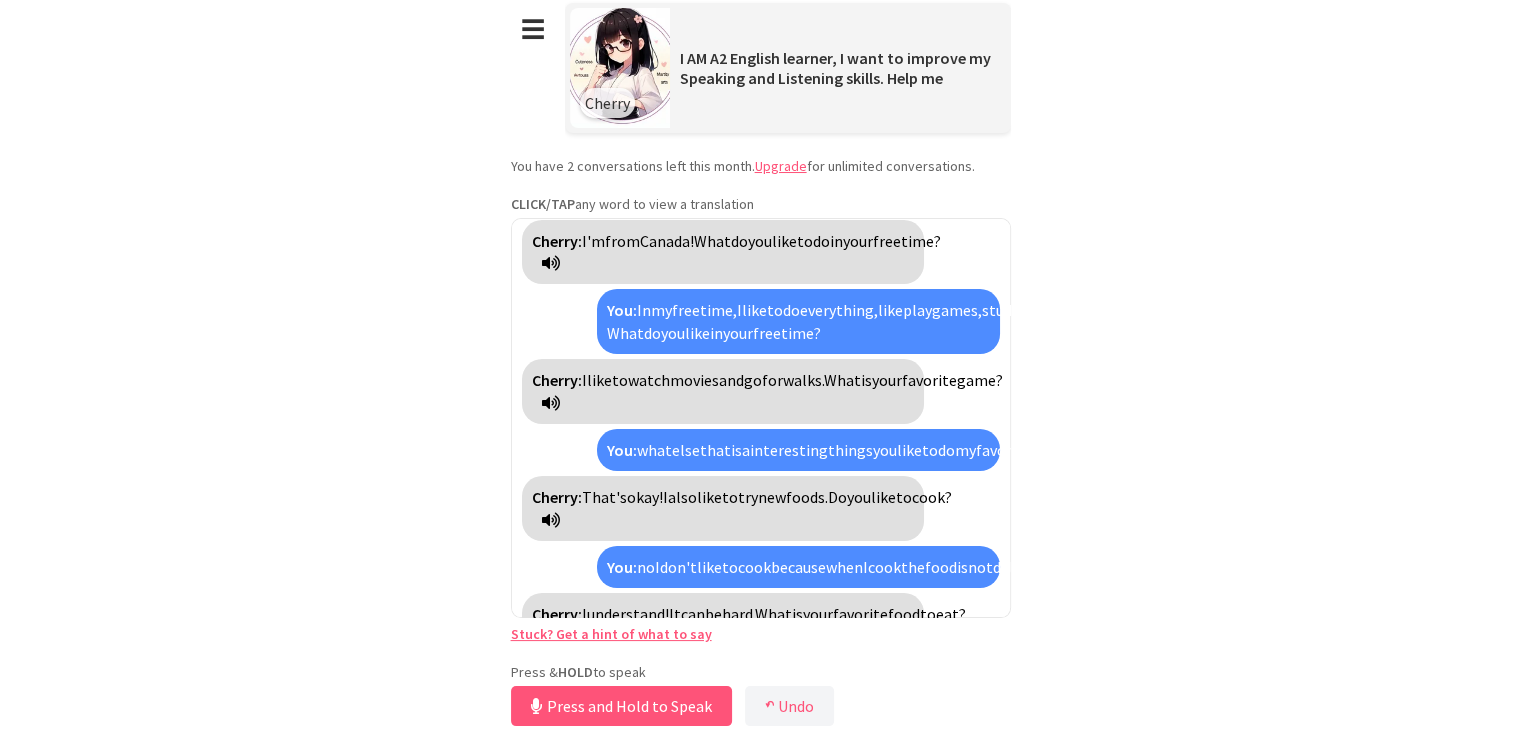 scroll, scrollTop: 497, scrollLeft: 0, axis: vertical 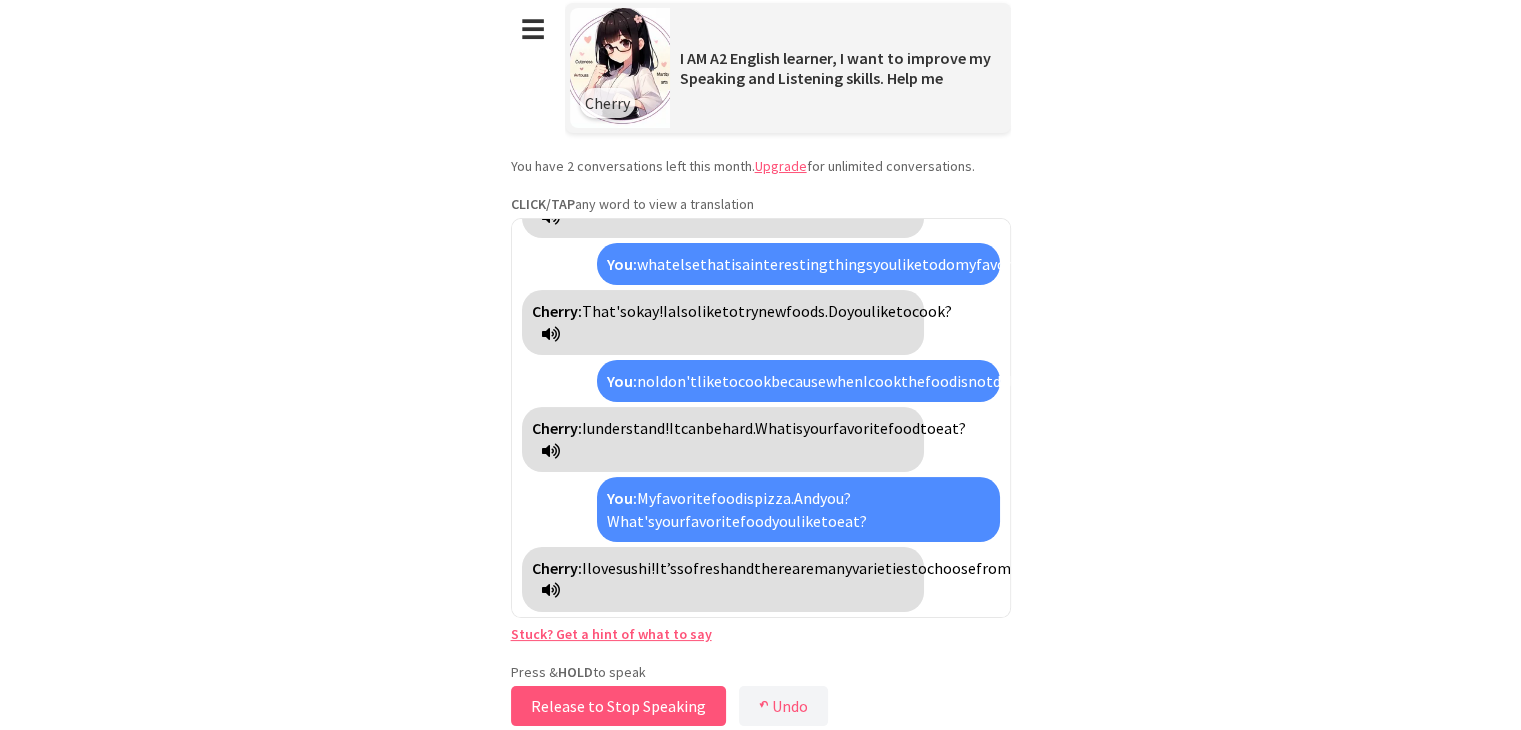 click on "Release to Stop Speaking" at bounding box center (618, 706) 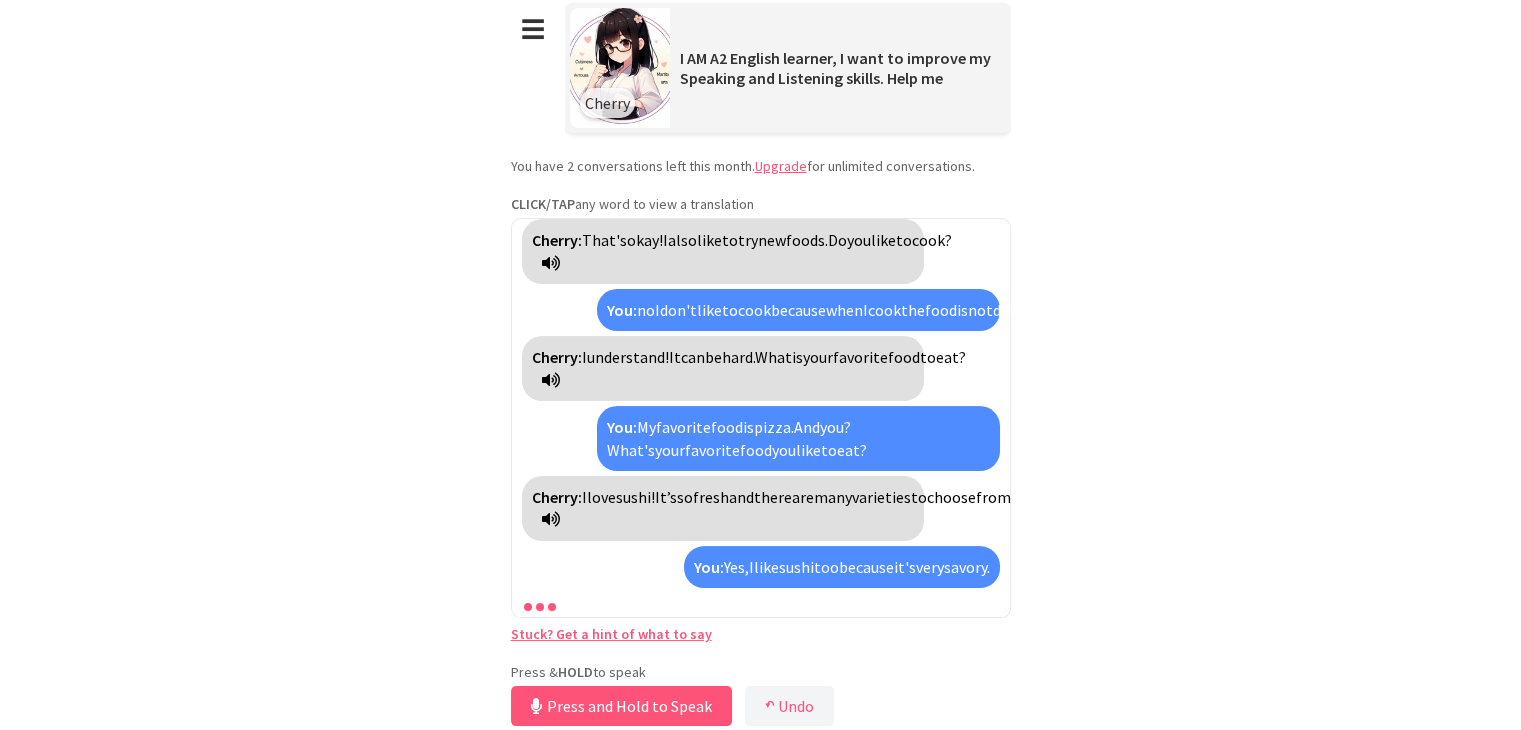 scroll, scrollTop: 614, scrollLeft: 0, axis: vertical 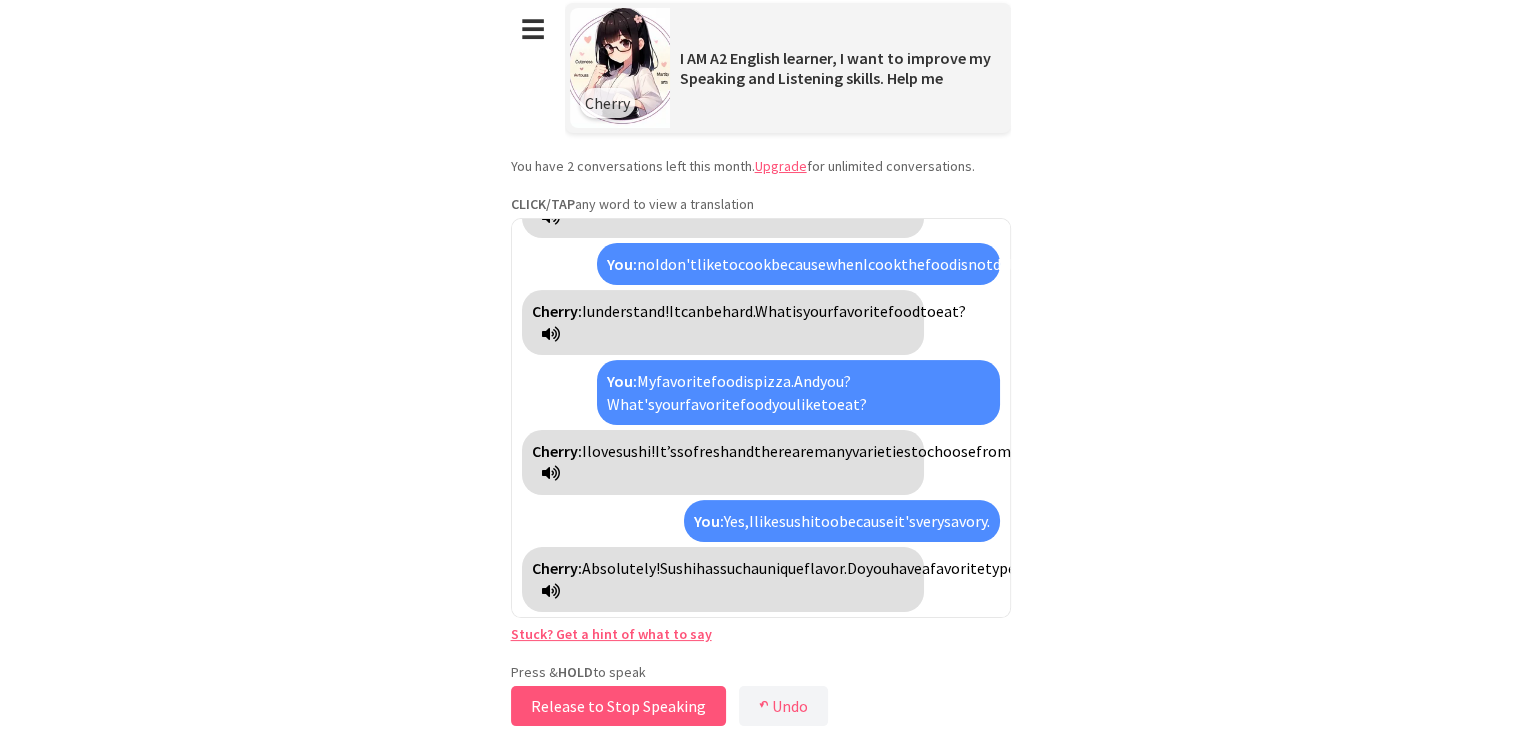 click on "Release to Stop Speaking" at bounding box center (618, 706) 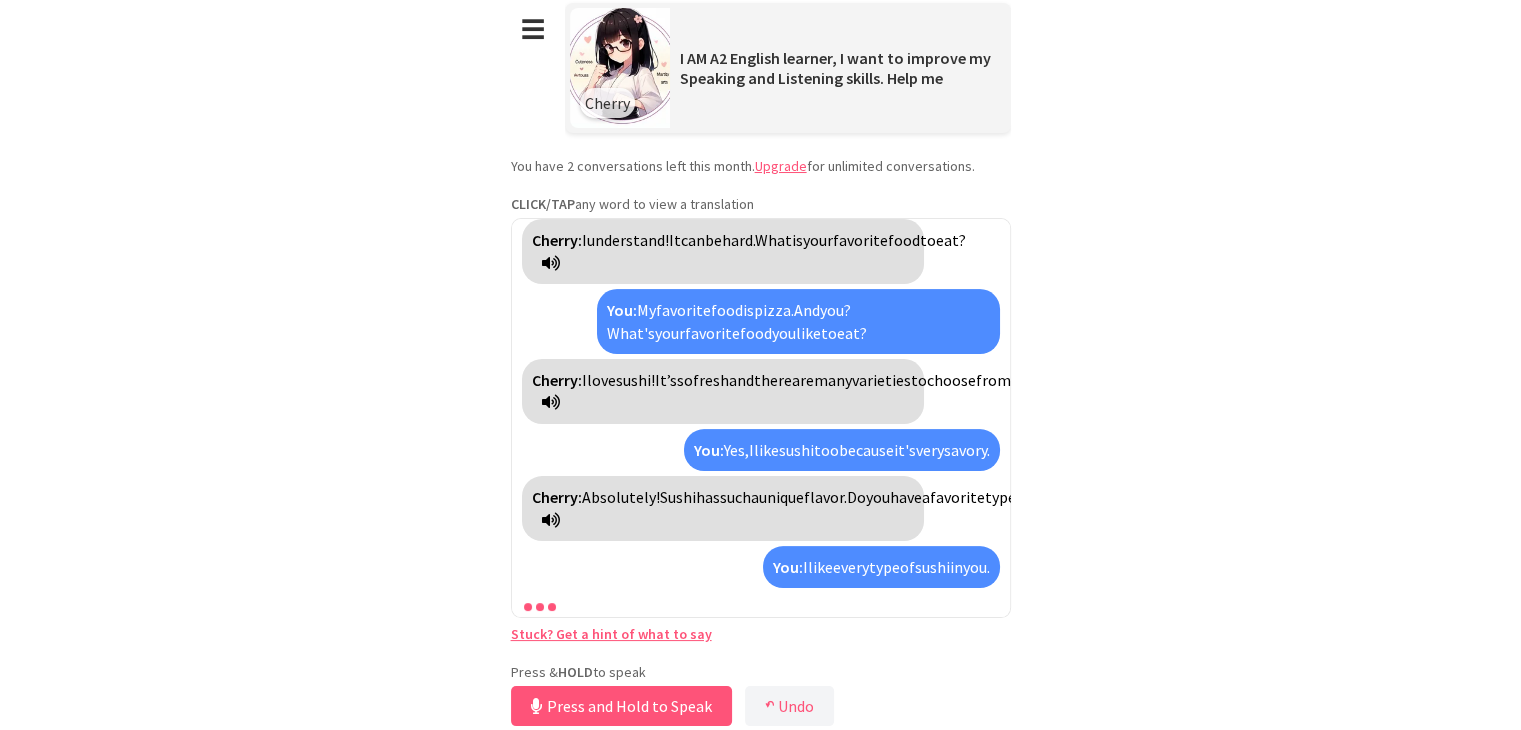 scroll, scrollTop: 732, scrollLeft: 0, axis: vertical 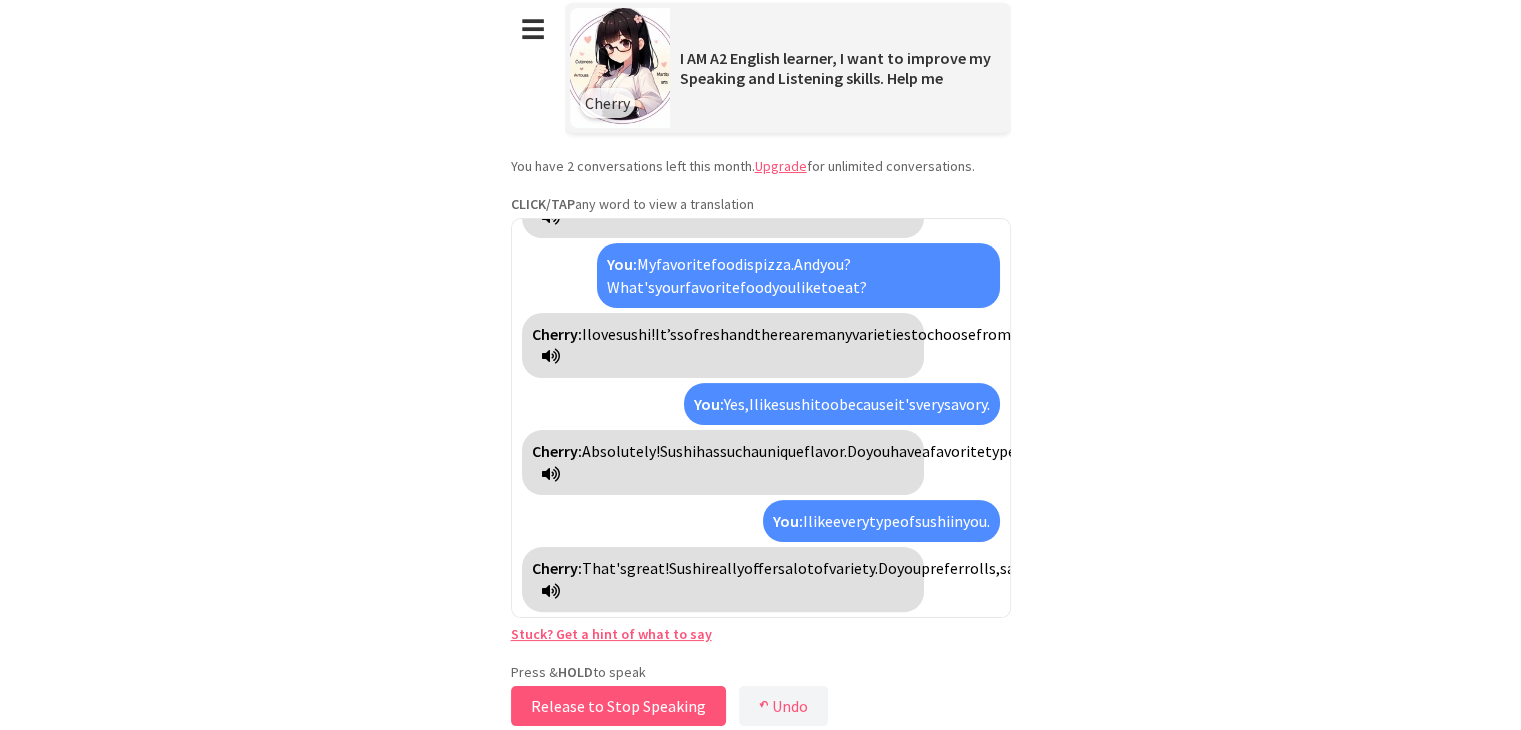 click on "Release to Stop Speaking" at bounding box center [618, 706] 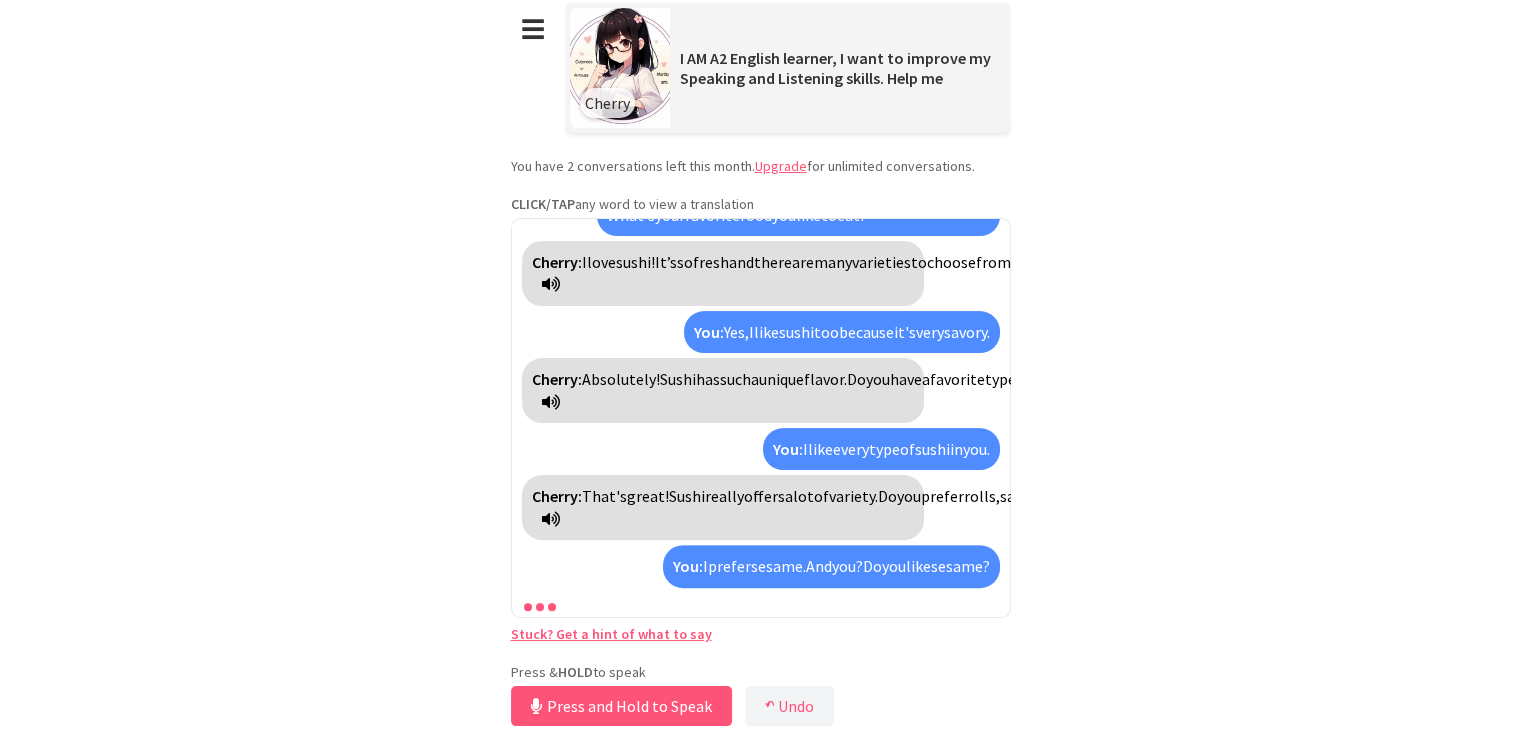 scroll, scrollTop: 893, scrollLeft: 0, axis: vertical 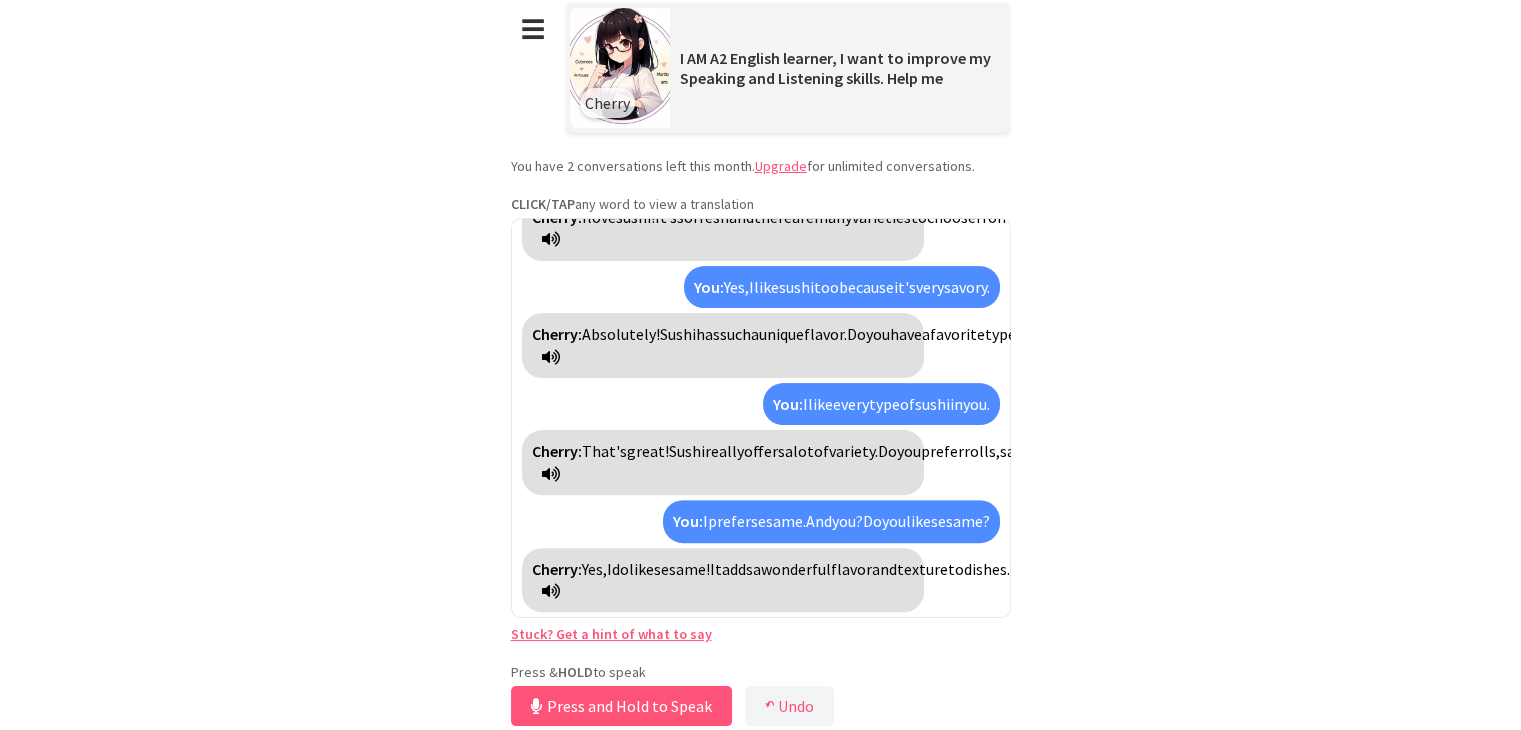 click on "sesame." at bounding box center [778, 521] 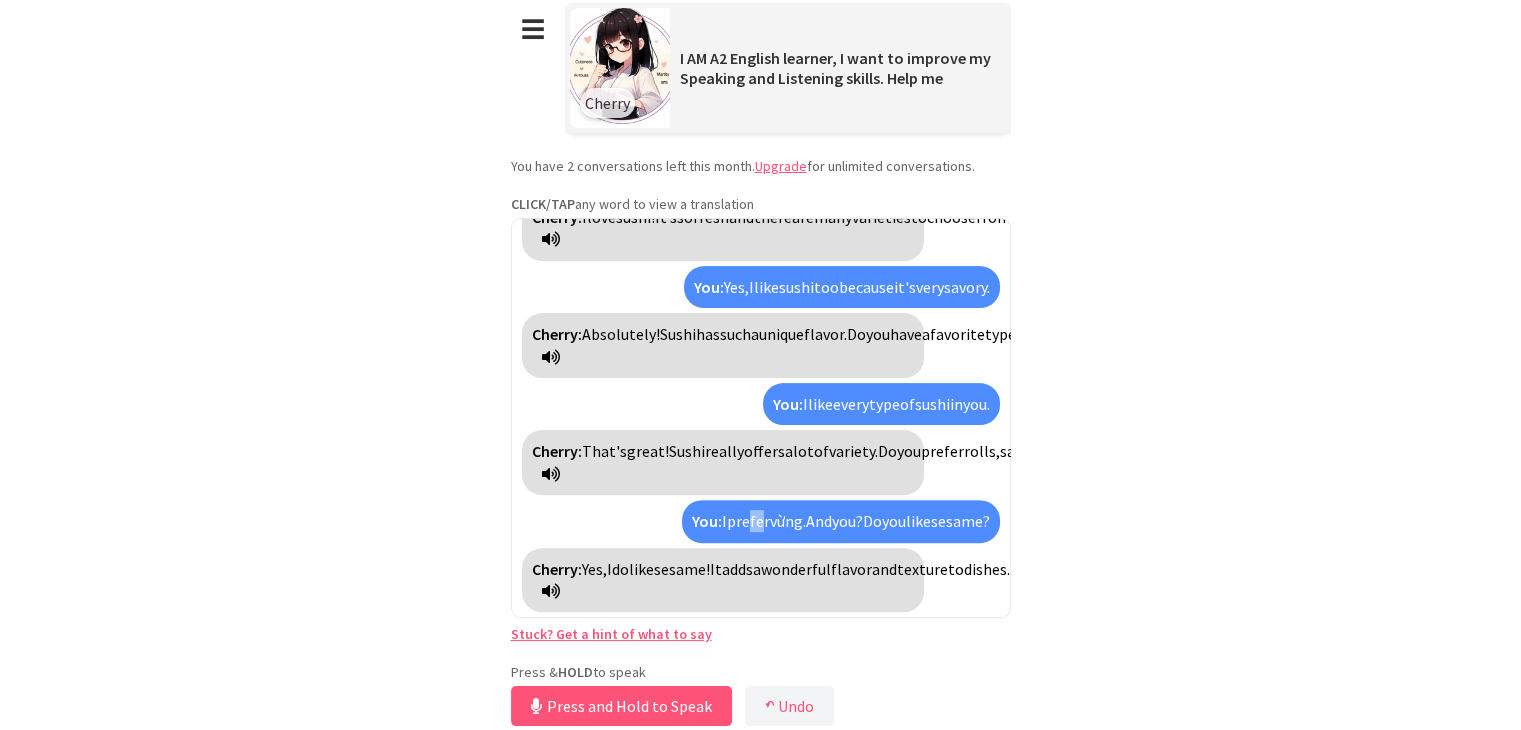 click on "prefer" at bounding box center [748, 521] 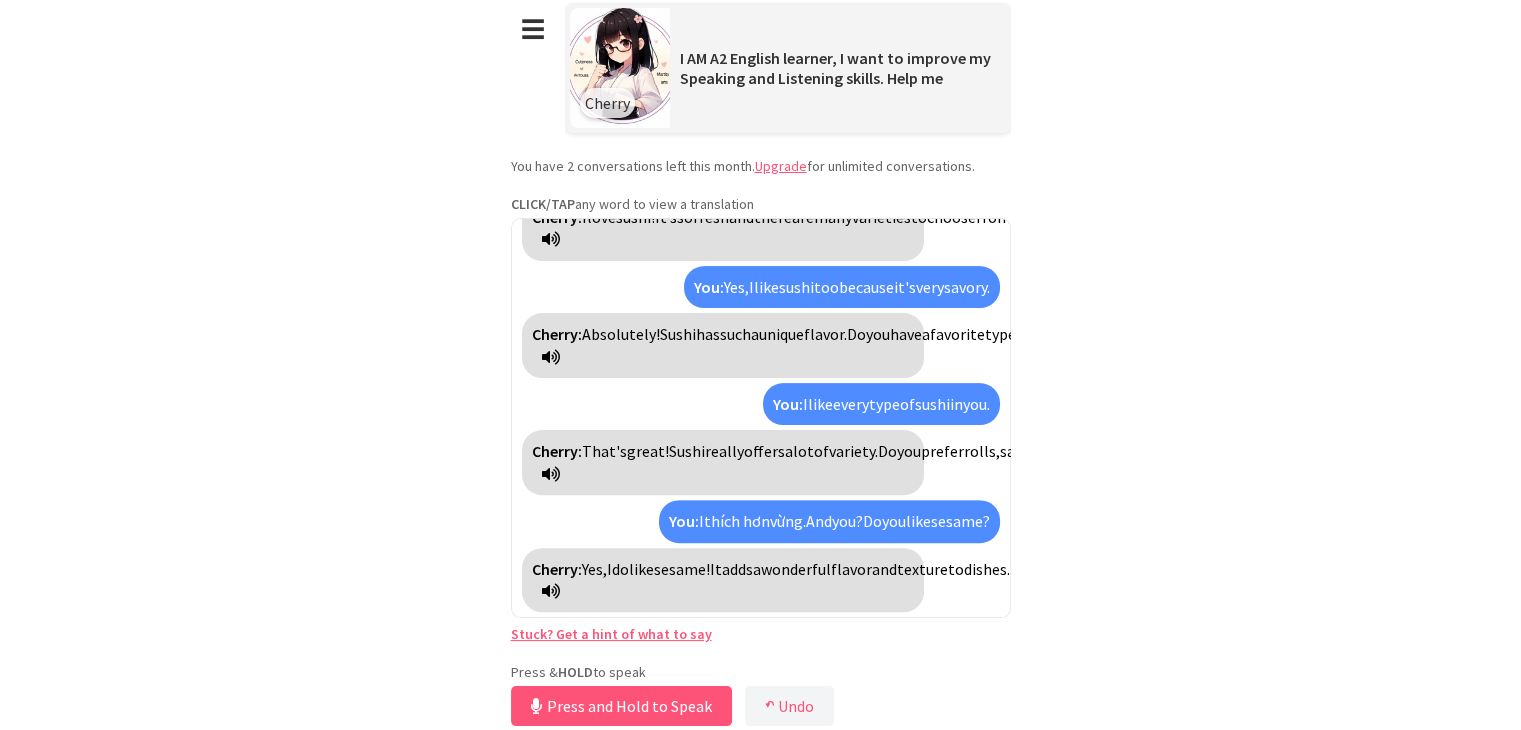 click on "vừng." at bounding box center (788, 521) 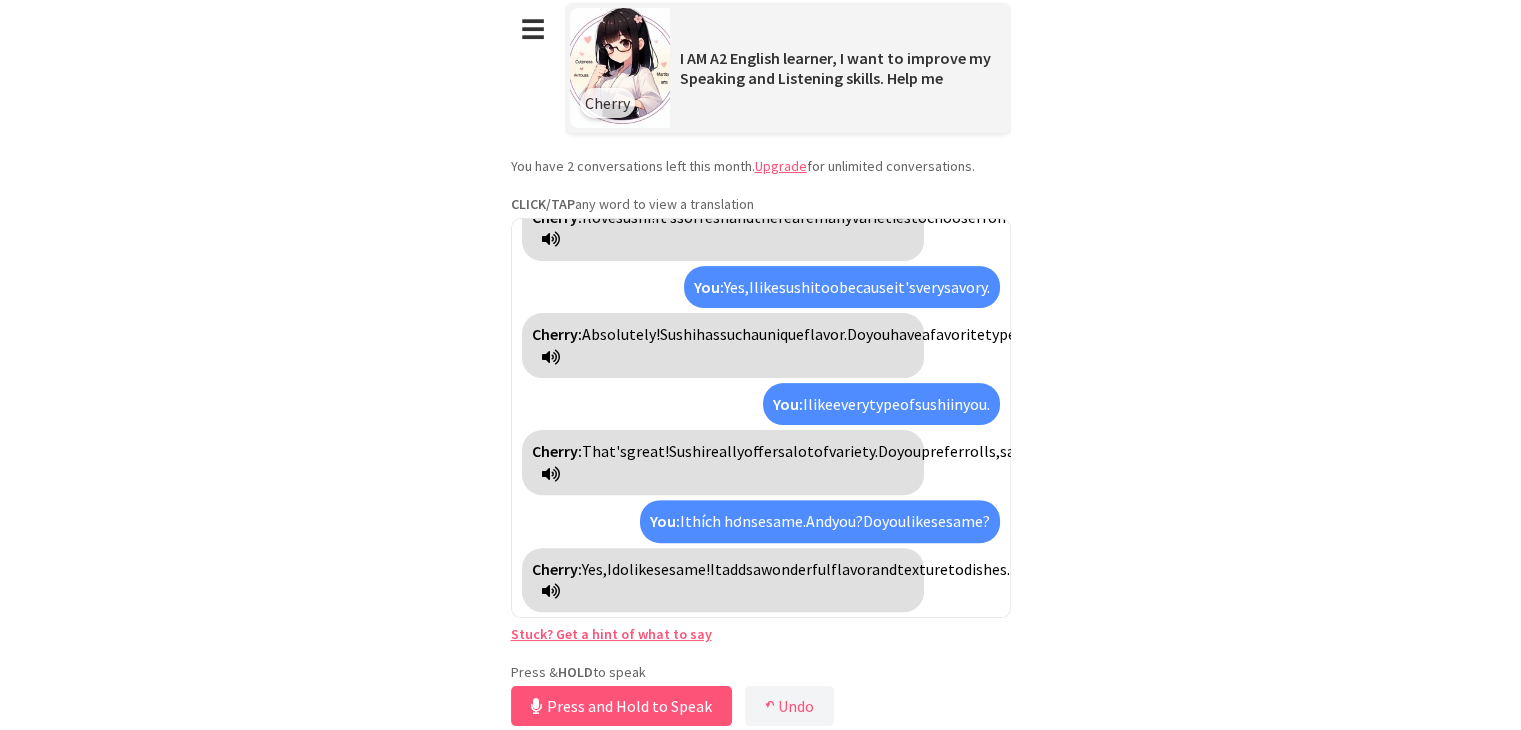 click on "thích hơn" at bounding box center (718, 521) 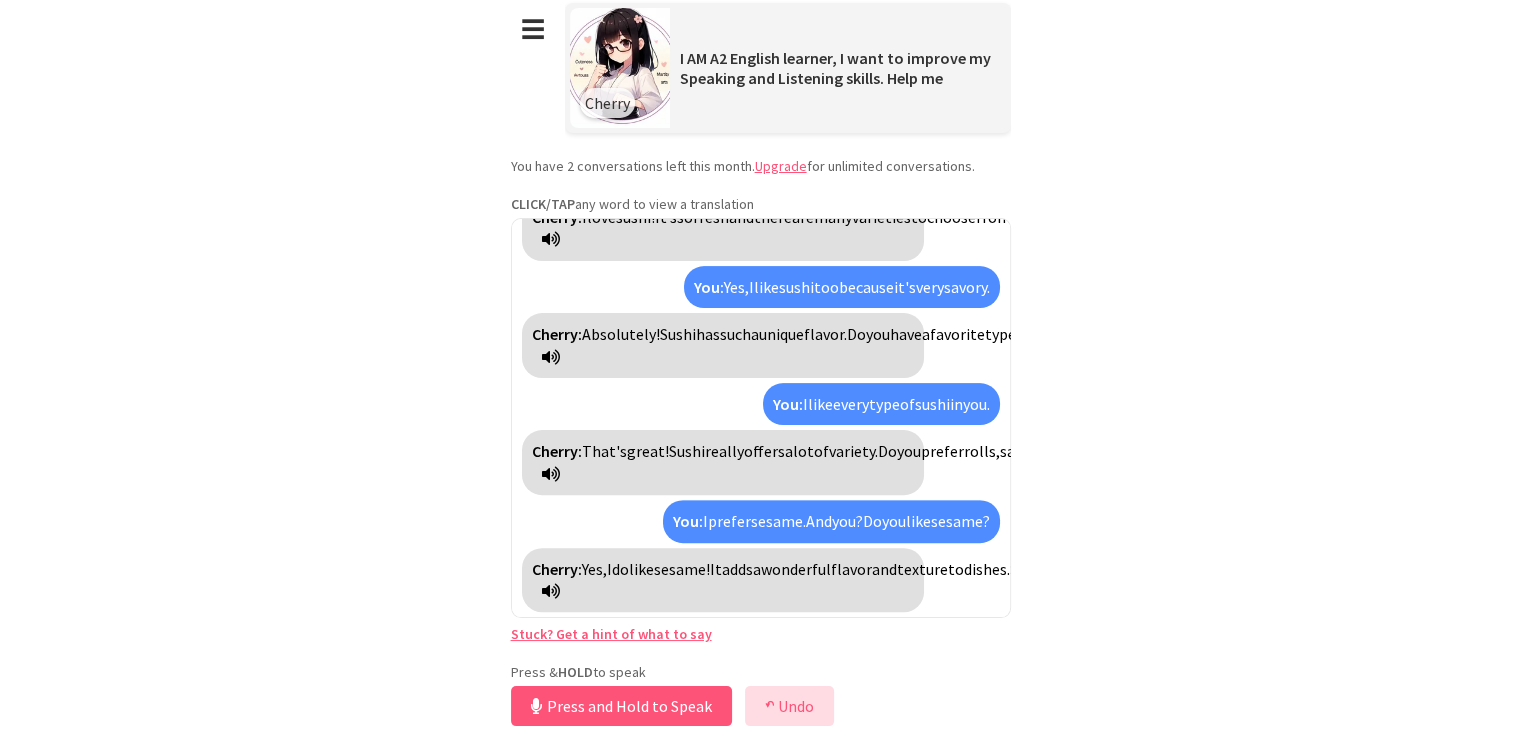 click on "↶  Undo" at bounding box center (789, 706) 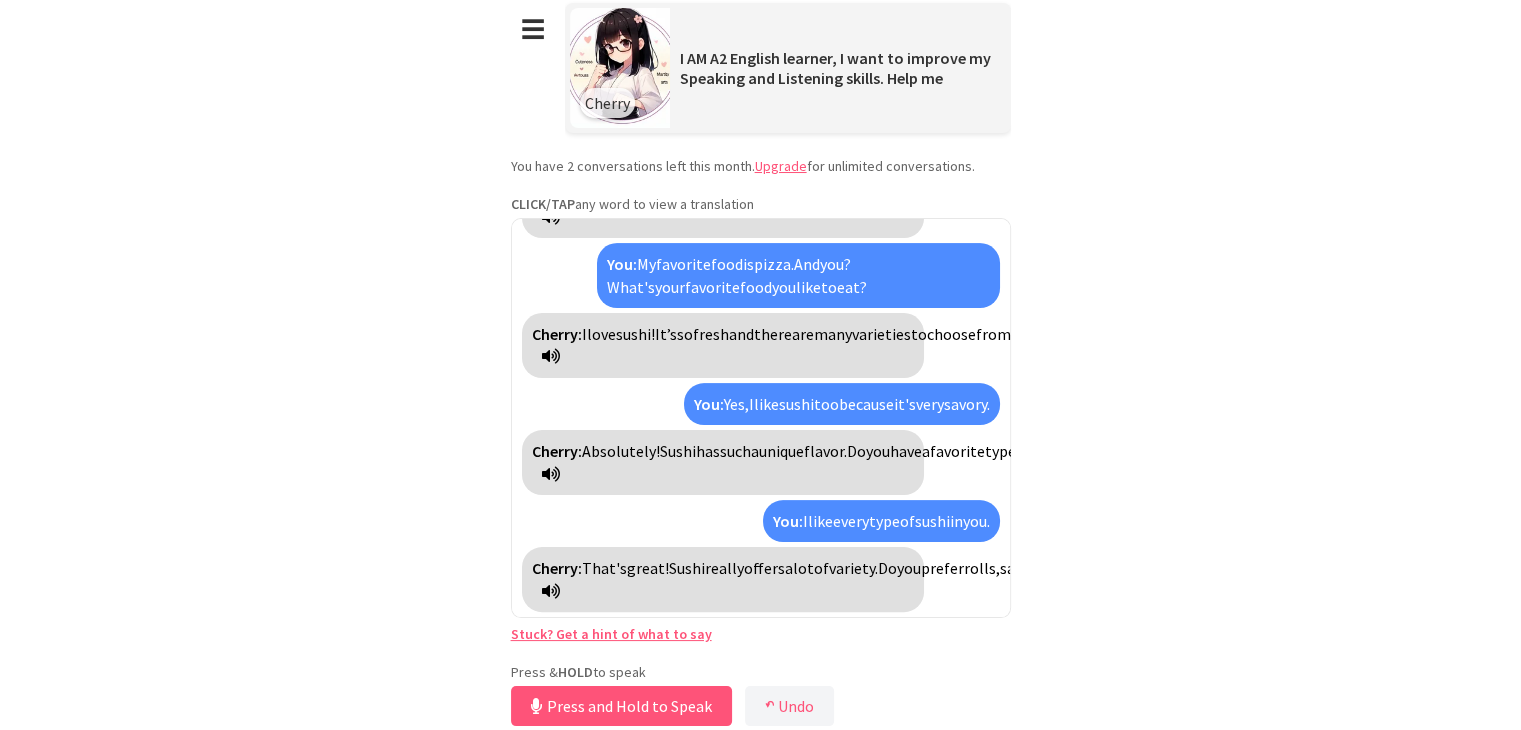 click at bounding box center [551, 591] 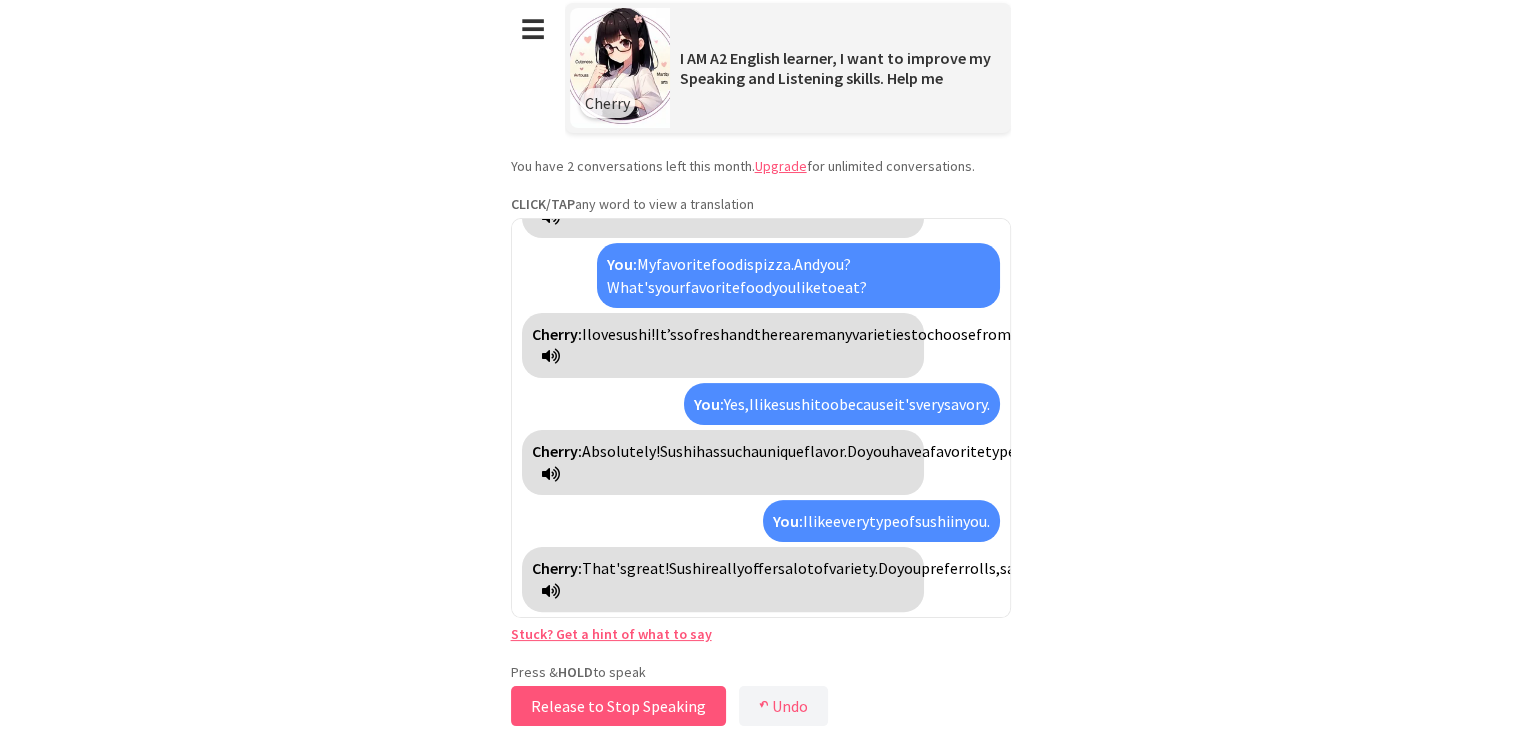 click on "Release to Stop Speaking" at bounding box center [618, 706] 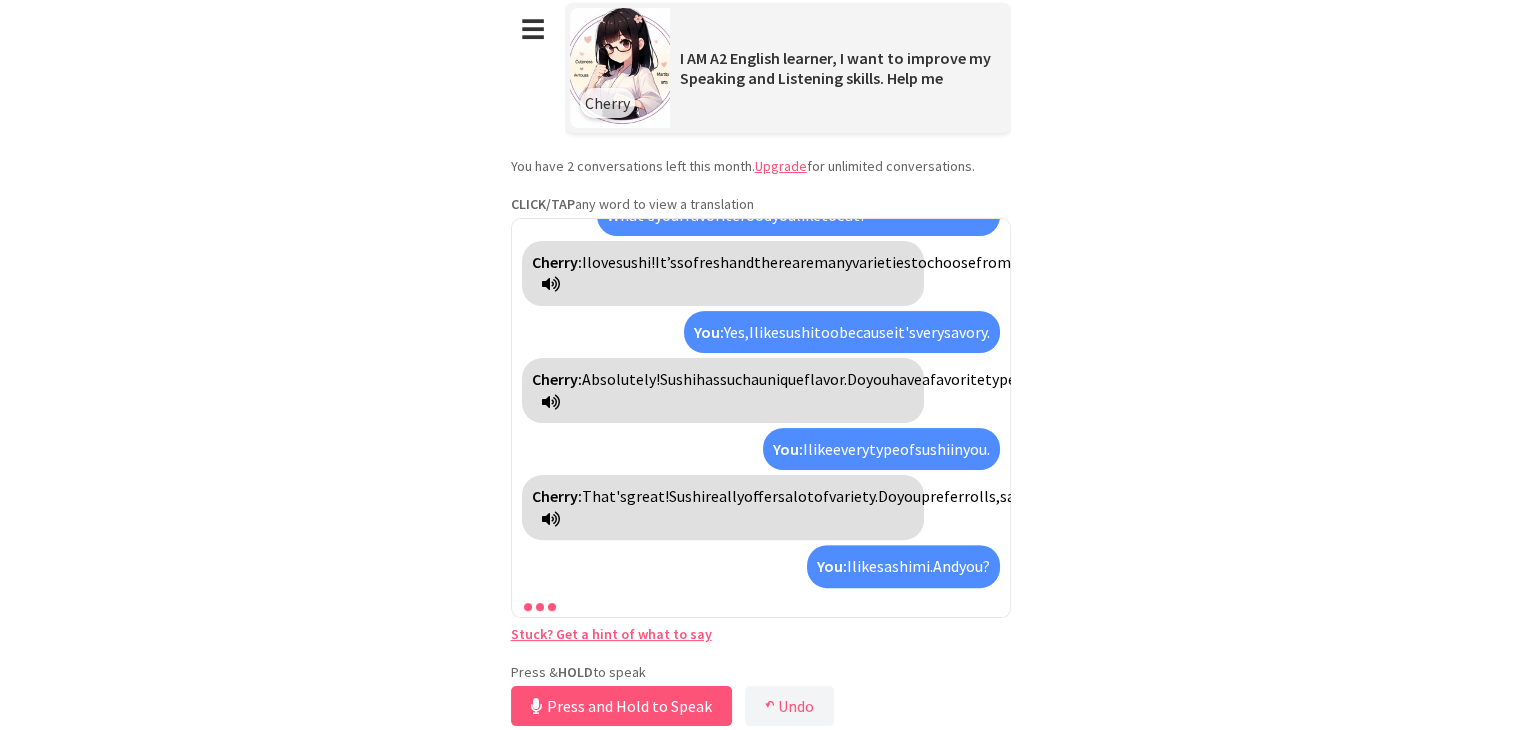 scroll, scrollTop: 848, scrollLeft: 0, axis: vertical 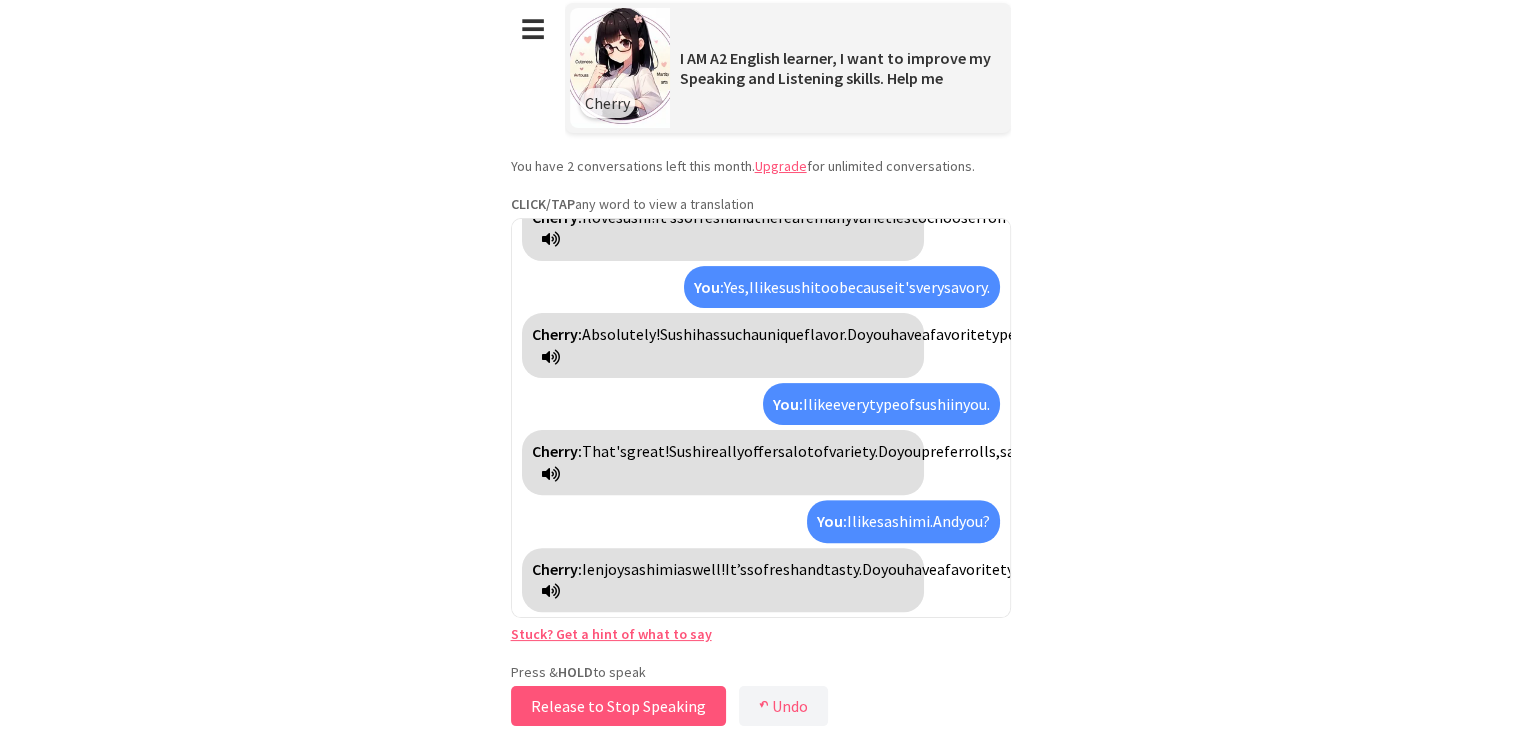 click on "Release to Stop Speaking" at bounding box center [618, 706] 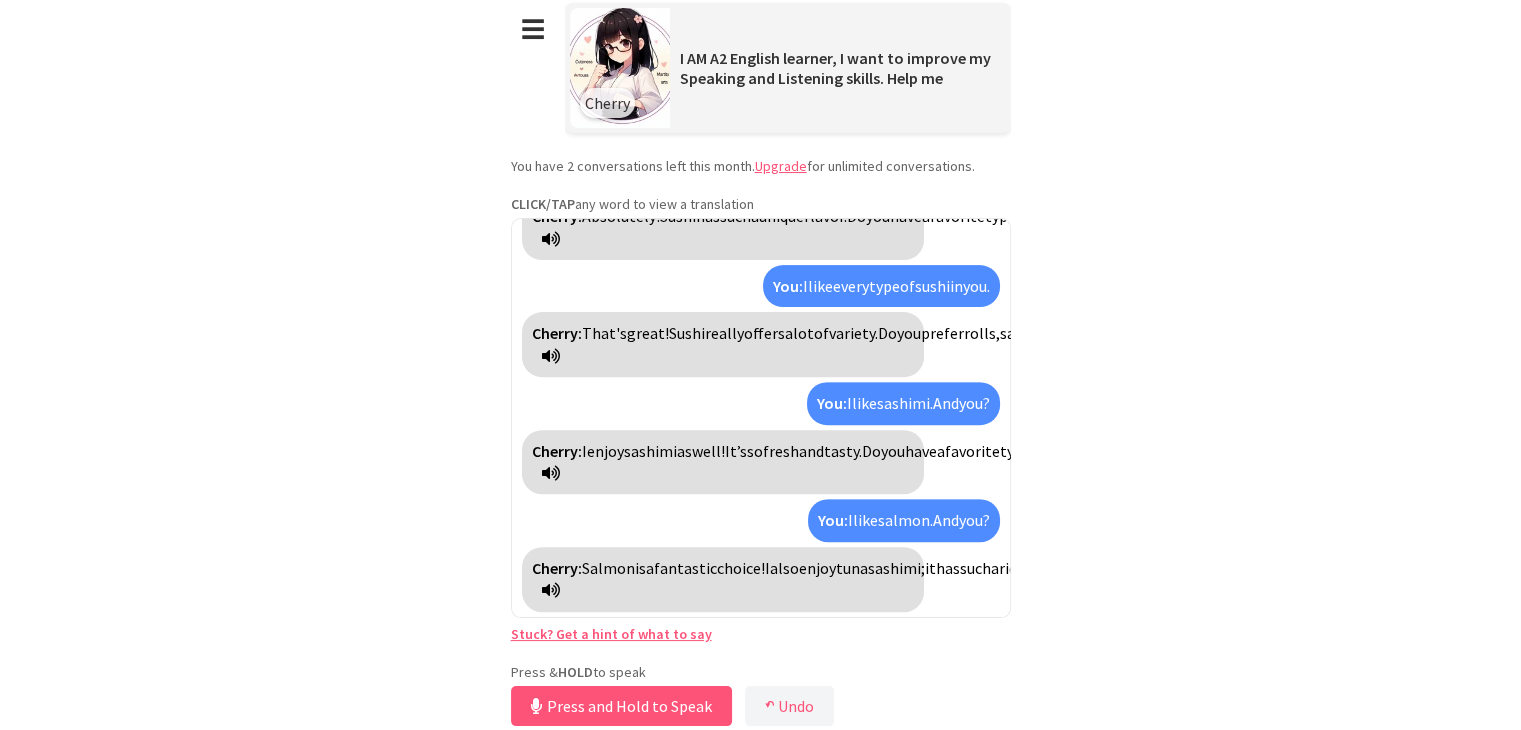 scroll, scrollTop: 988, scrollLeft: 0, axis: vertical 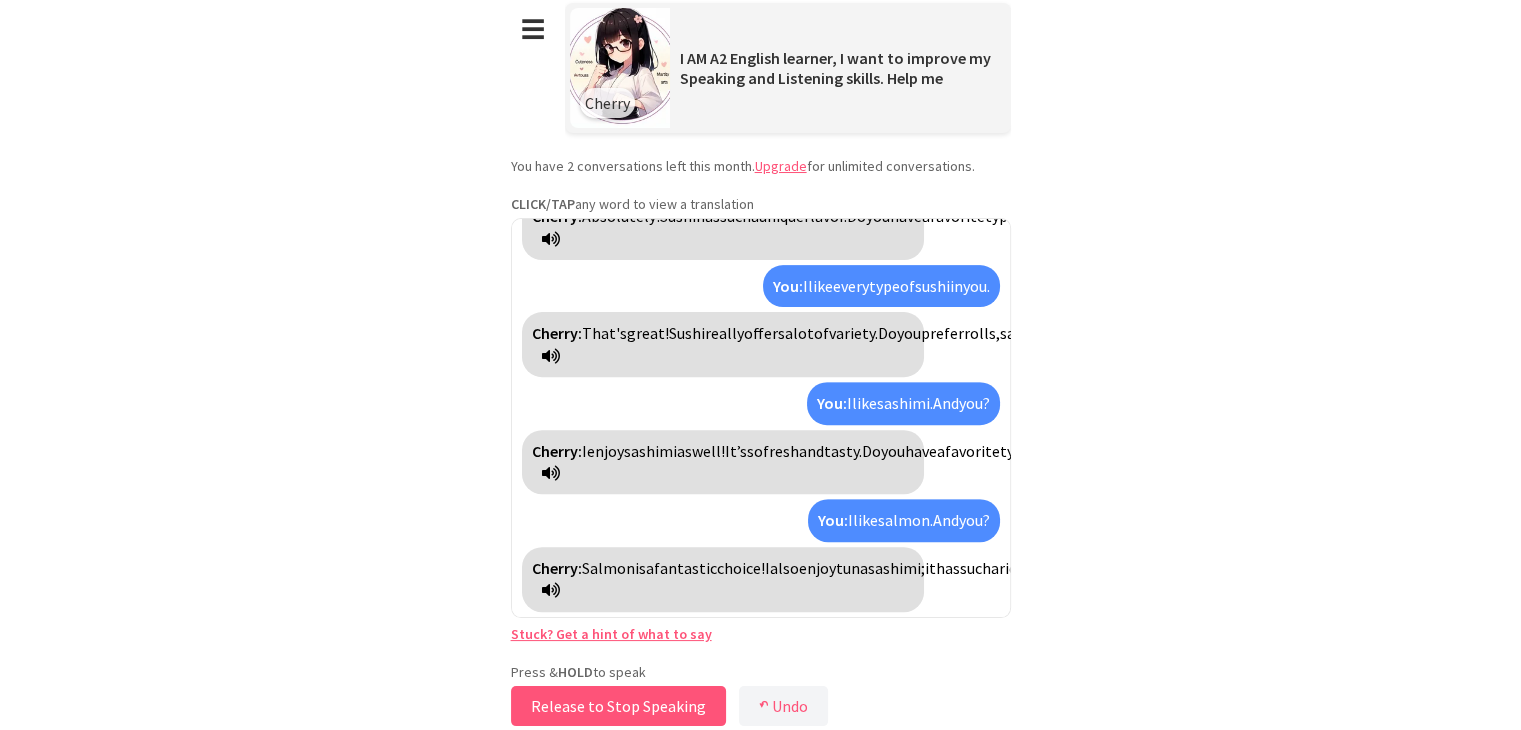 click on "Release to Stop Speaking" at bounding box center [618, 706] 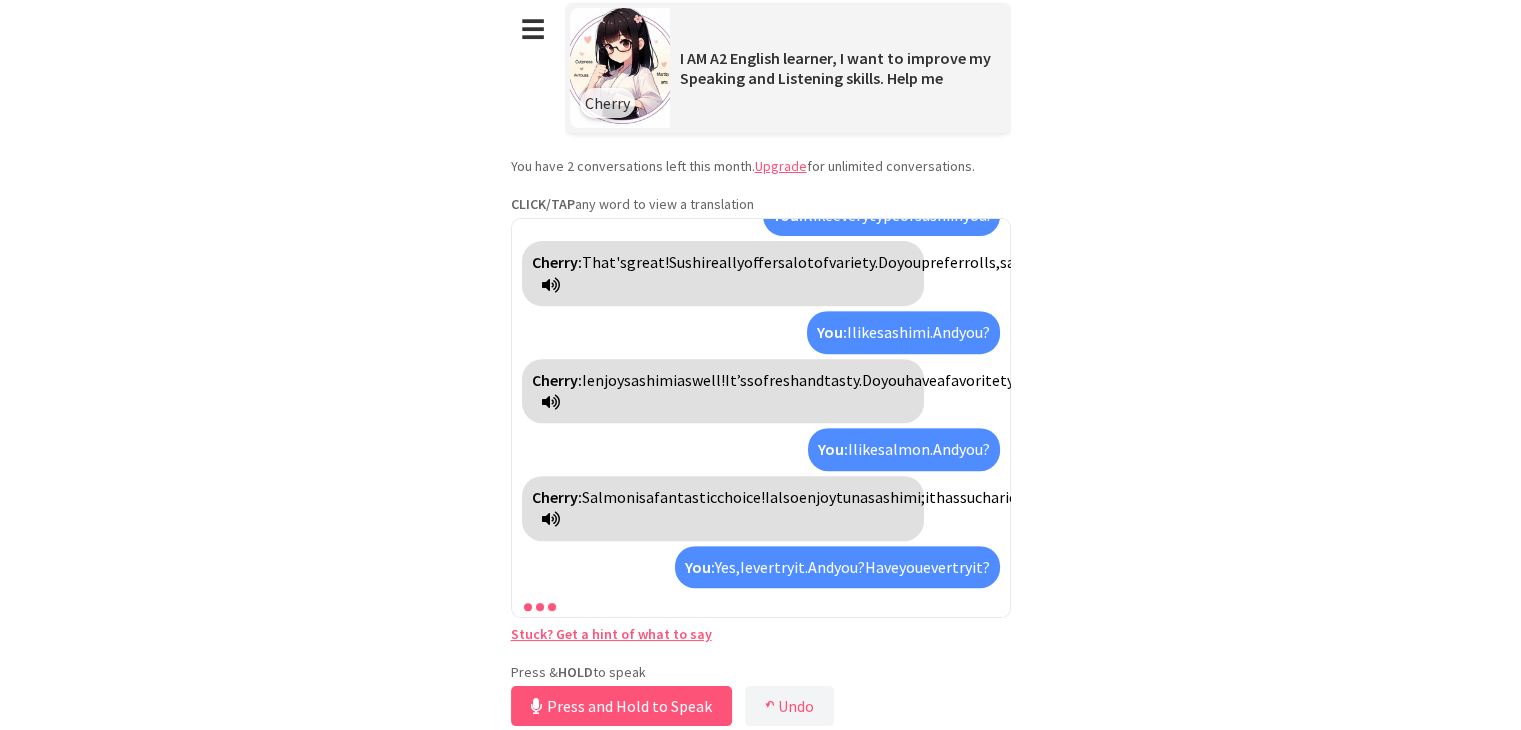 scroll, scrollTop: 1128, scrollLeft: 0, axis: vertical 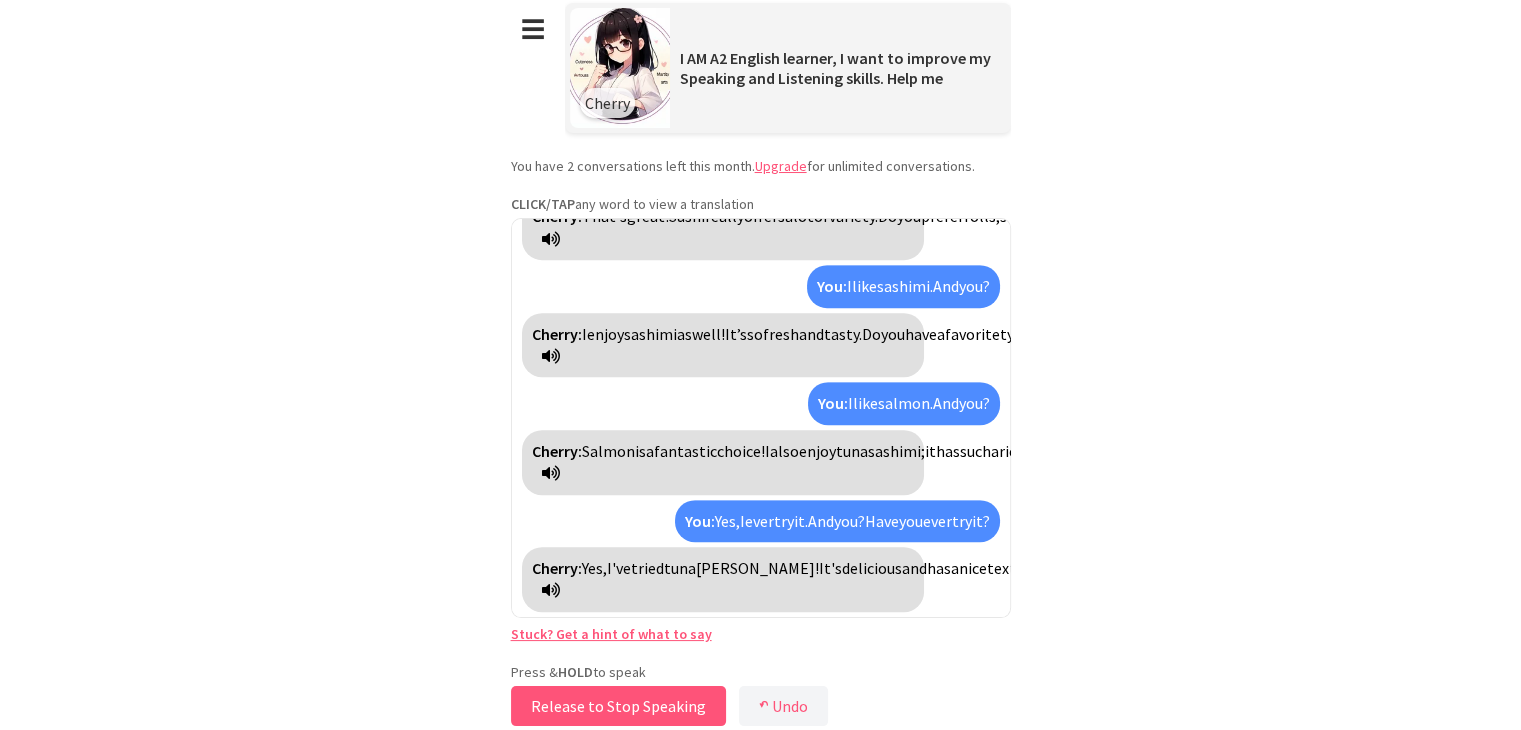 click on "Release to Stop Speaking" at bounding box center [618, 706] 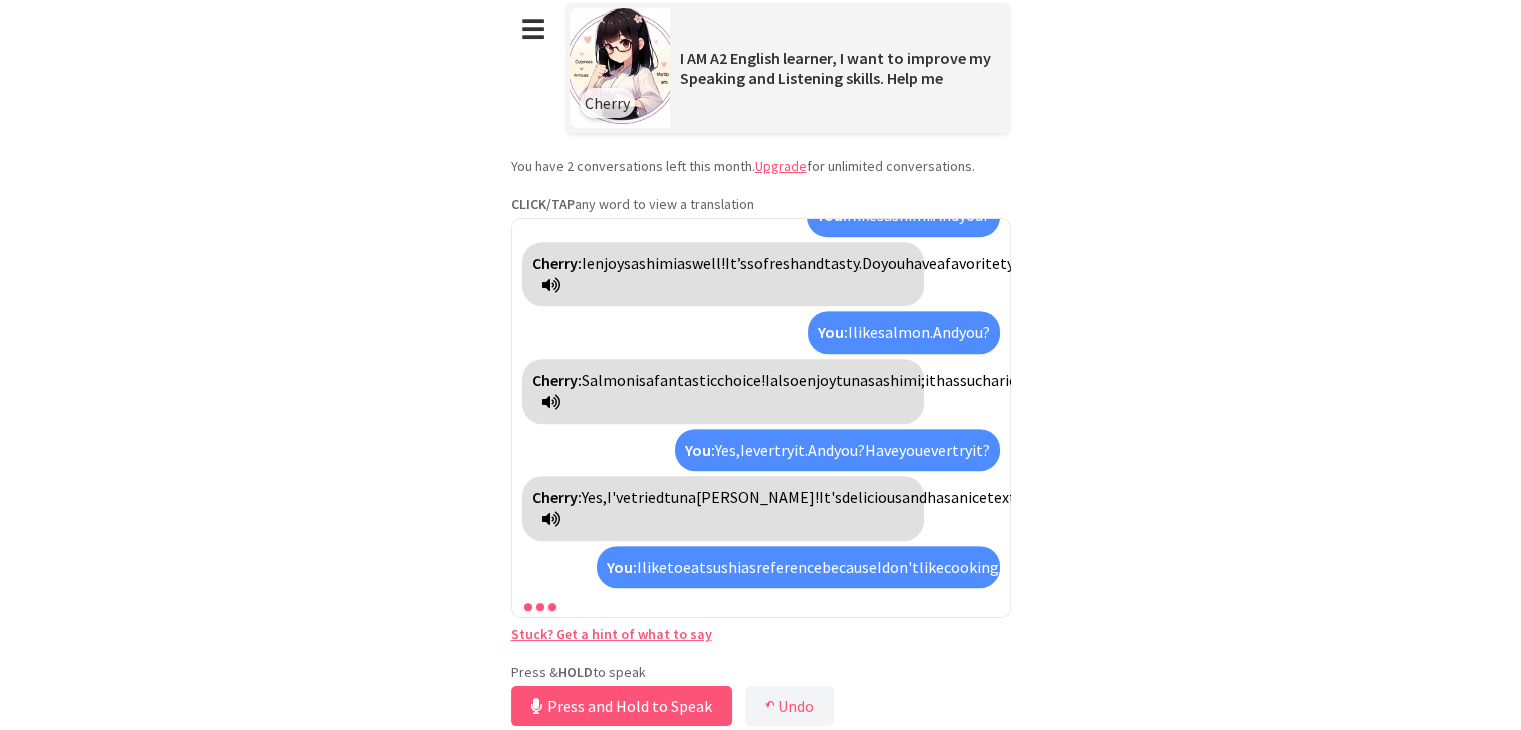 scroll, scrollTop: 1335, scrollLeft: 0, axis: vertical 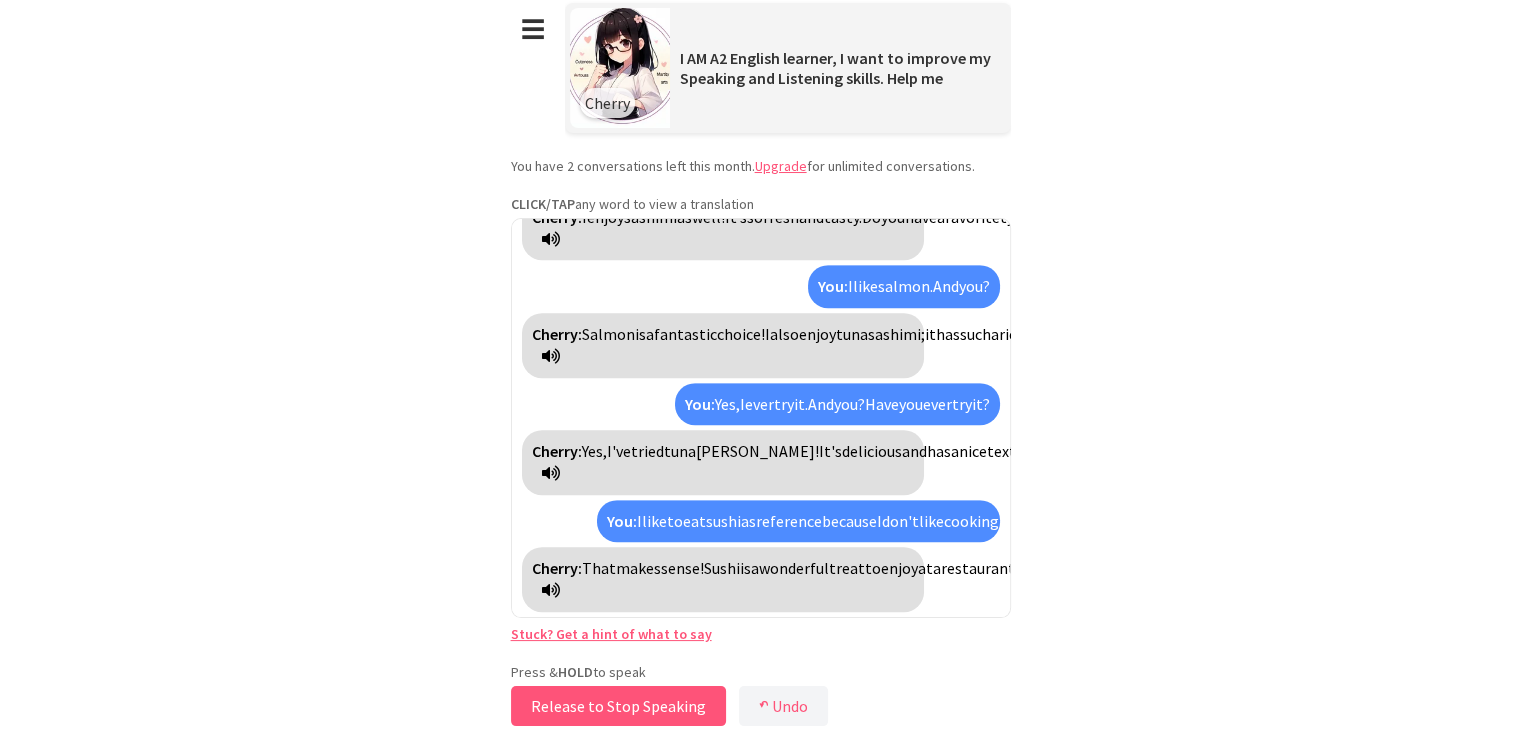 click on "Release to Stop Speaking" at bounding box center [618, 706] 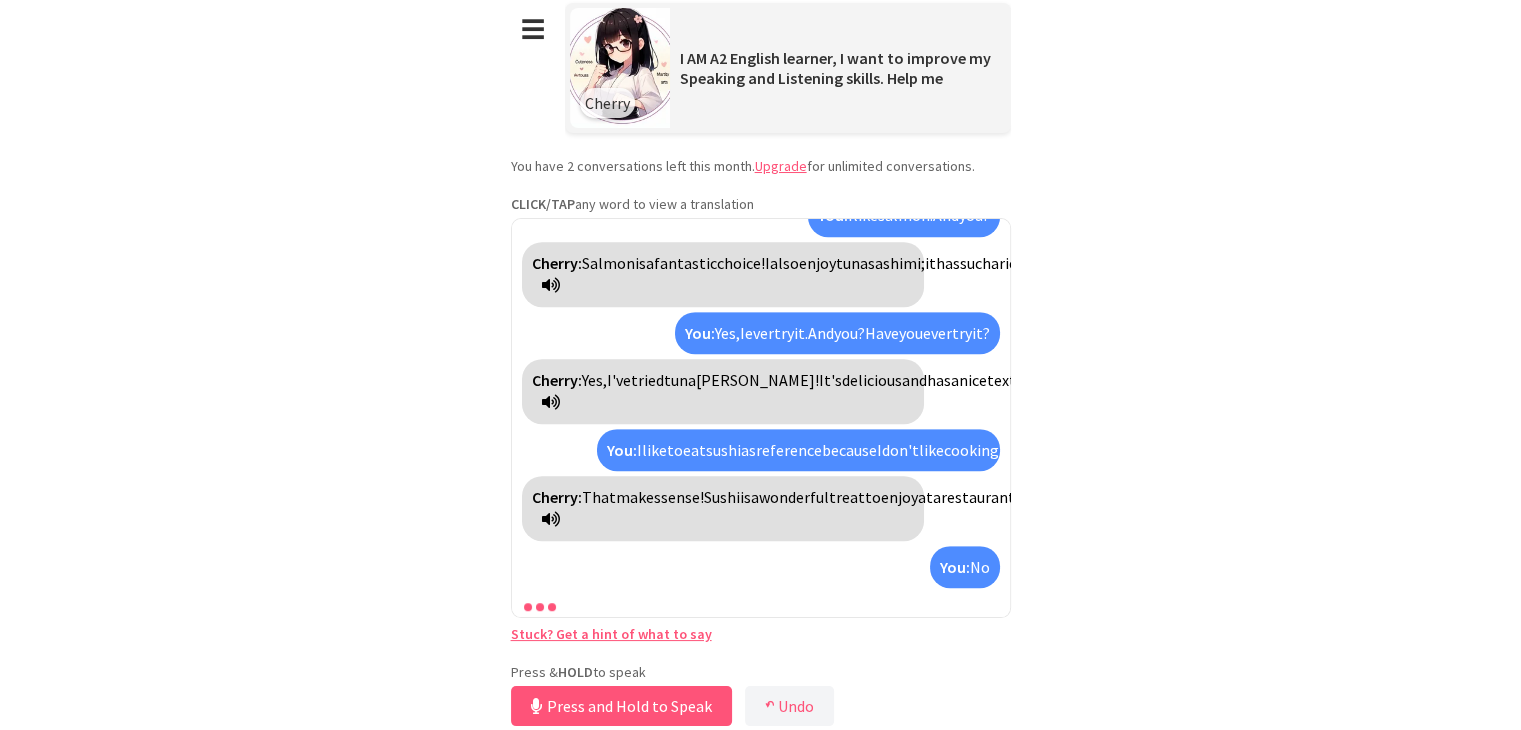 scroll, scrollTop: 1474, scrollLeft: 0, axis: vertical 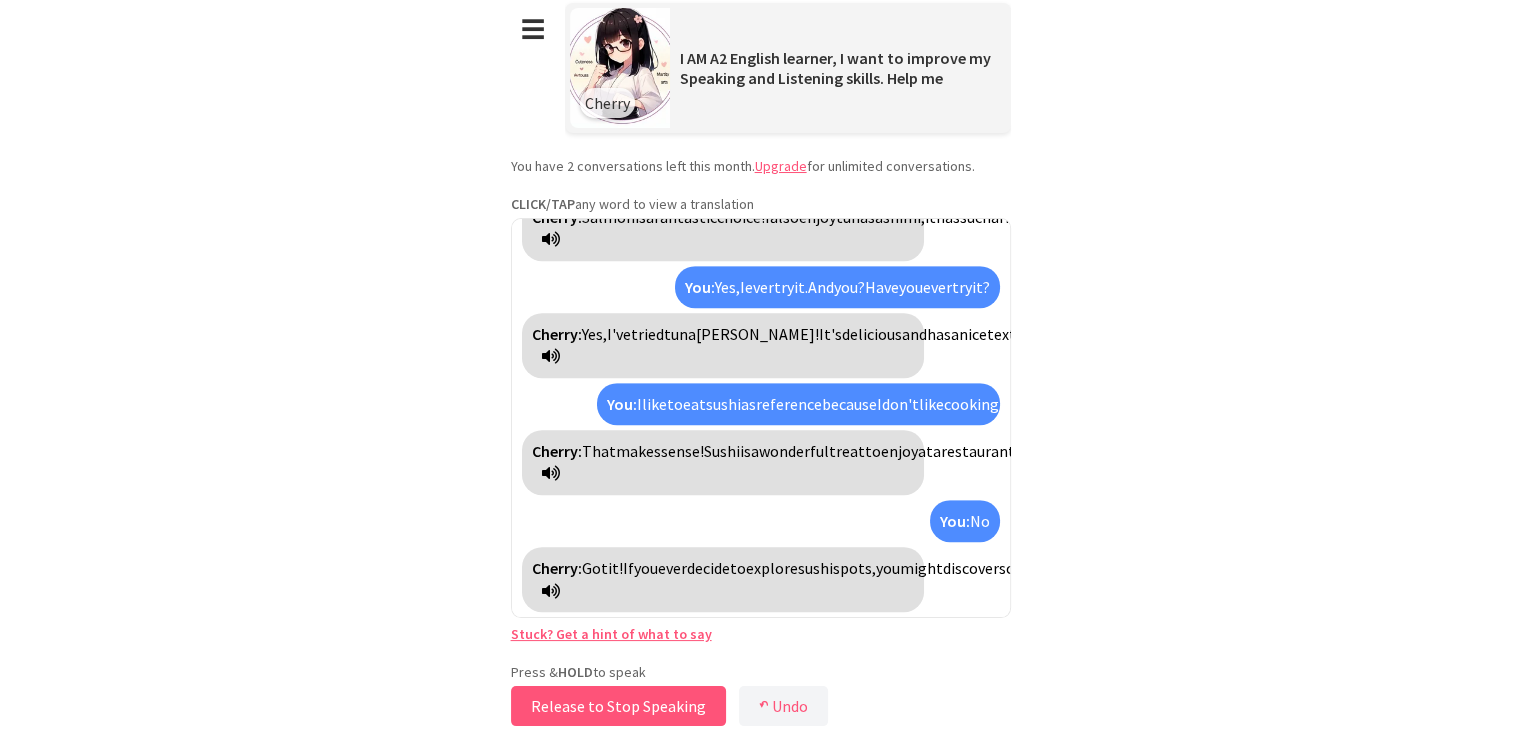 drag, startPoint x: 670, startPoint y: 693, endPoint x: 675, endPoint y: 703, distance: 11.18034 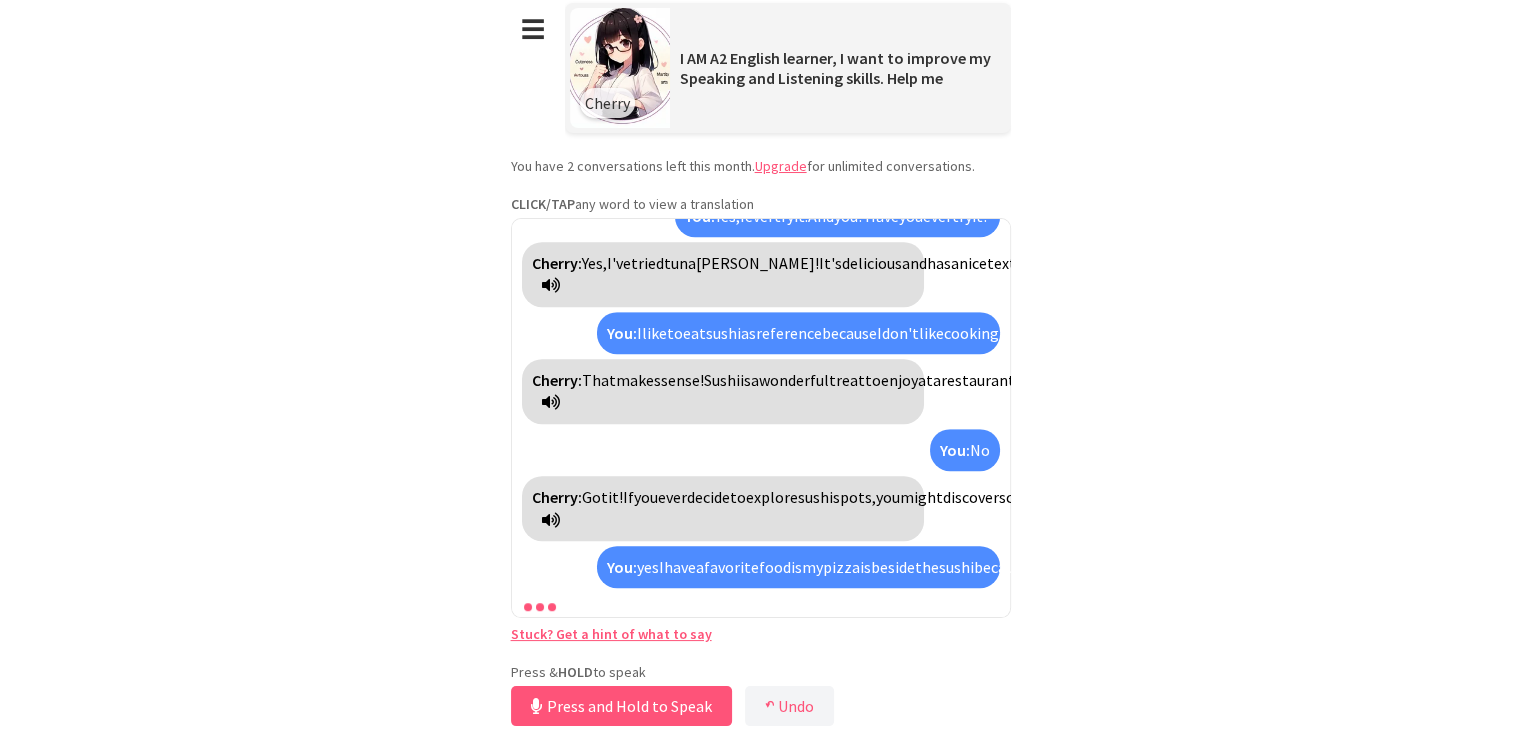 scroll, scrollTop: 1659, scrollLeft: 0, axis: vertical 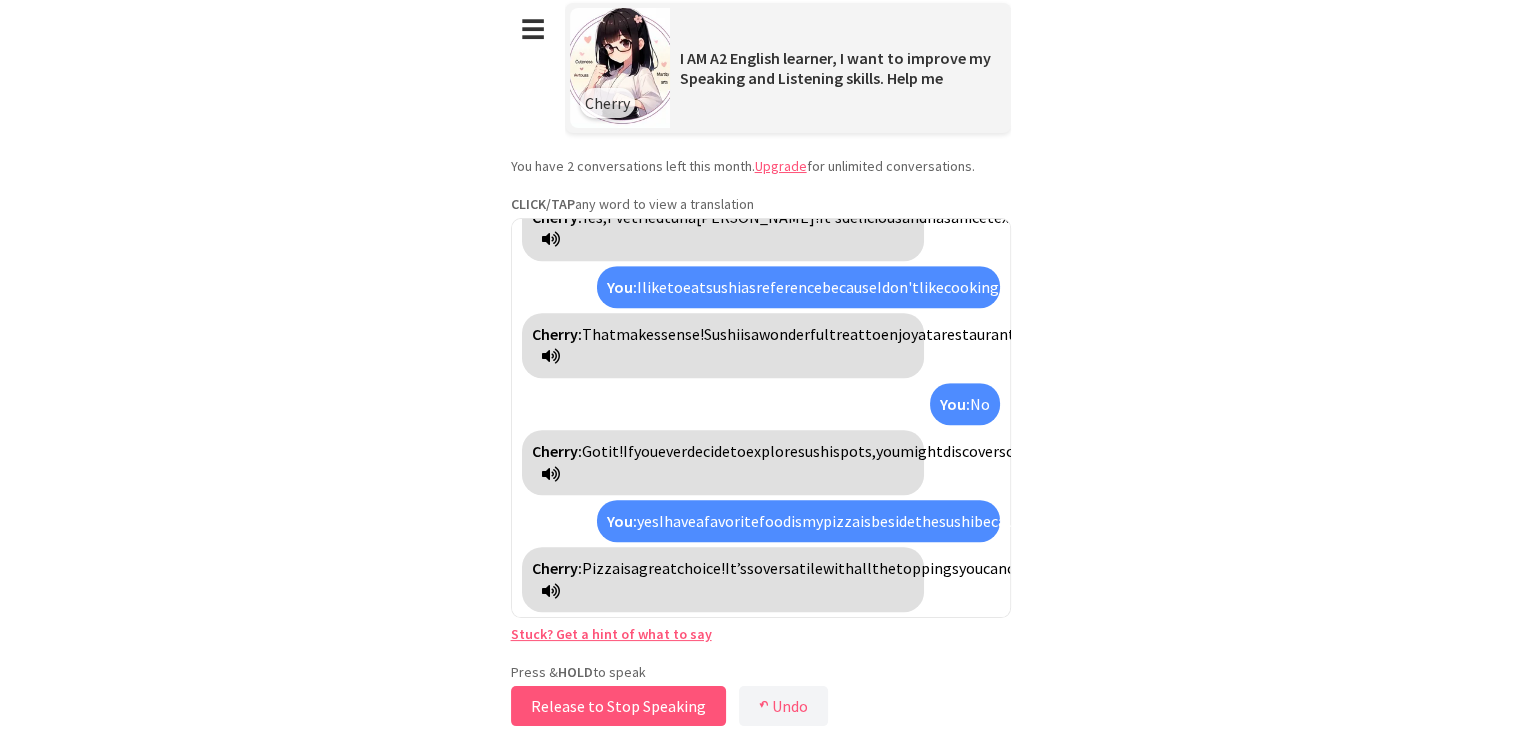 click on "Release to Stop Speaking" at bounding box center [618, 706] 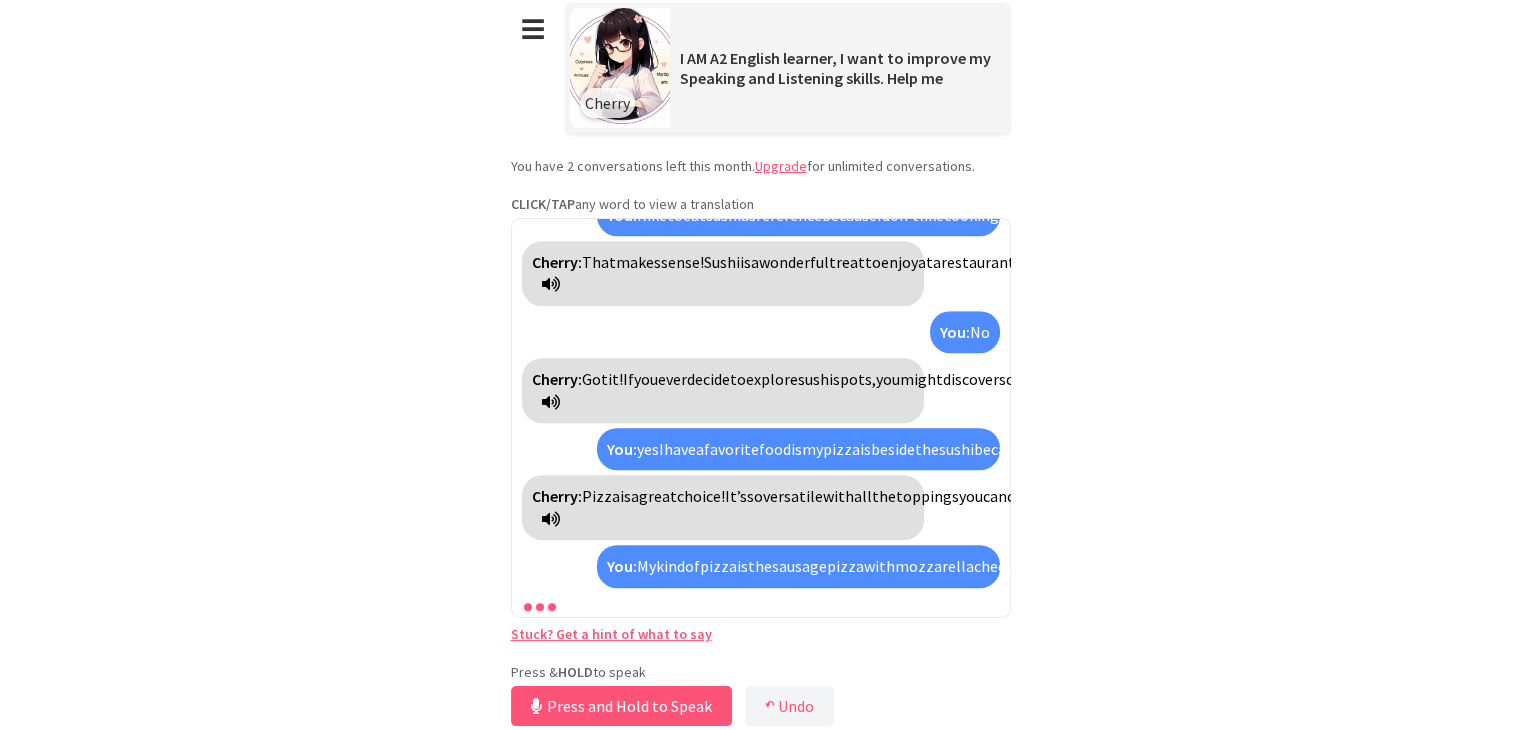 scroll, scrollTop: 1843, scrollLeft: 0, axis: vertical 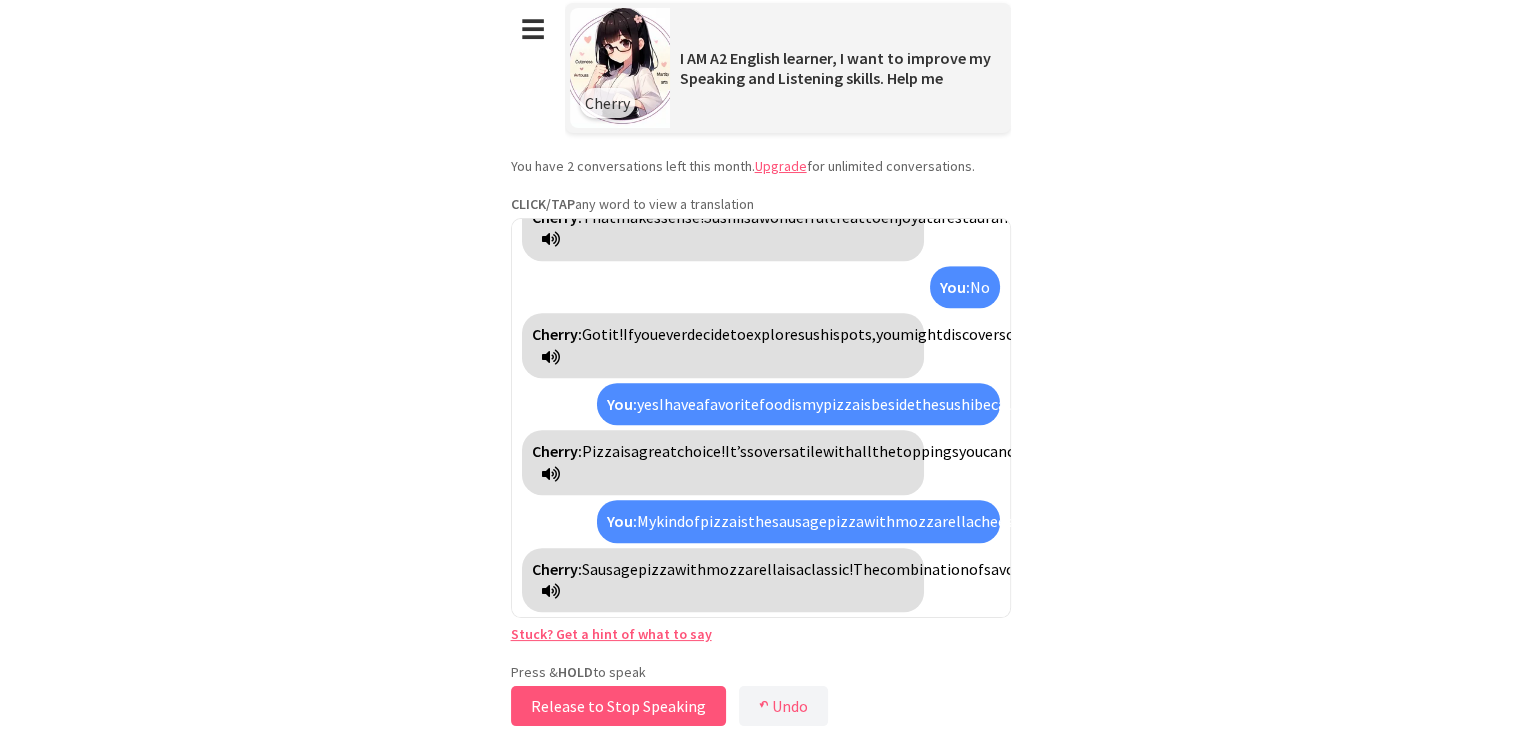 click on "Release to Stop Speaking" at bounding box center [618, 706] 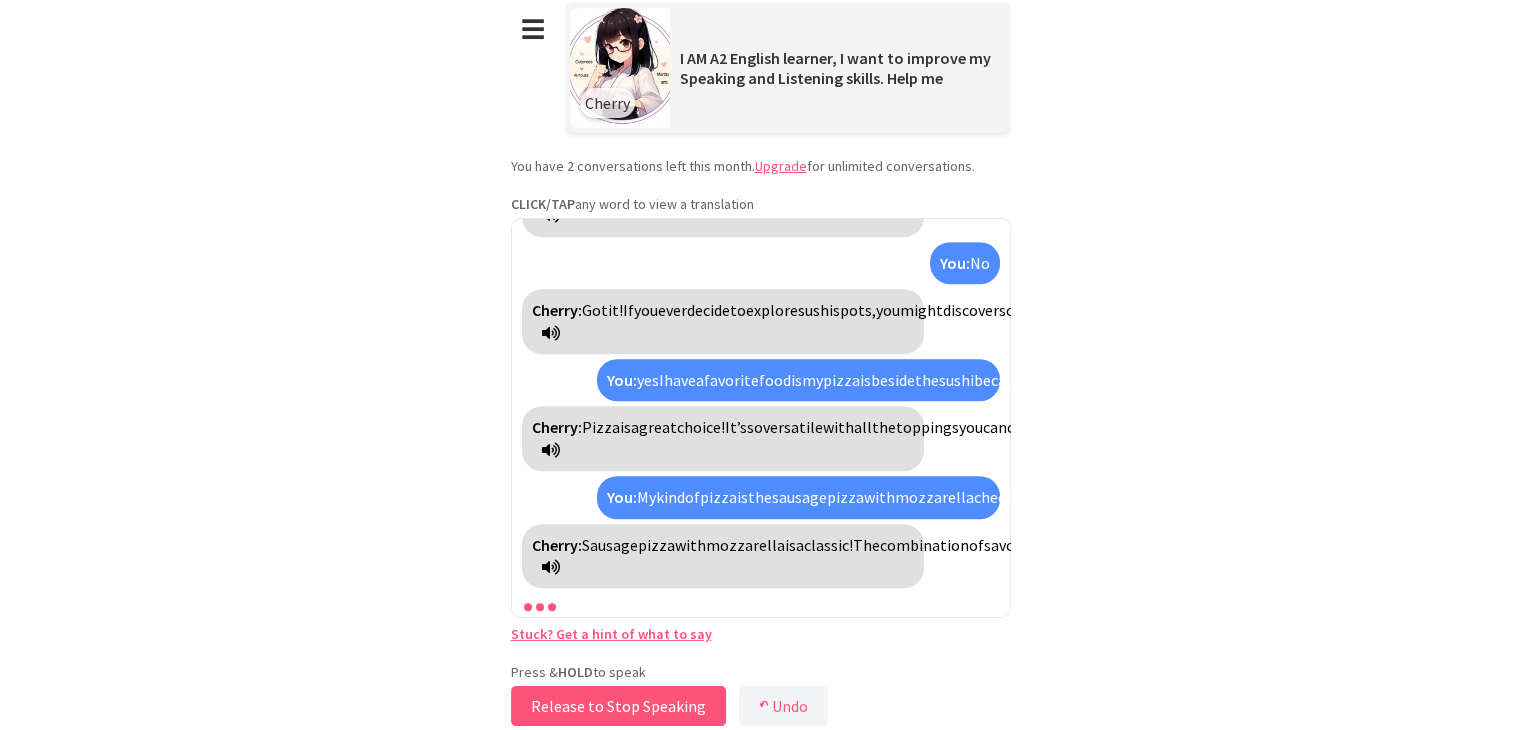 click on "Release to Stop Speaking" at bounding box center [618, 706] 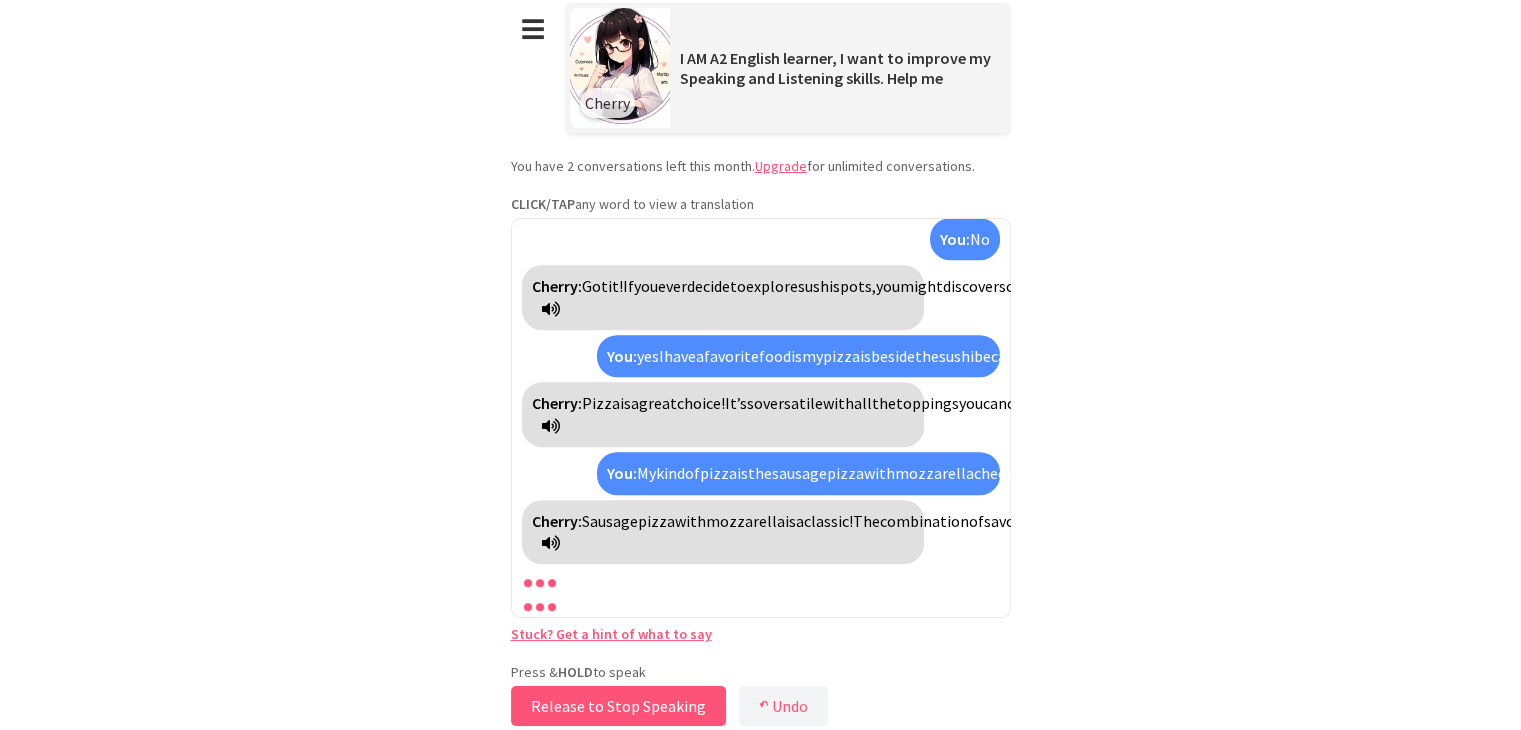 click on "Release to Stop Speaking" at bounding box center [618, 706] 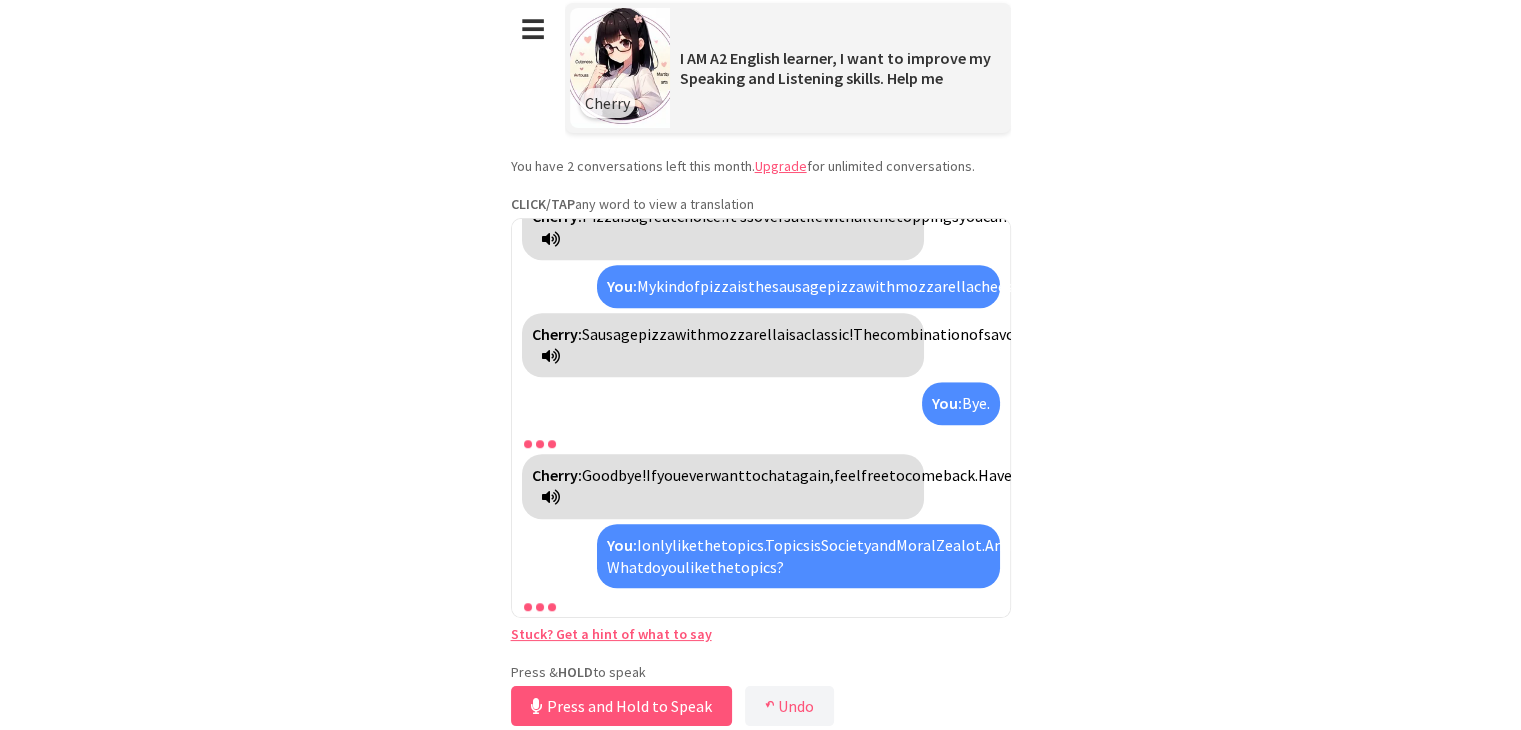 scroll, scrollTop: 2213, scrollLeft: 0, axis: vertical 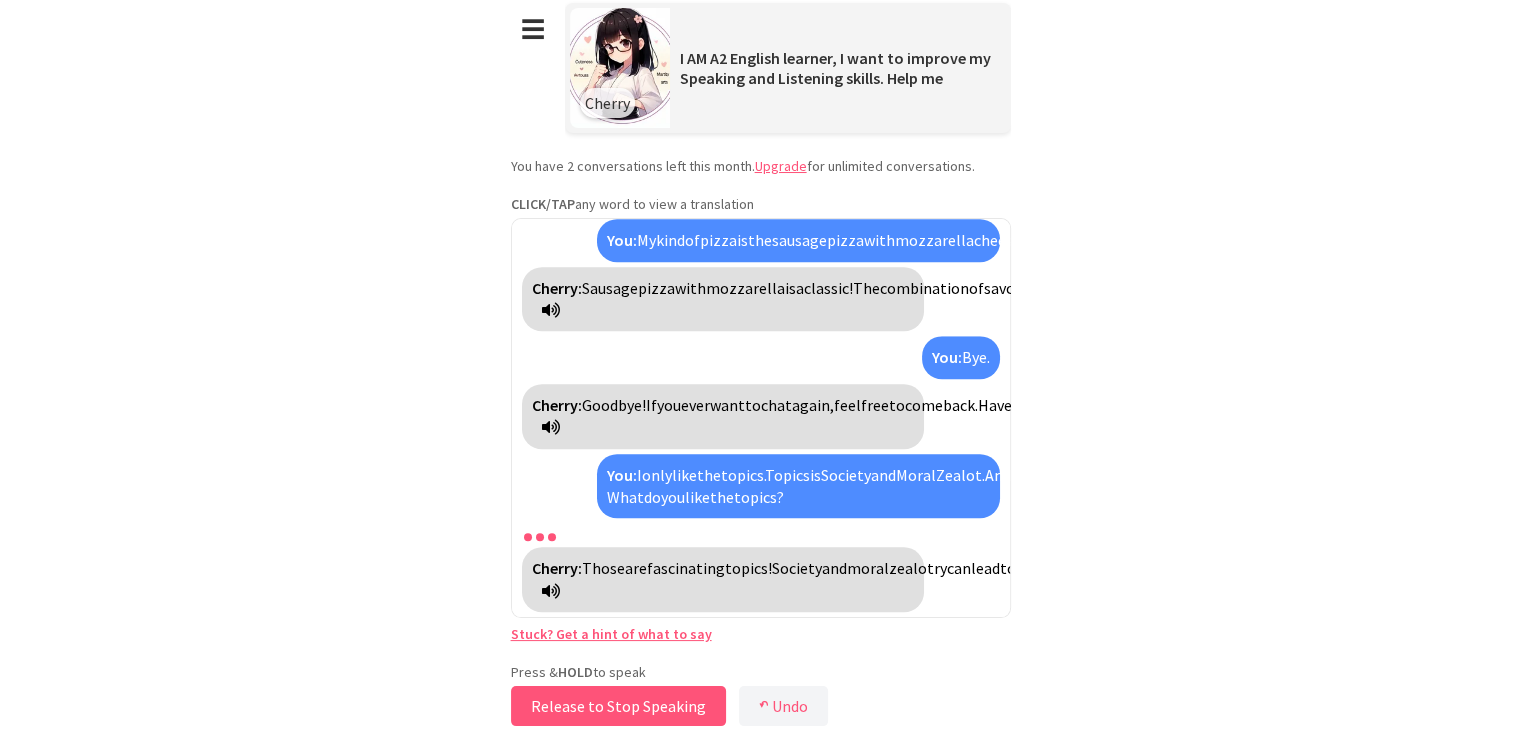 click on "Release to Stop Speaking" at bounding box center (618, 706) 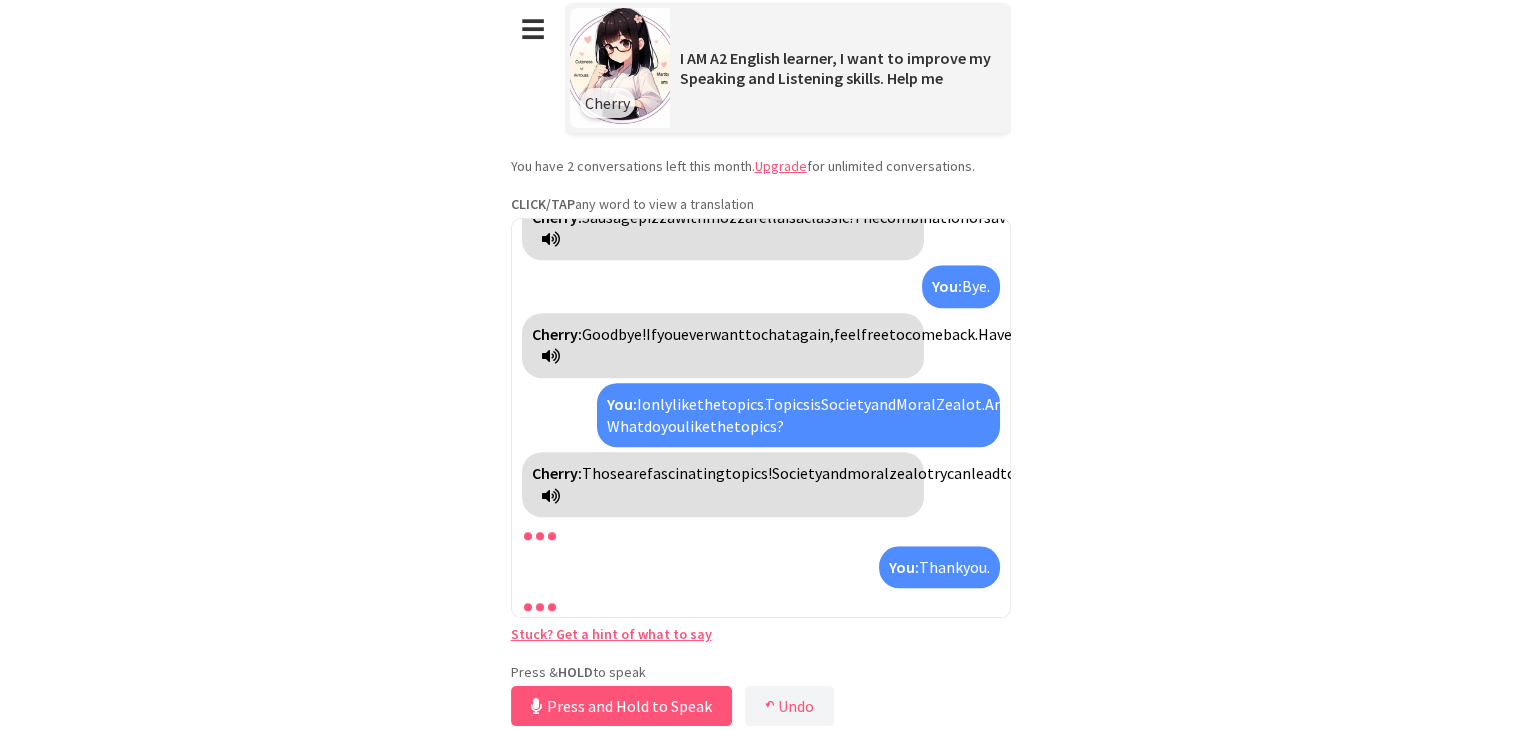 scroll, scrollTop: 2353, scrollLeft: 0, axis: vertical 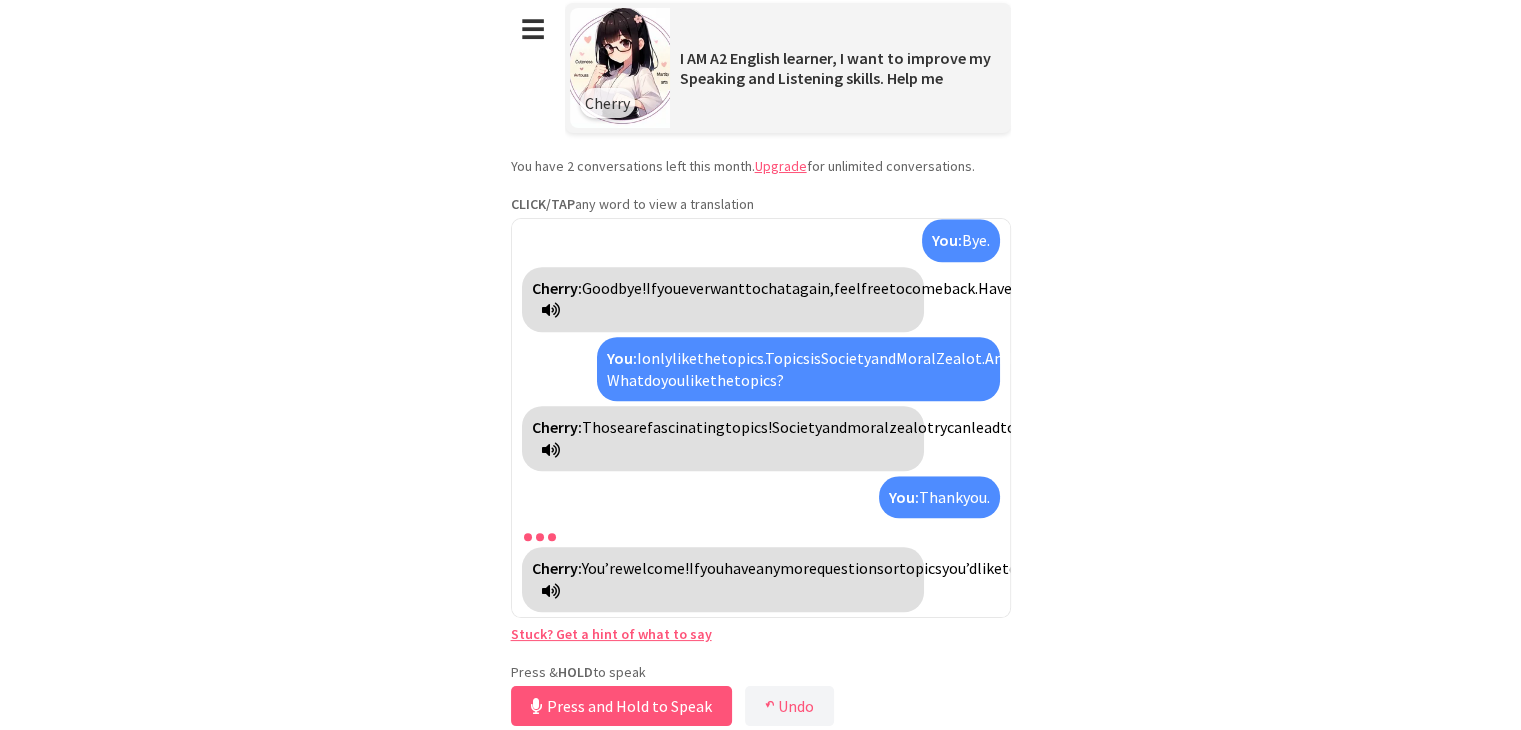 click at bounding box center (551, 591) 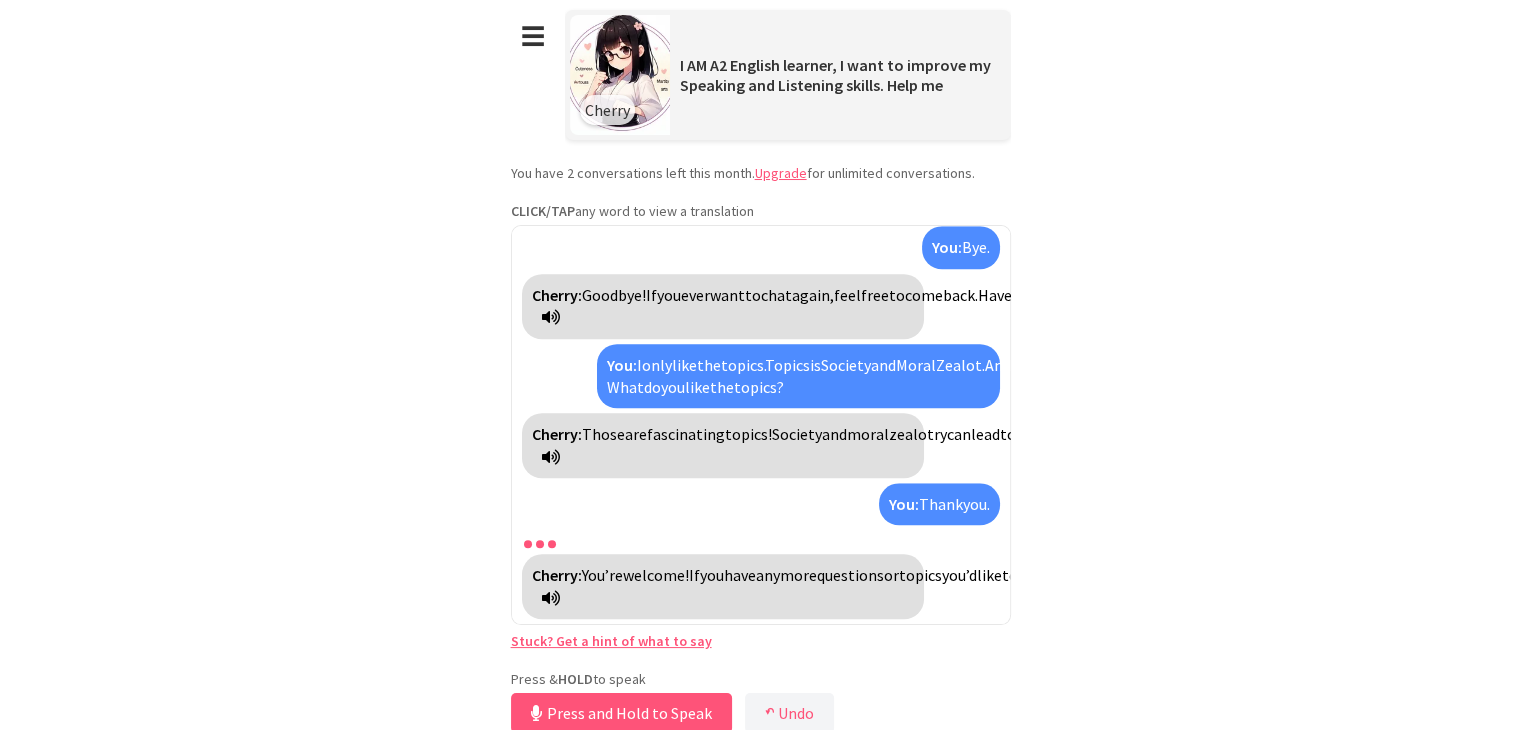 scroll, scrollTop: 0, scrollLeft: 0, axis: both 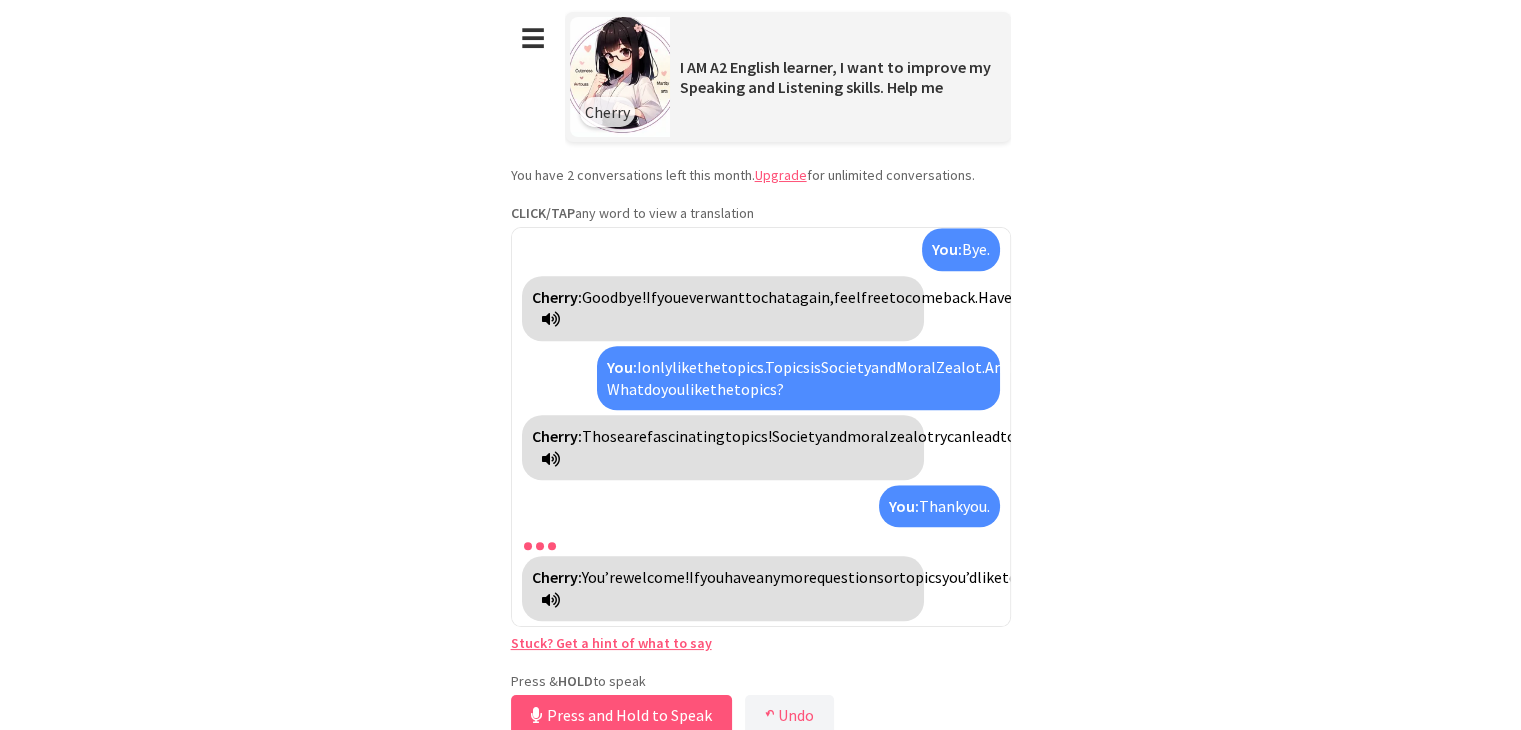 click on "Cherry
I AM A2 English learner, I want to improve my Speaking and Listening skills. Help me" at bounding box center [788, 77] 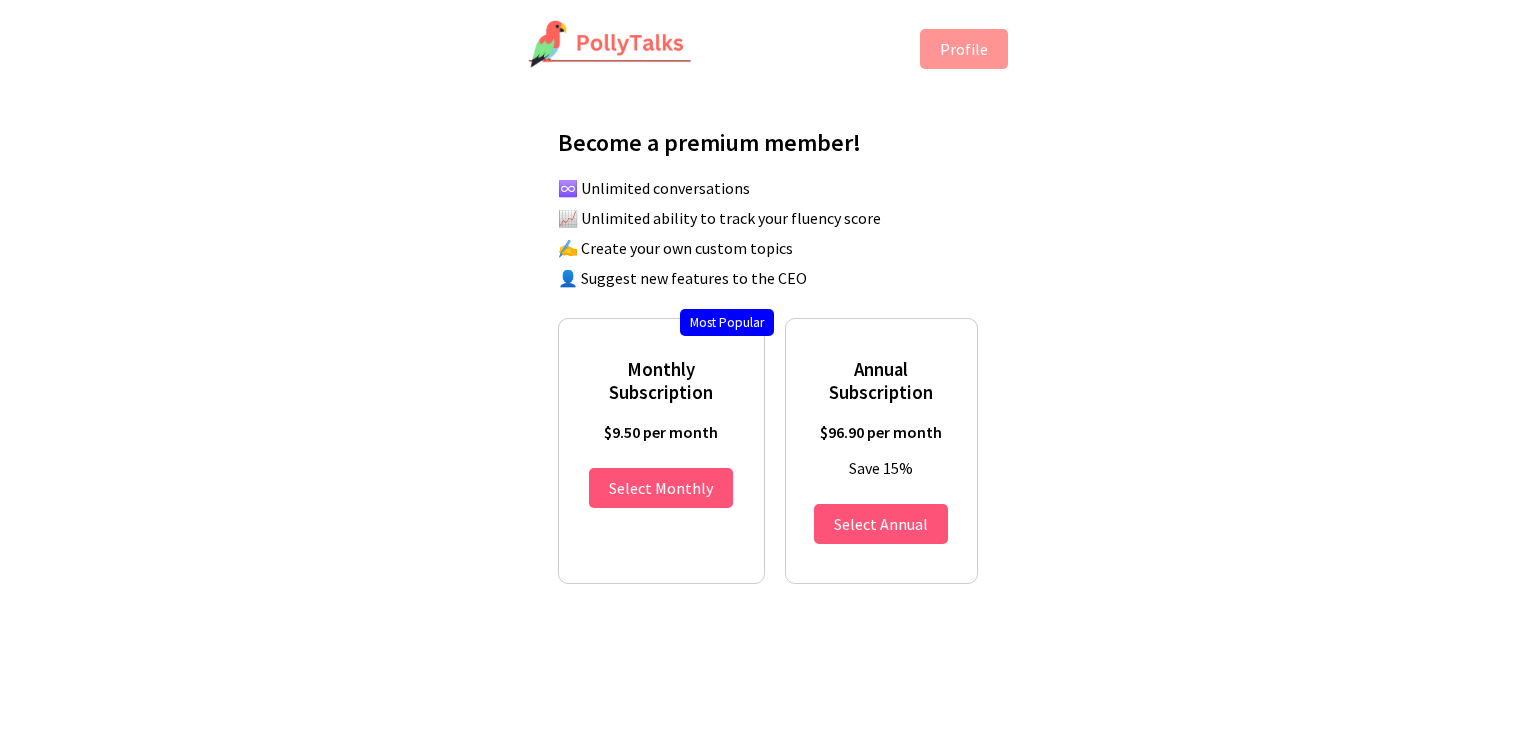 scroll, scrollTop: 0, scrollLeft: 0, axis: both 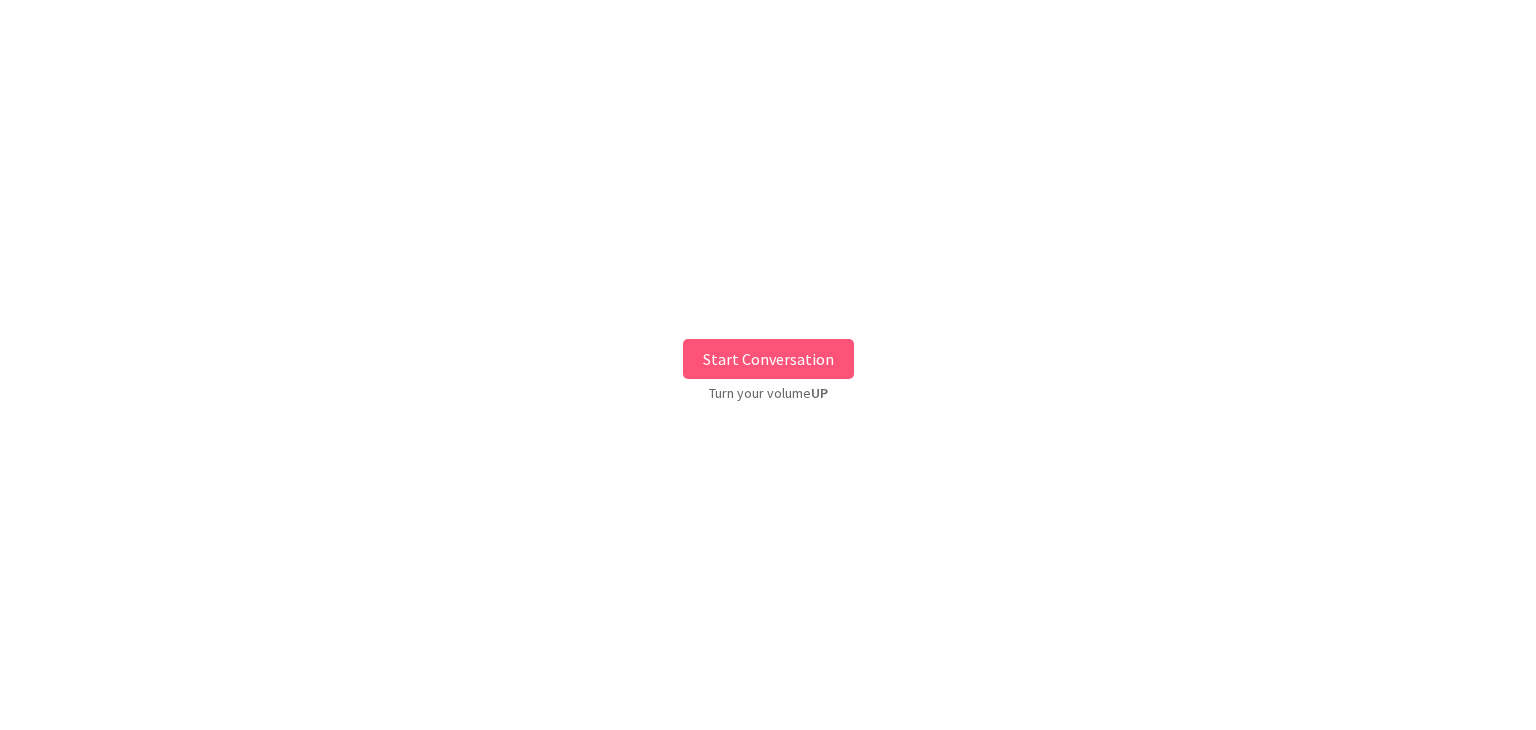 click on "Start Conversation" at bounding box center (768, 359) 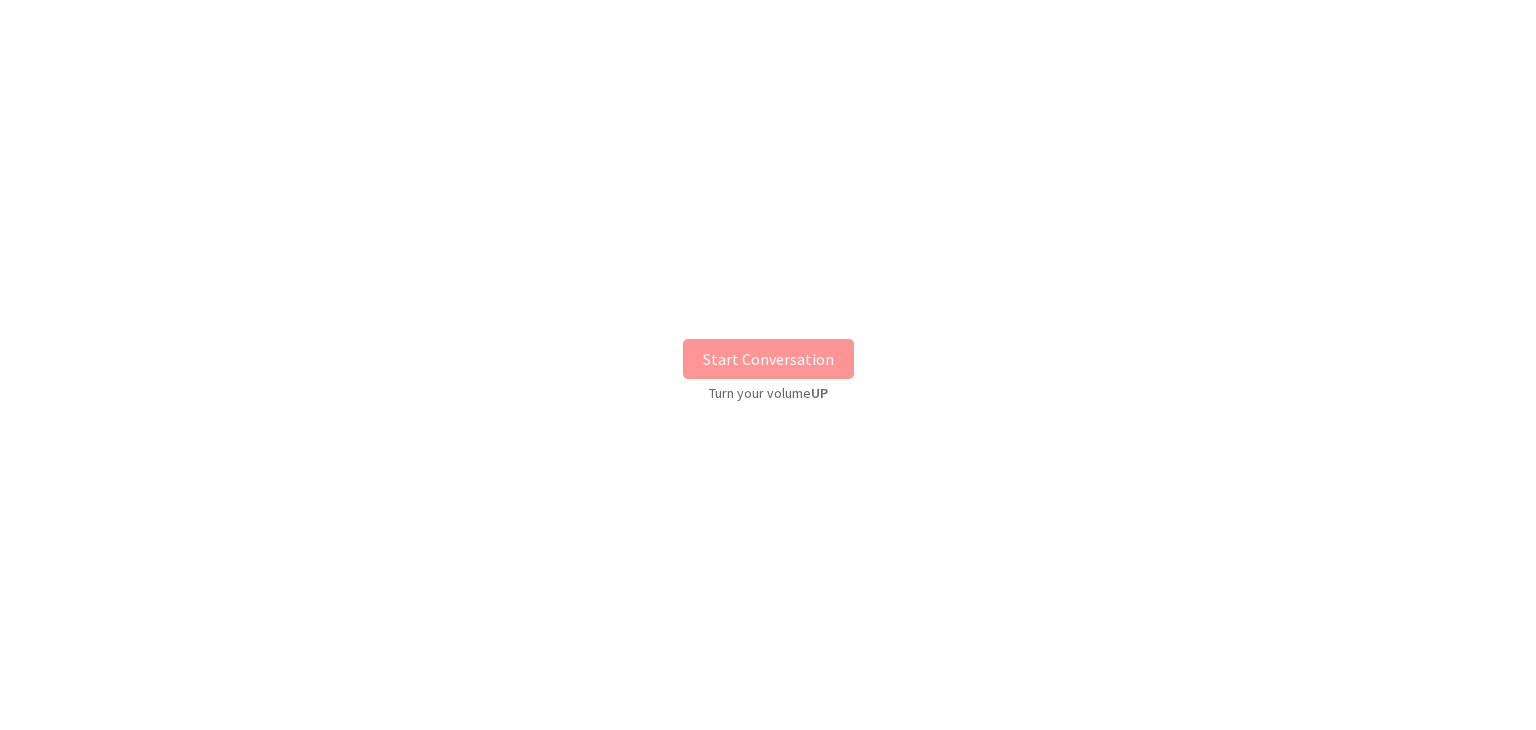 scroll, scrollTop: 0, scrollLeft: 0, axis: both 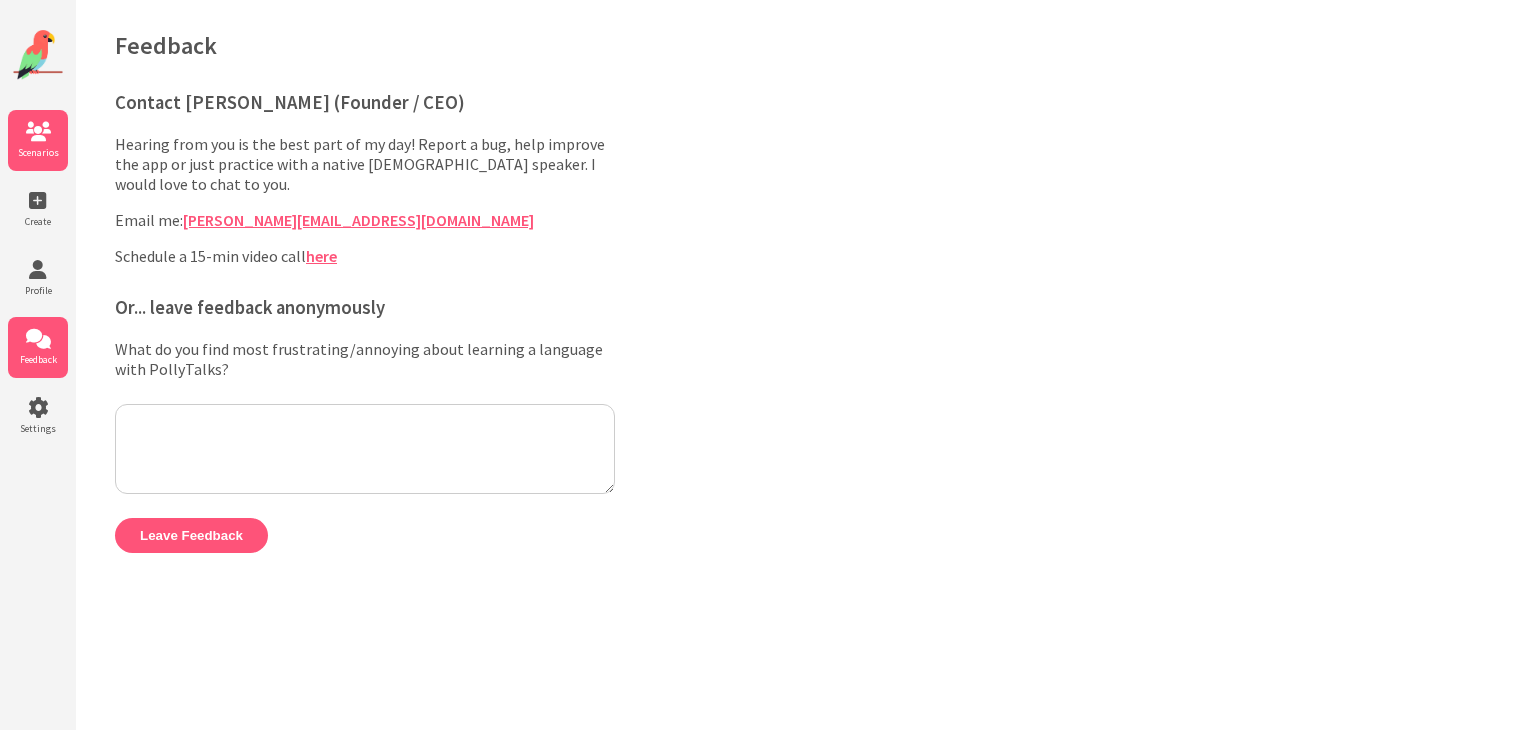 click at bounding box center [38, 132] 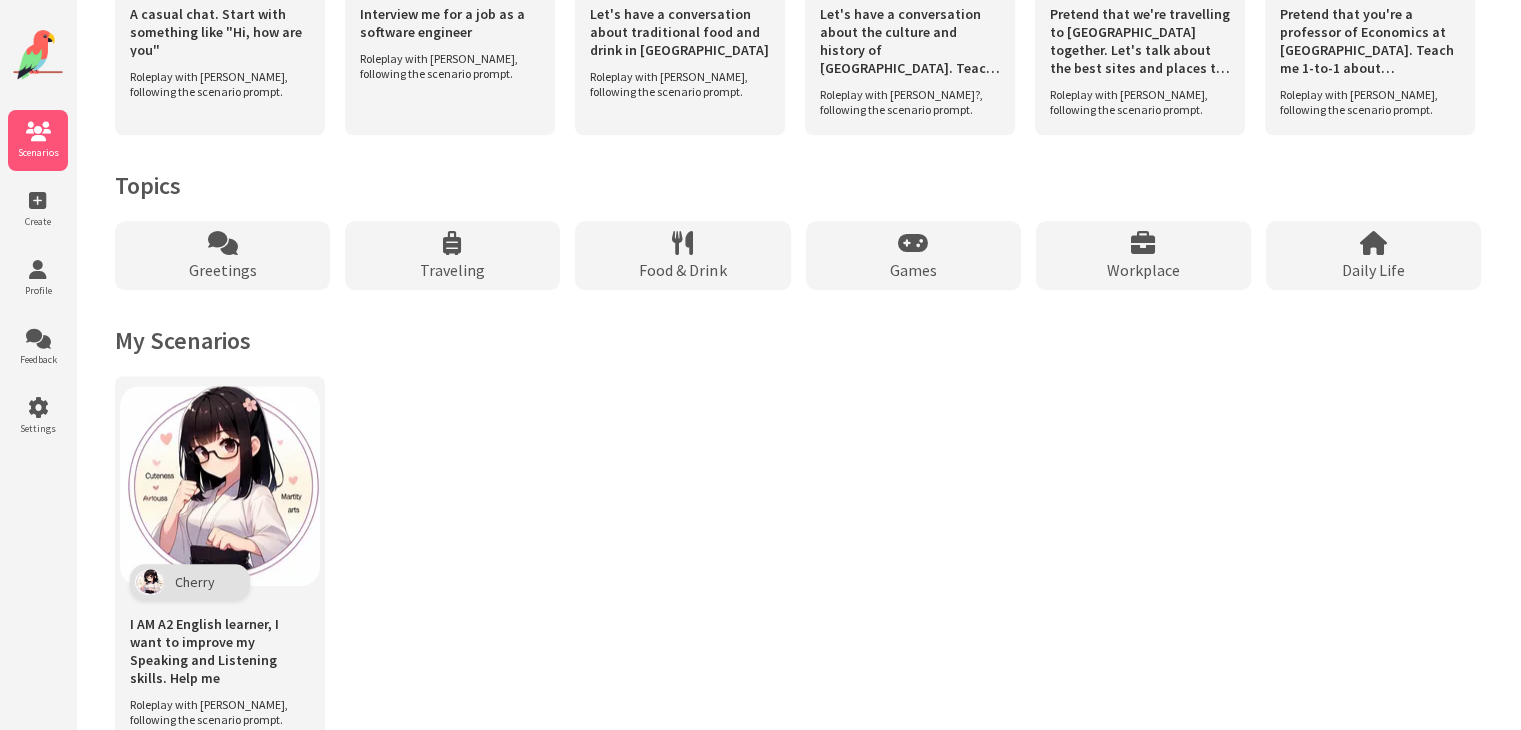 scroll, scrollTop: 1712, scrollLeft: 0, axis: vertical 